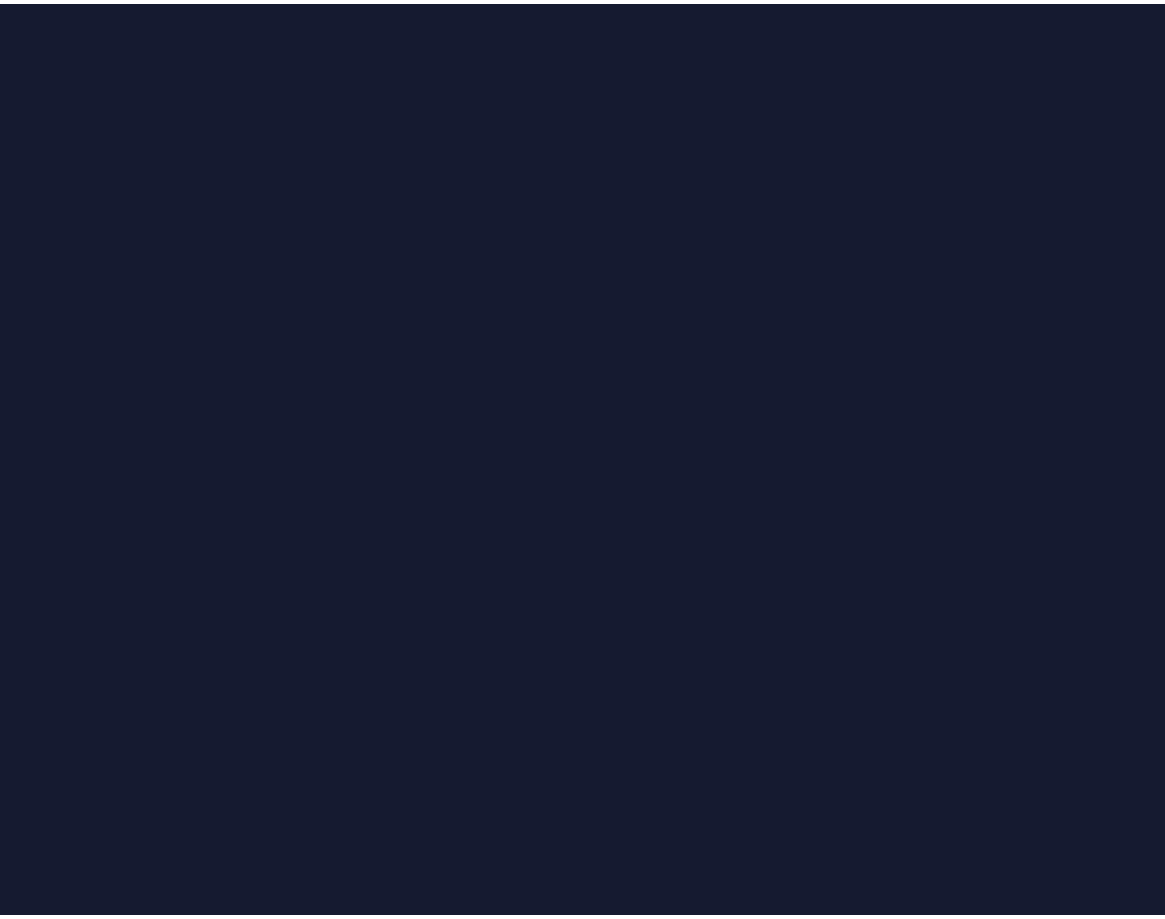 scroll, scrollTop: 0, scrollLeft: 0, axis: both 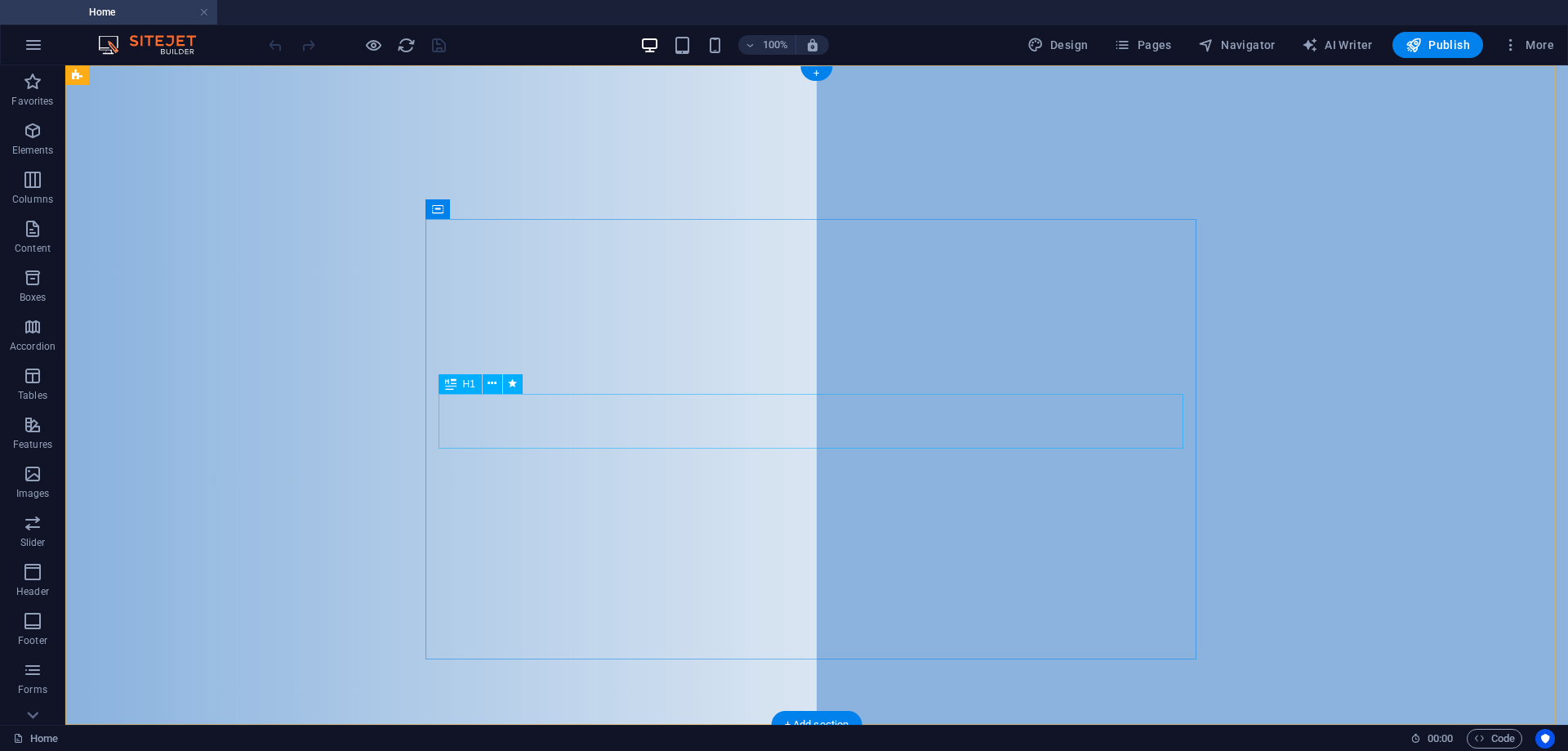 click on "Midrand Lutheran Church" at bounding box center (817, 1160) 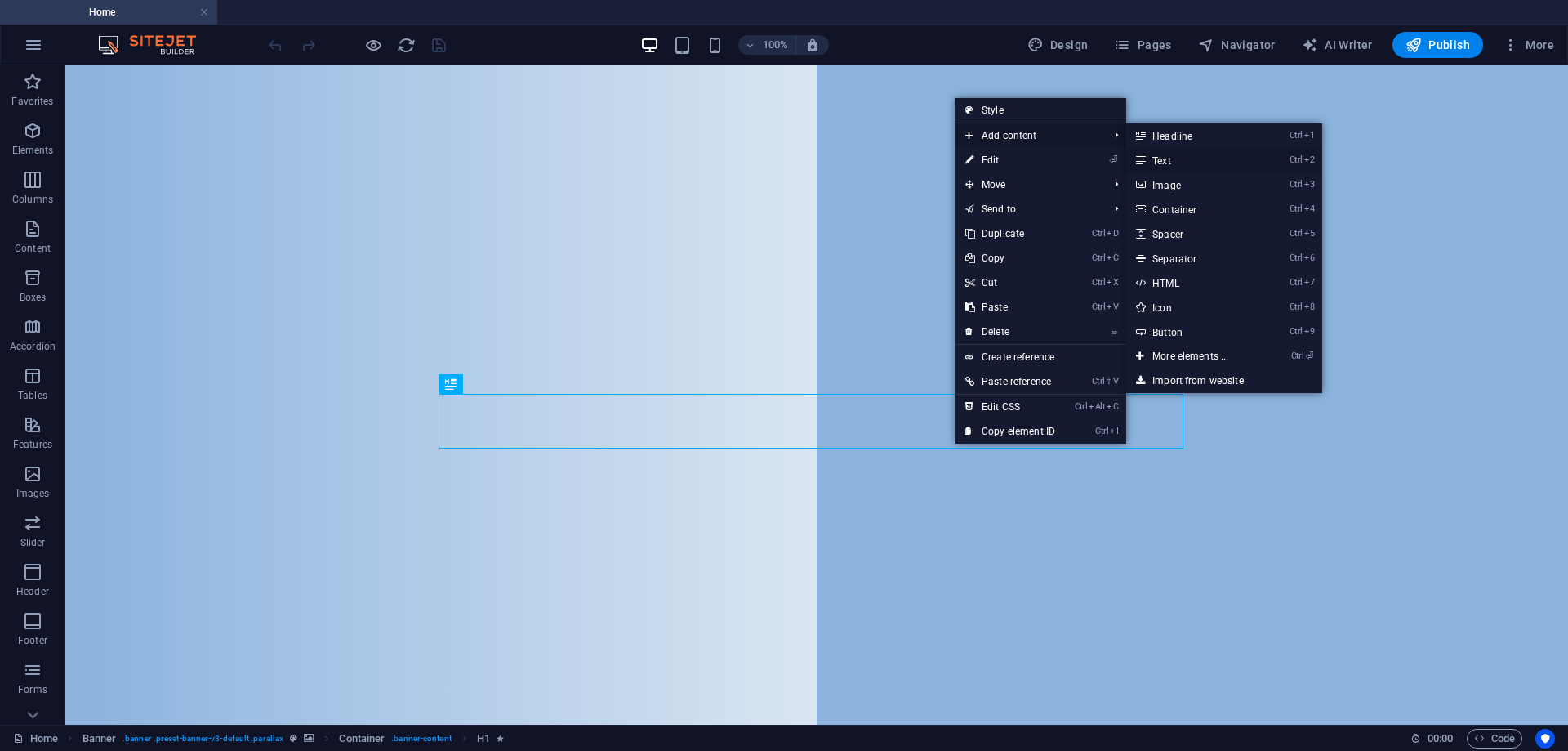 click on "Ctrl 2  Text" at bounding box center [1193, 160] 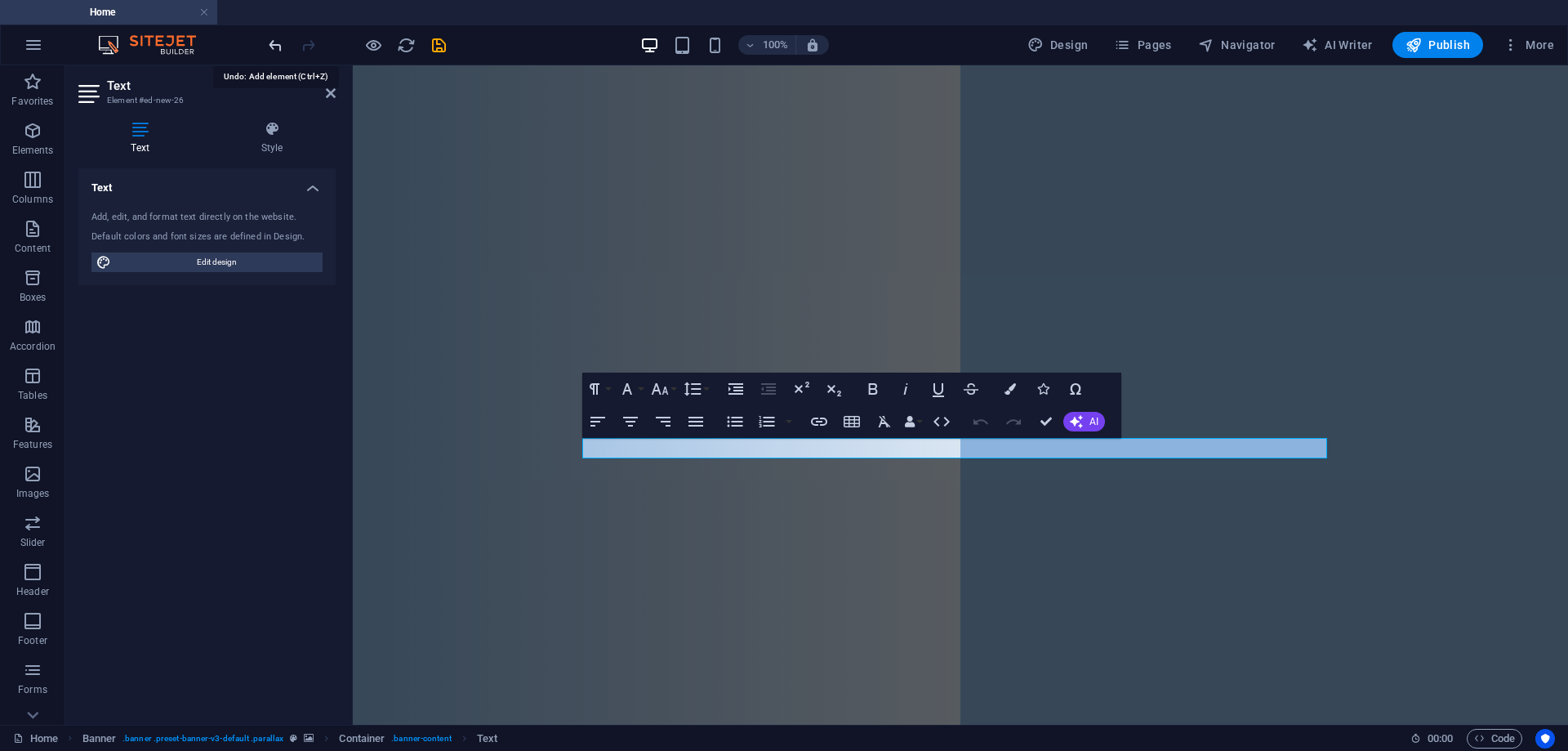 click at bounding box center [275, 45] 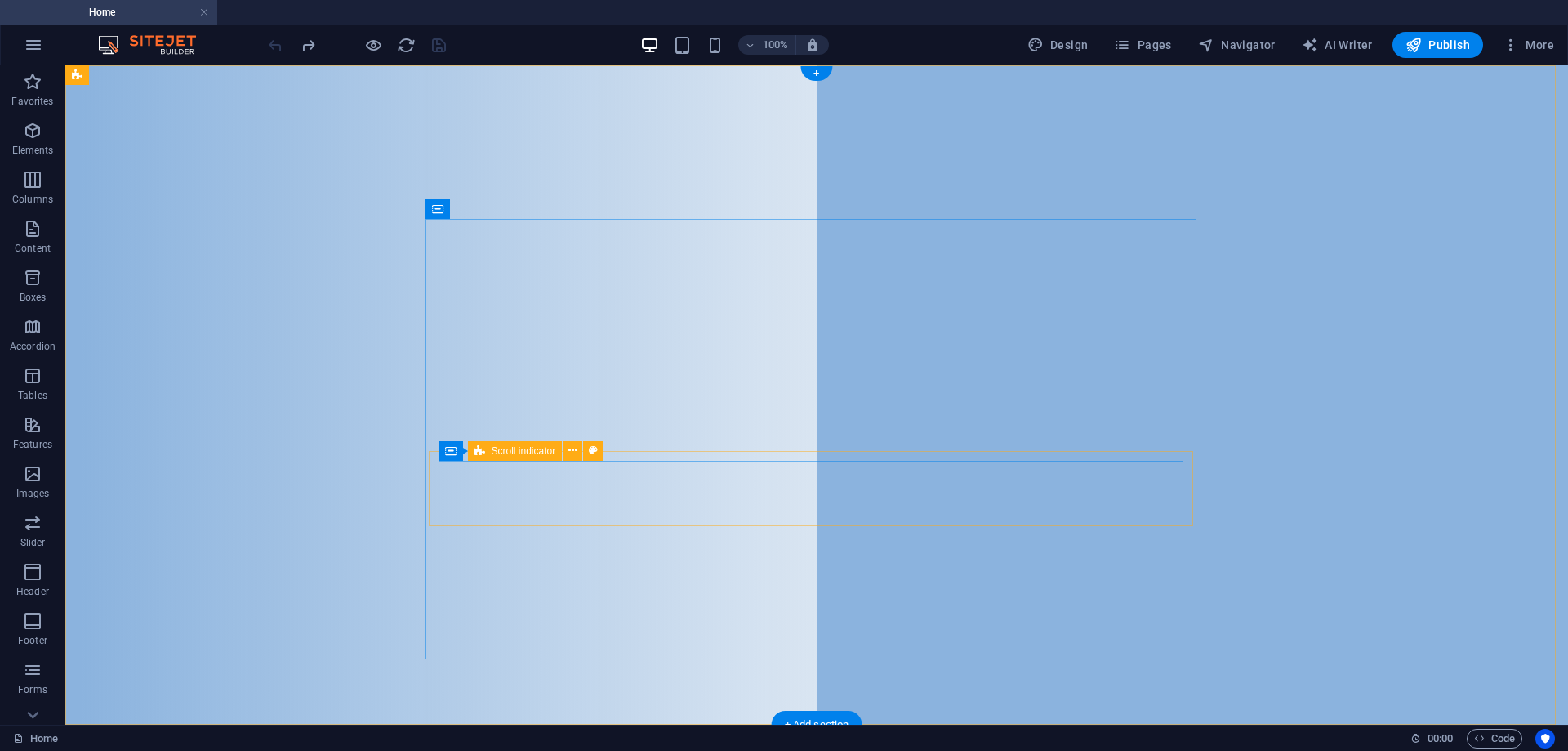 click at bounding box center [817, 1228] 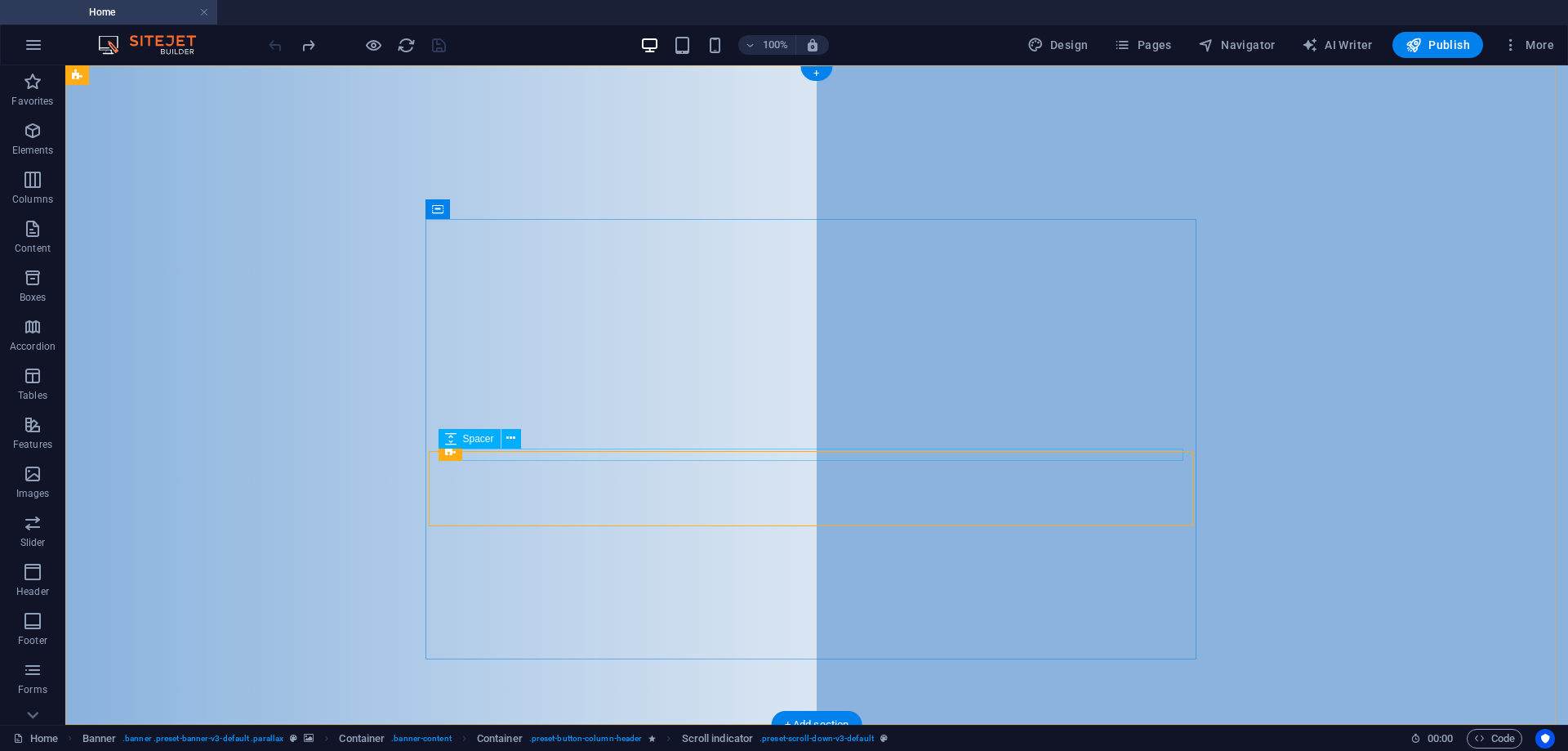 click at bounding box center (817, 1194) 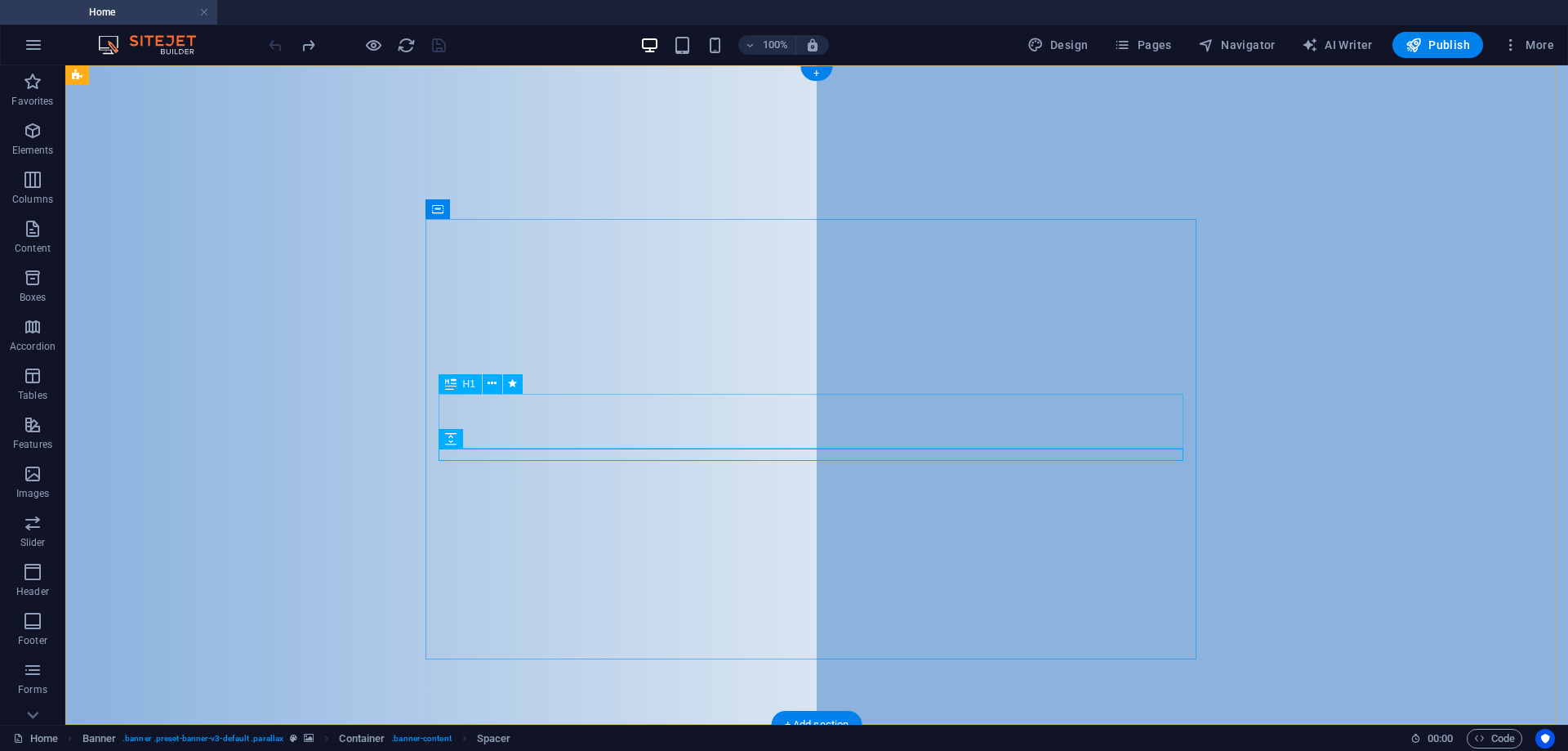 click on "Midrand Lutheran Church" at bounding box center [817, 1160] 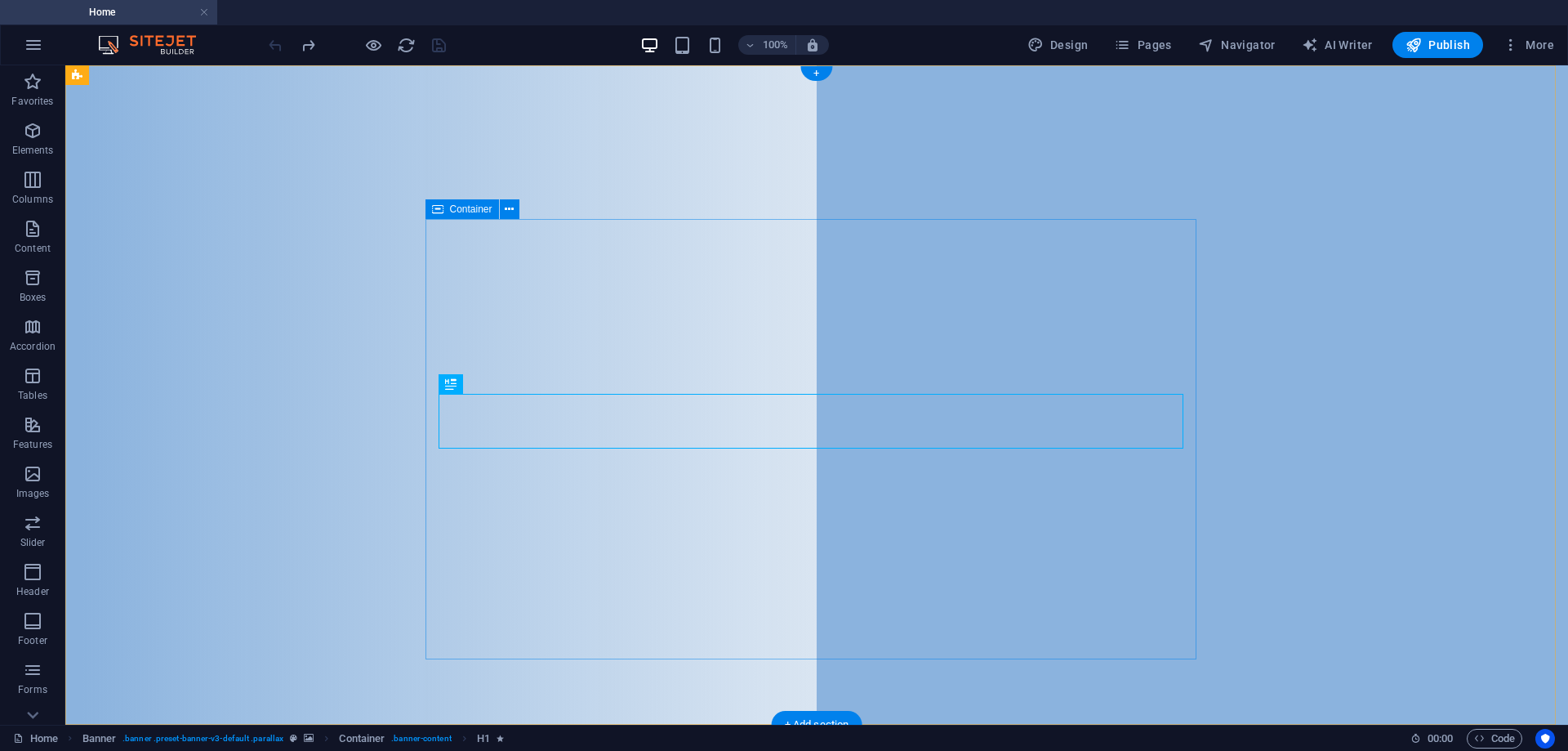 click on "WELCOME TO Midrand Lutheran Church" at bounding box center [817, 1179] 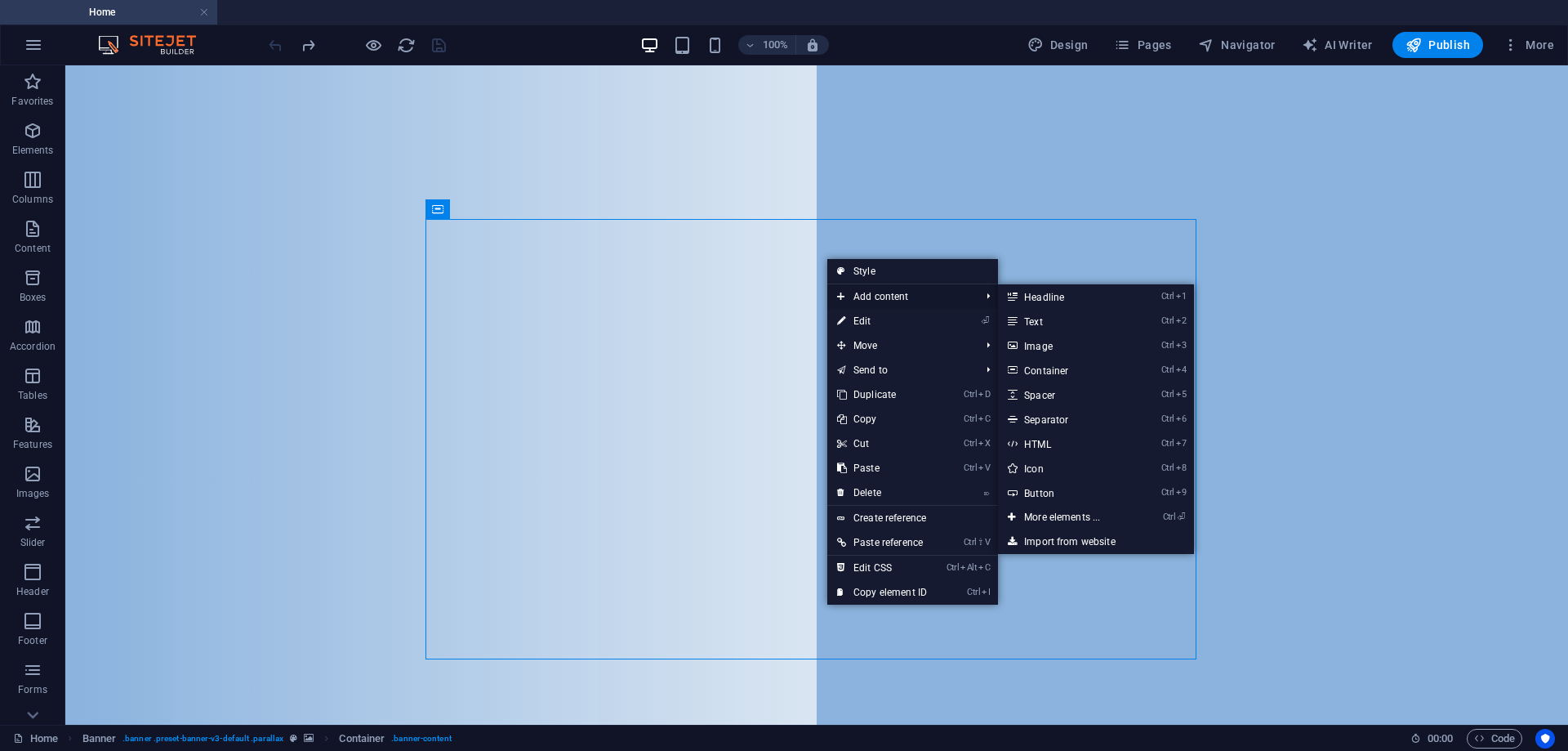 click on "Add content" at bounding box center [900, 297] 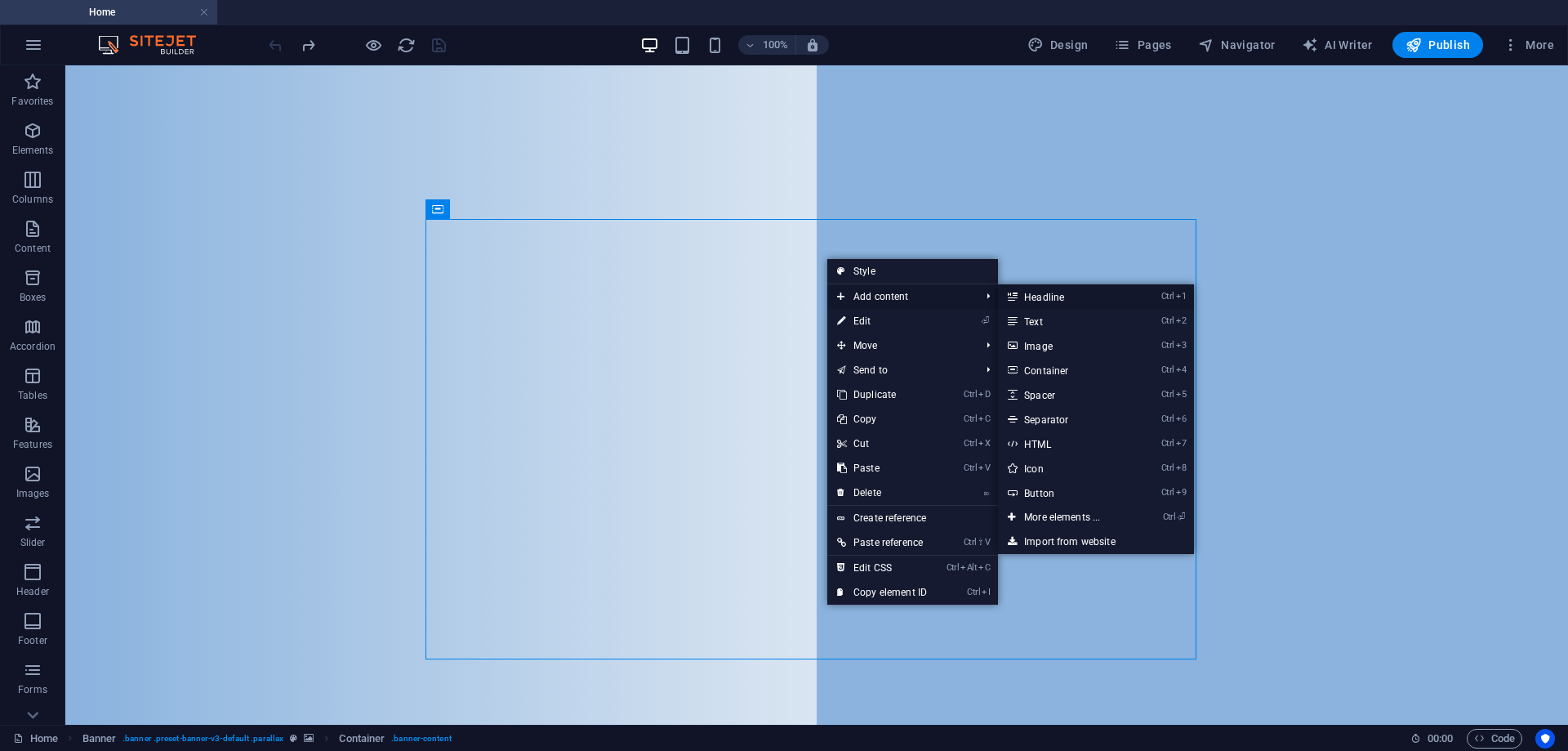 click on "Ctrl 1  Headline" at bounding box center (1065, 297) 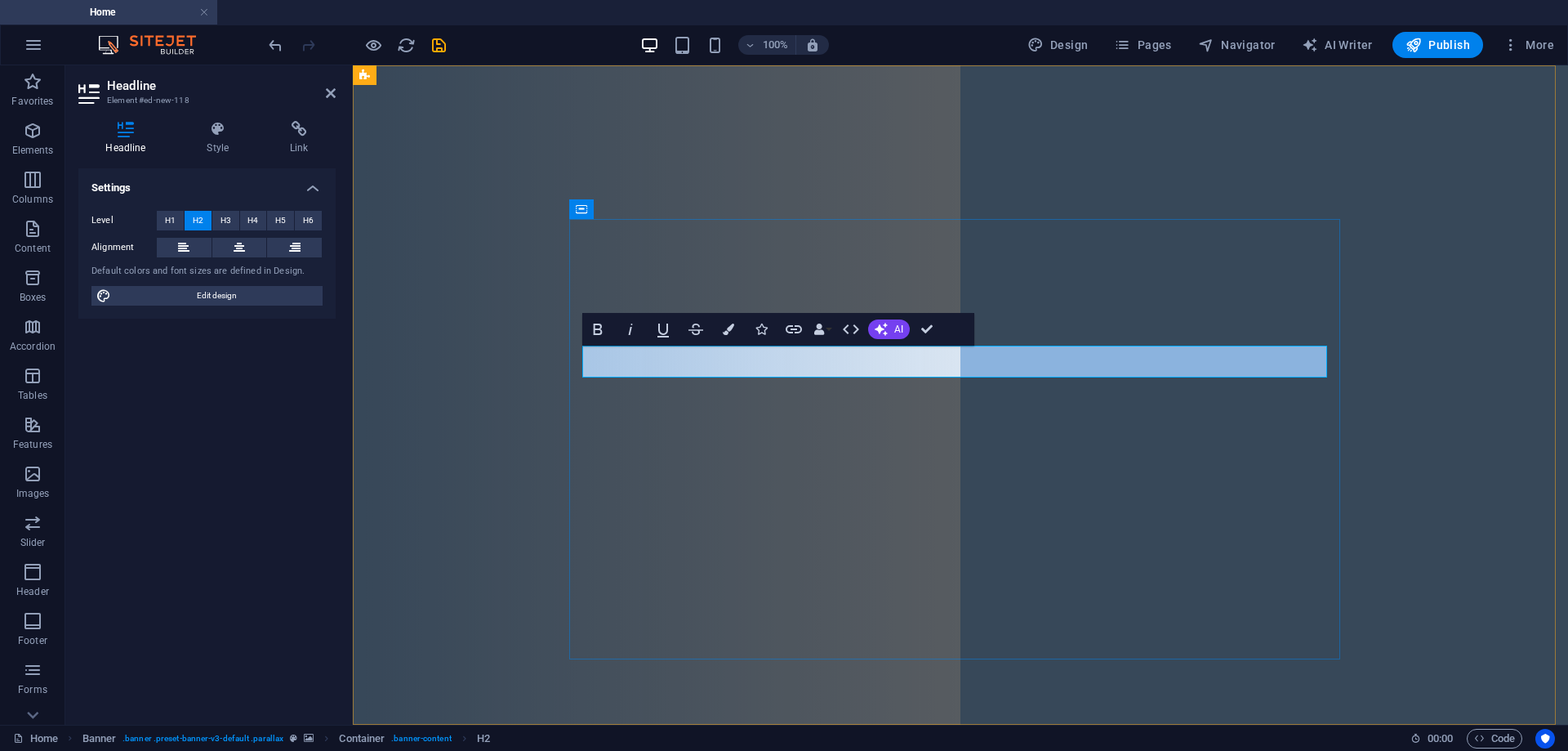 click on "New headline" at bounding box center (960, 1117) 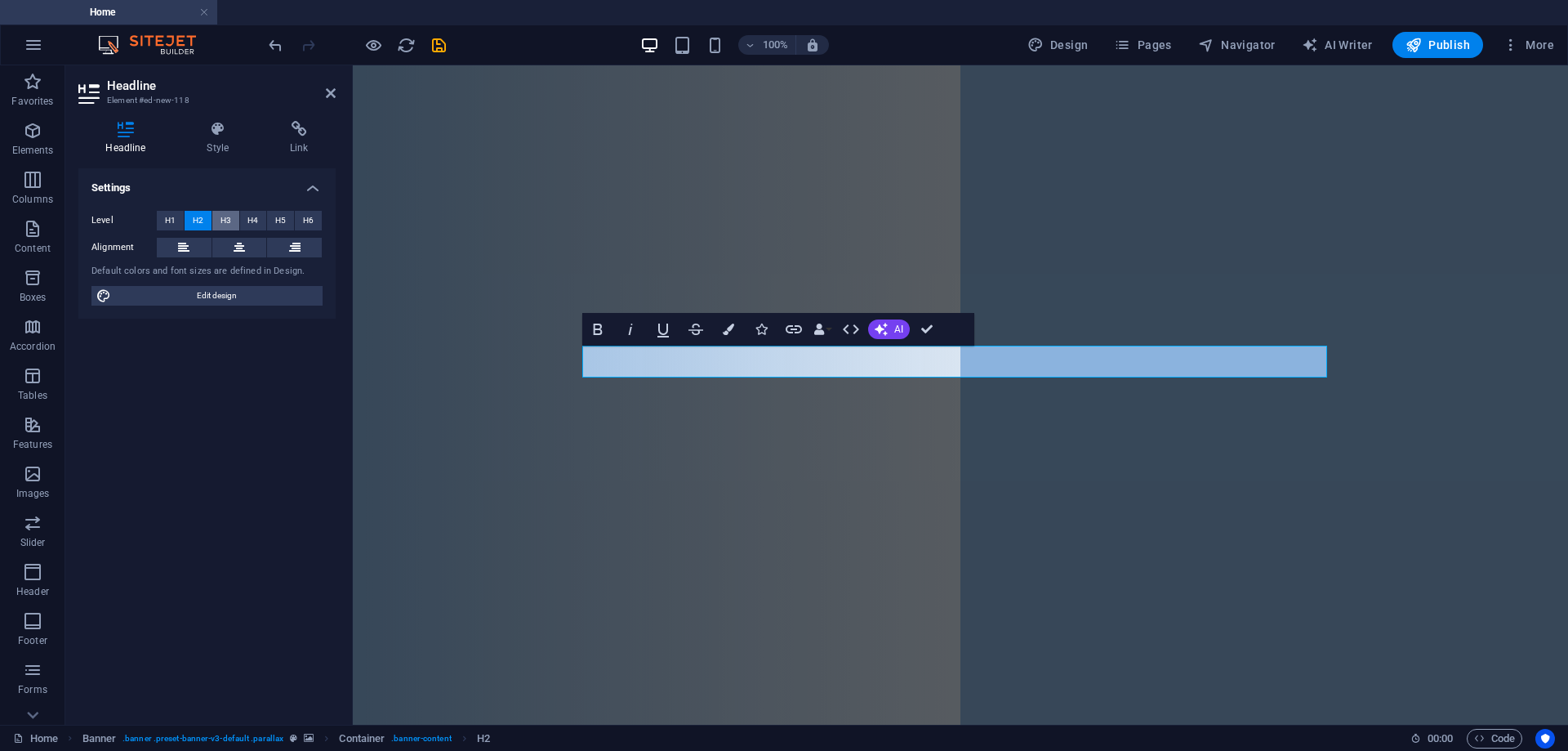 click on "H3" at bounding box center (225, 221) 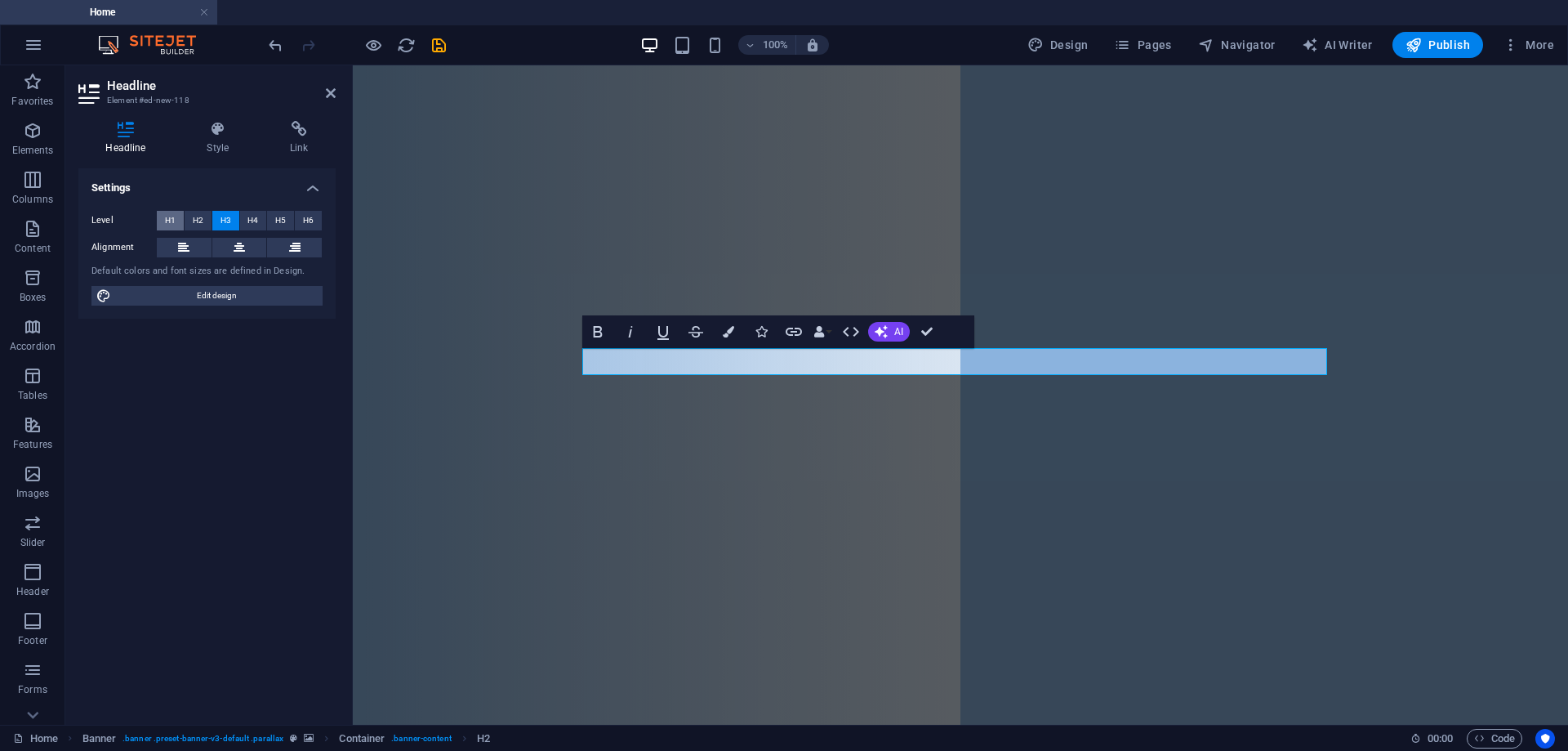 click on "H1" at bounding box center (170, 221) 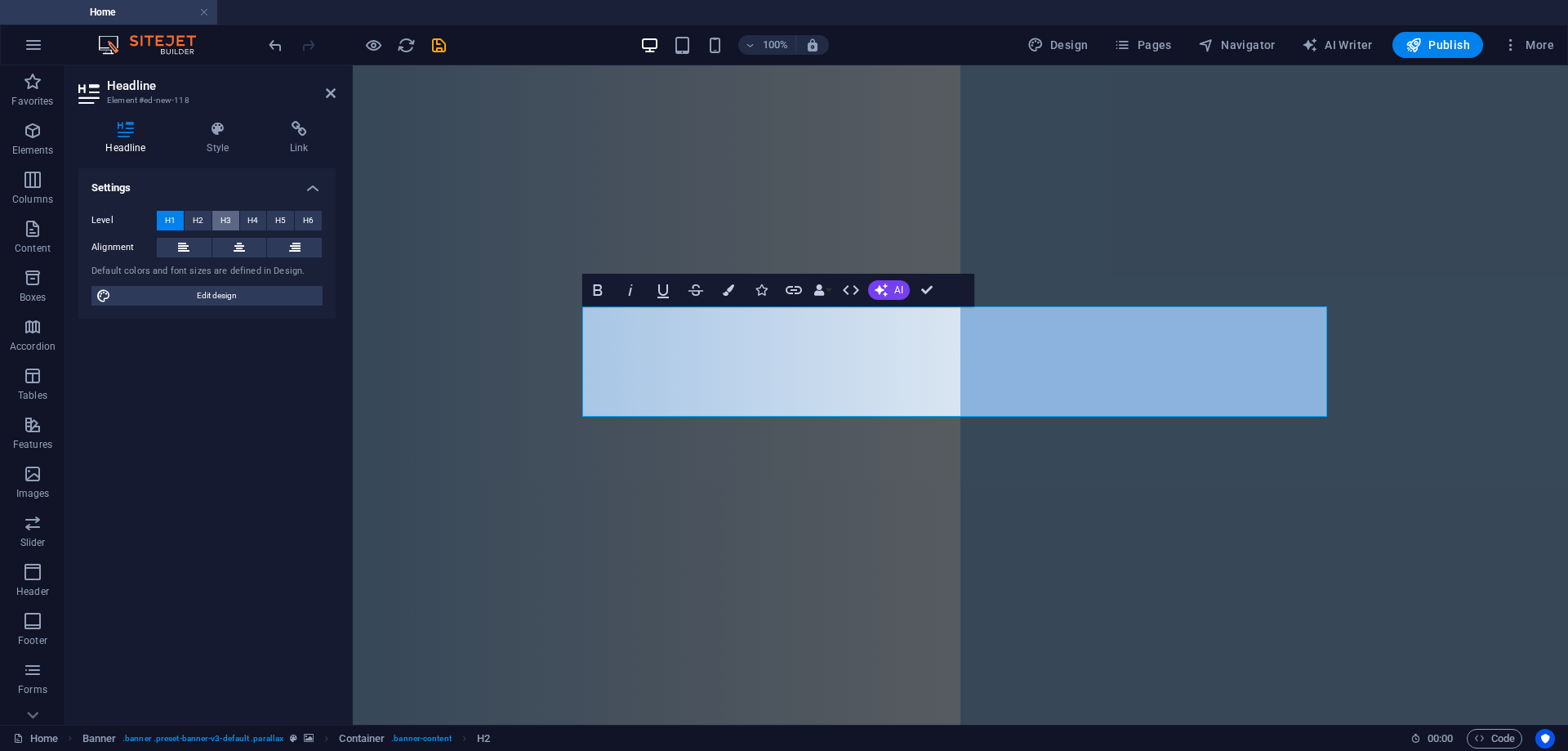 click on "H3" at bounding box center [225, 221] 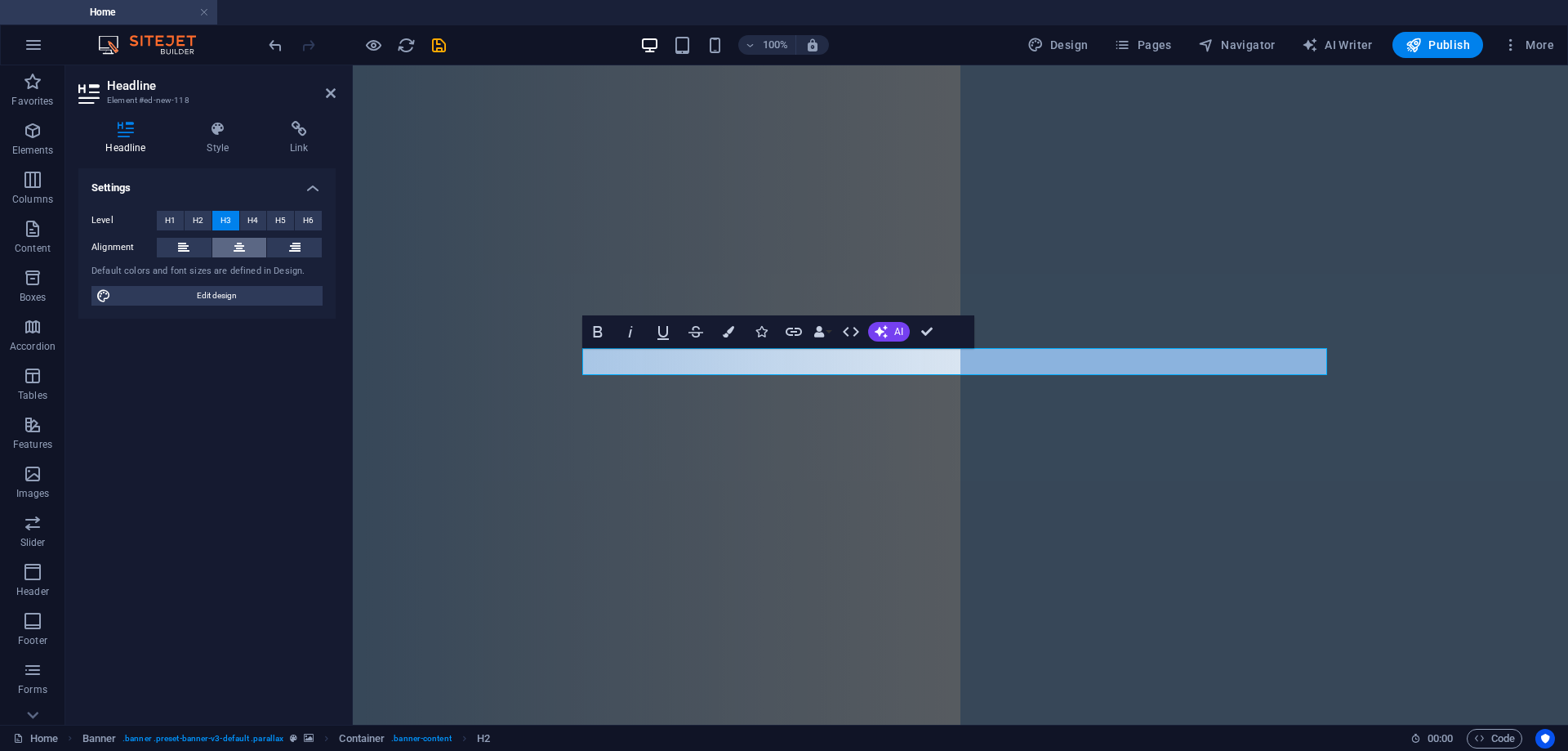 click at bounding box center [239, 248] 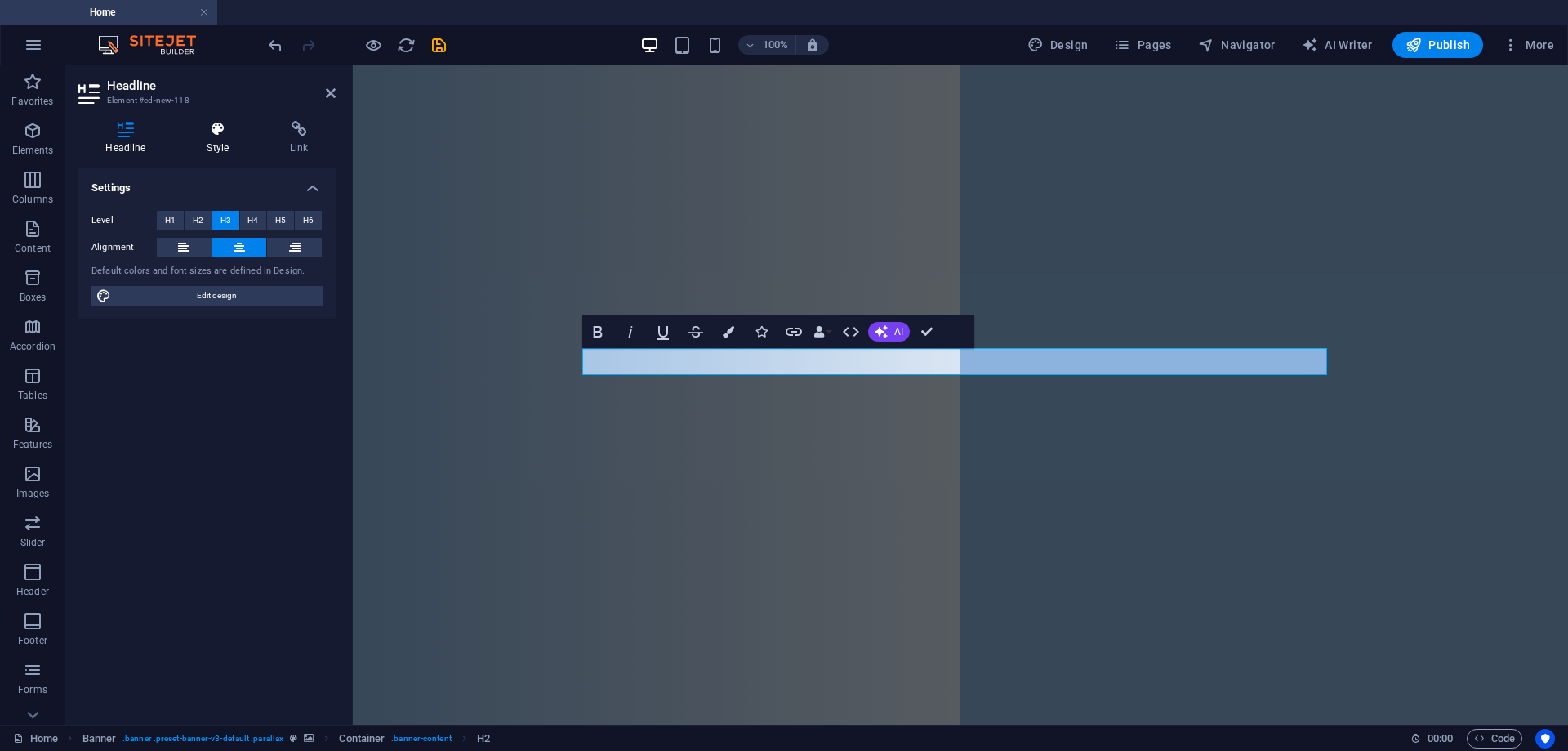 click on "Style" at bounding box center (221, 138) 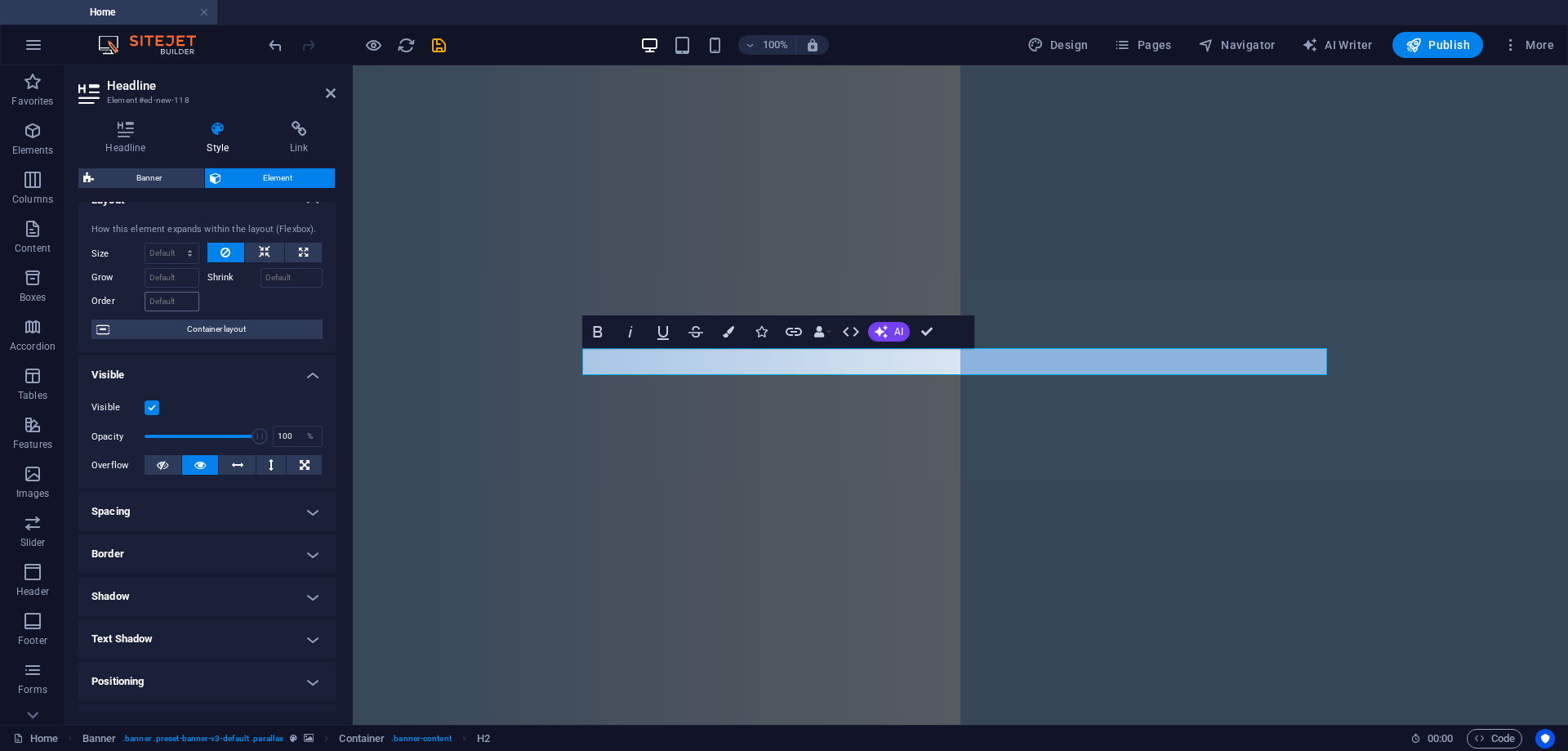 scroll, scrollTop: 0, scrollLeft: 0, axis: both 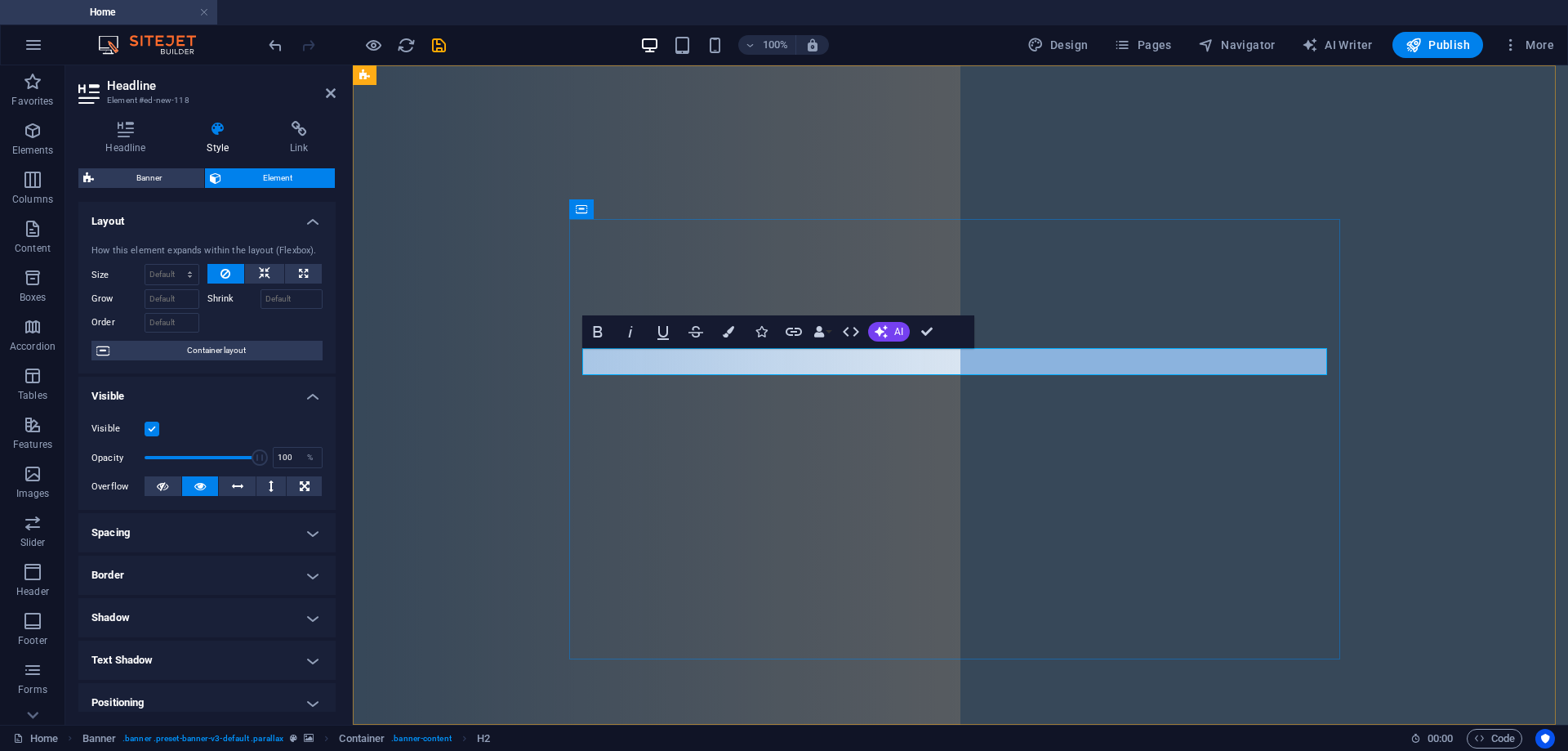 click on "PEACE BE WITH YOU, AND WITH YOUR SPIRIT." at bounding box center (960, 1115) 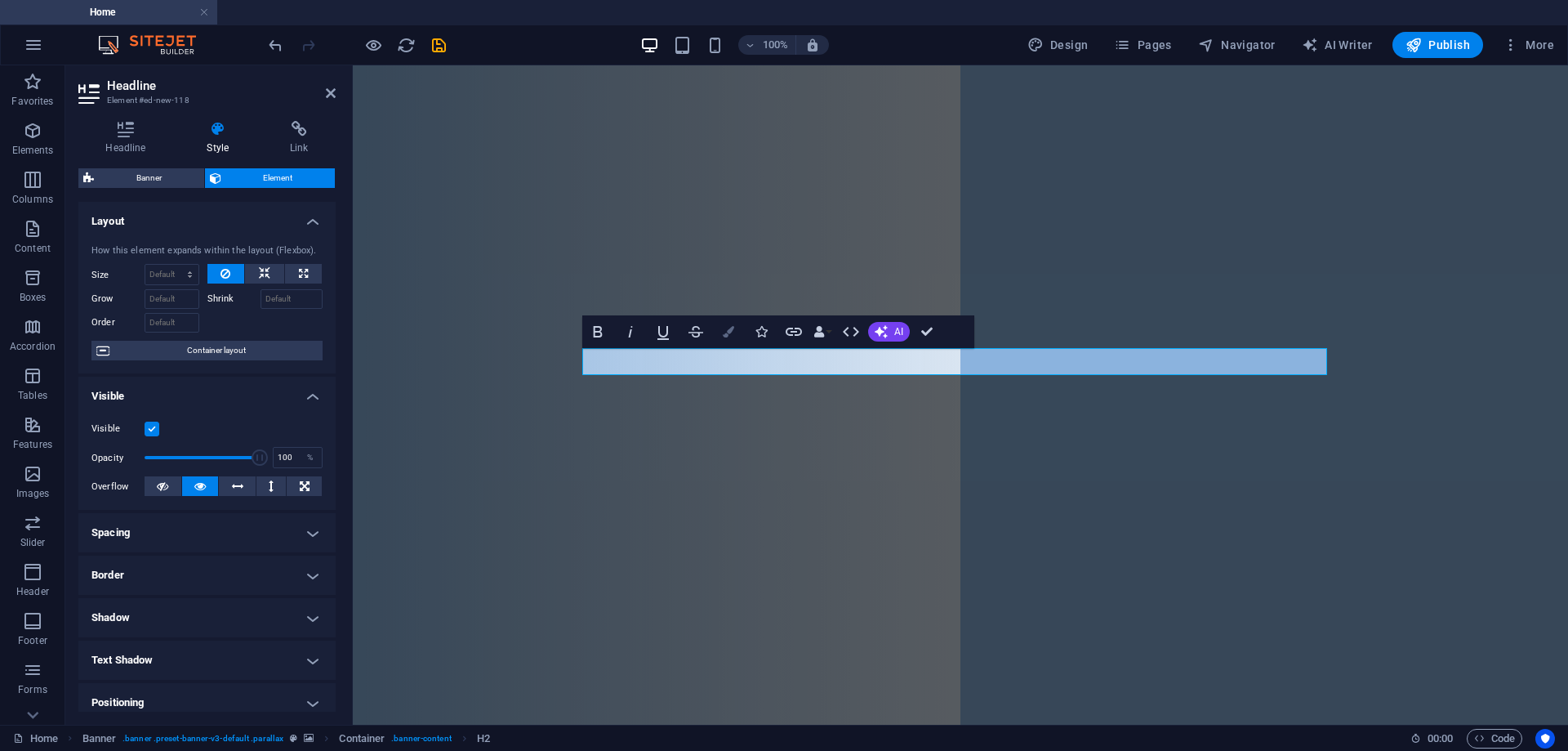 click on "Colors" at bounding box center (728, 332) 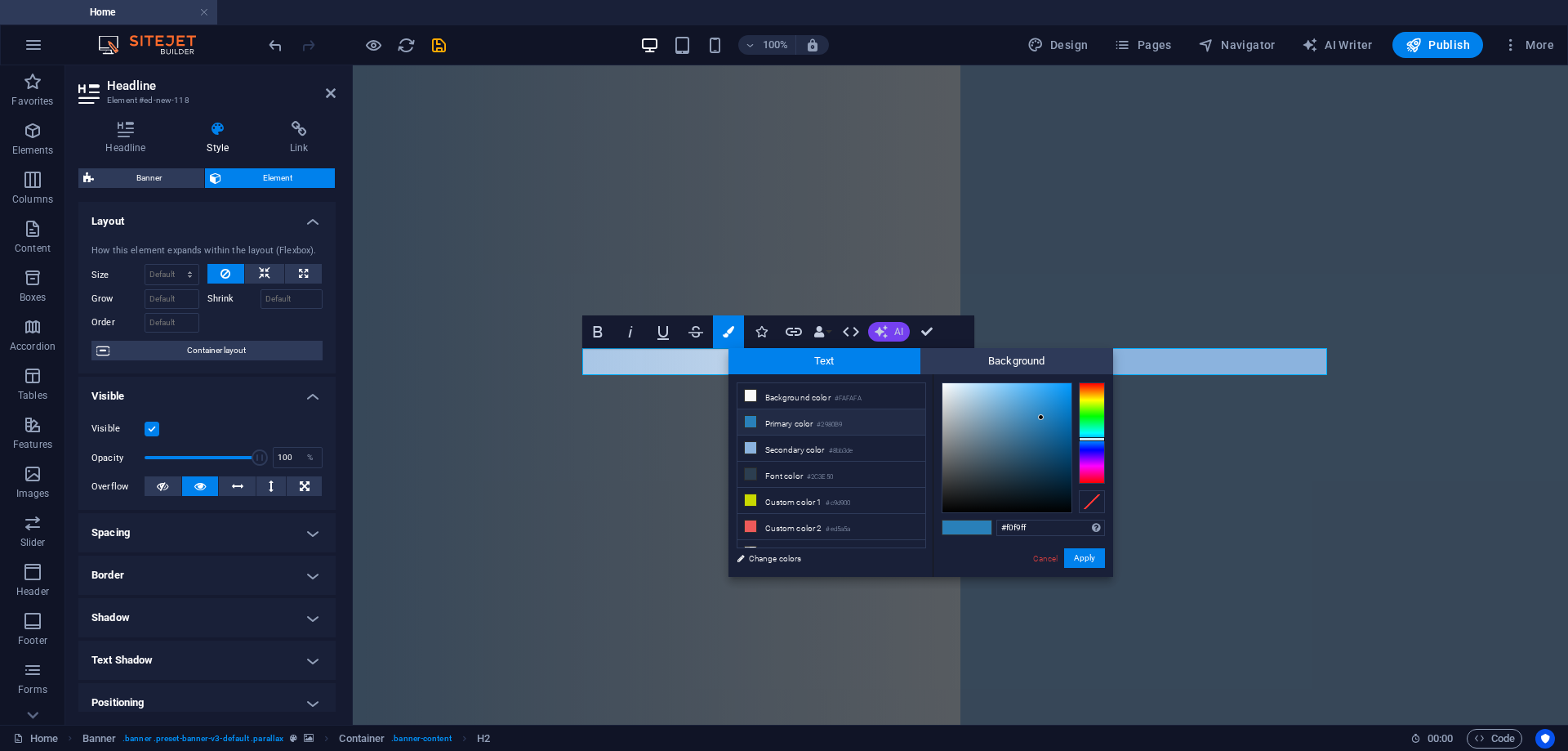 type on "#ffffff" 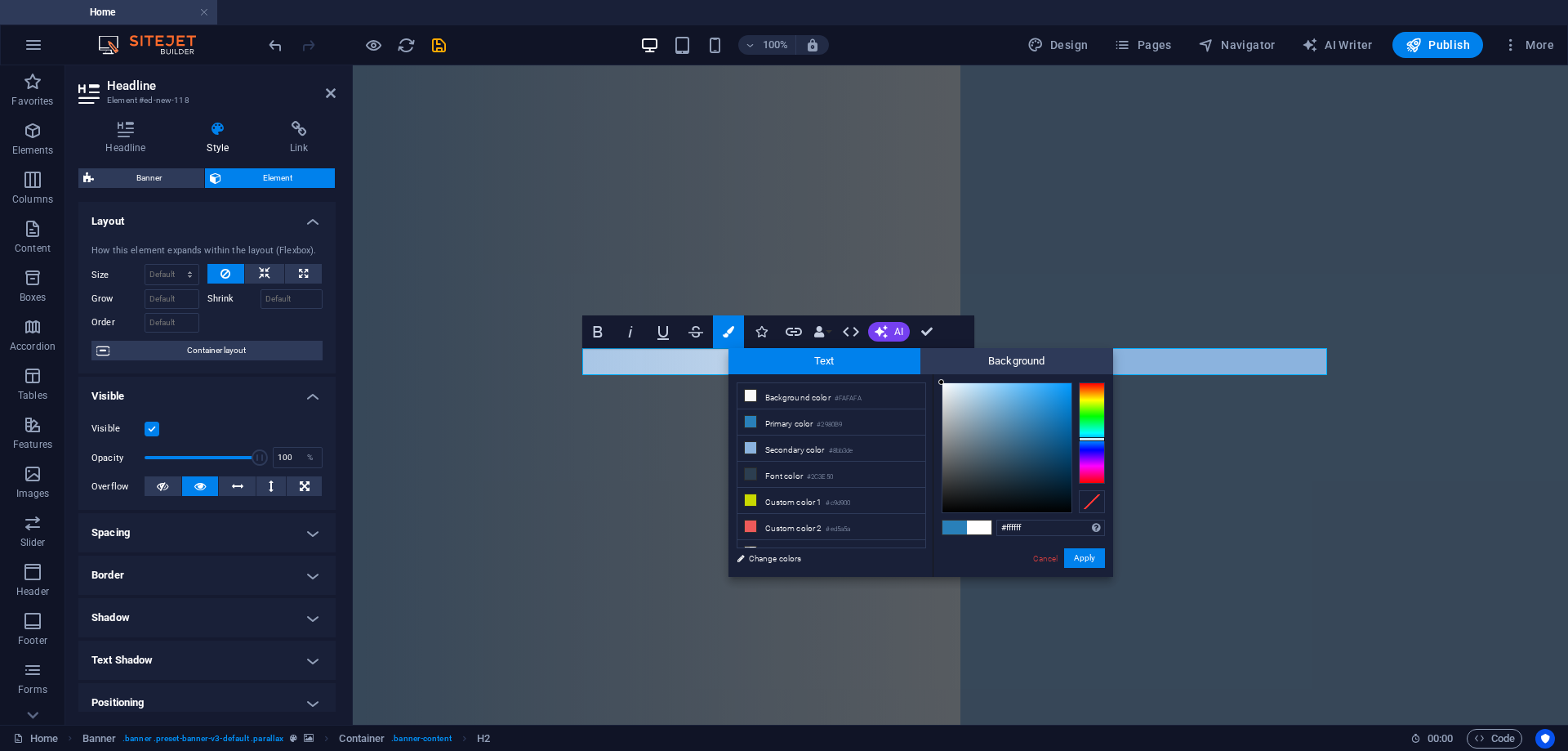 drag, startPoint x: 897, startPoint y: 338, endPoint x: 739, endPoint y: 311, distance: 160.29036 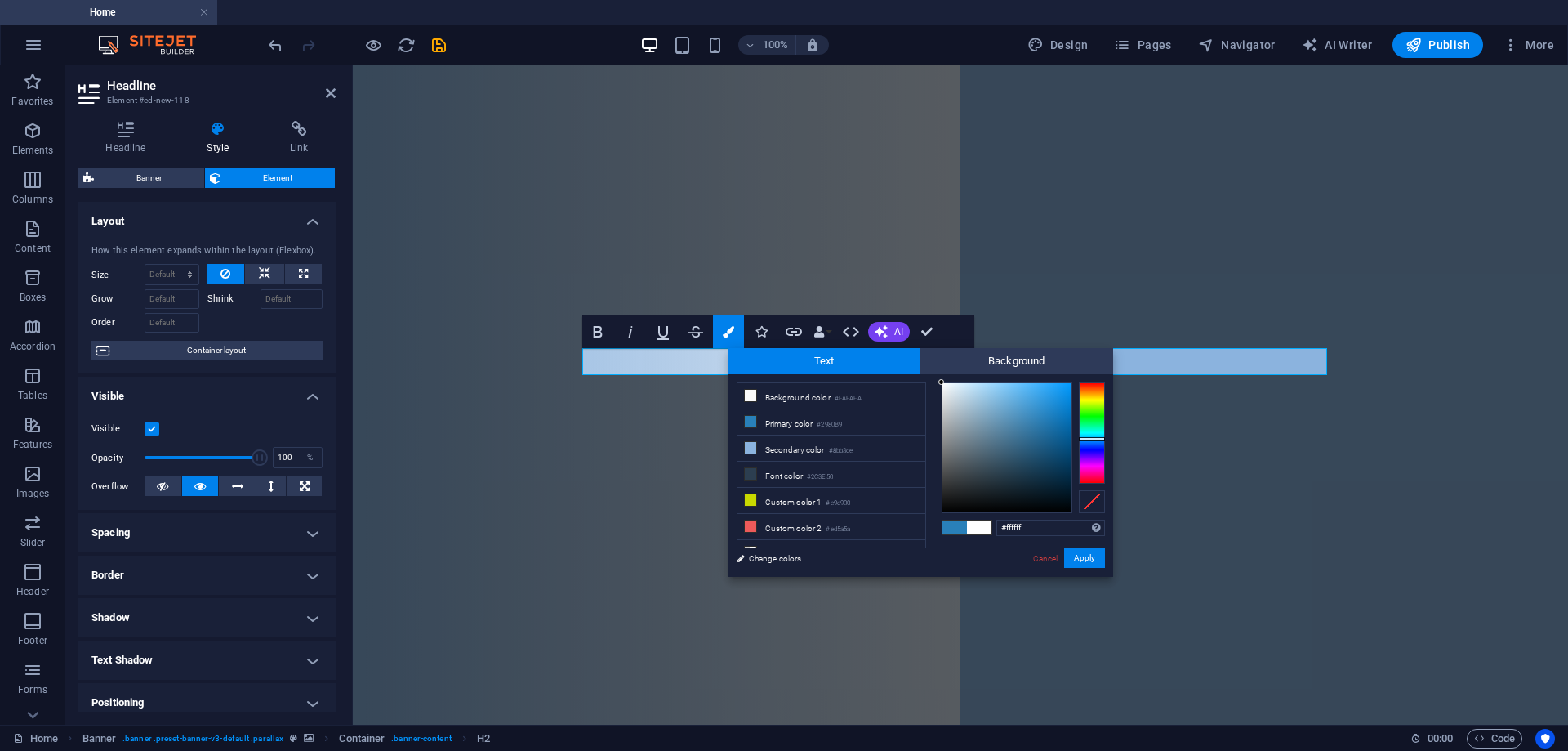 click on "Midrand Lutheran Church Home Favorites Elements Columns Content Boxes Accordion Tables Features Images Slider Header Footer Forms Marketing Collections Headline Element #ed-new-118 Headline Style Link Settings Level H1 H2 H3 H4 H5 H6 Alignment Default colors and font sizes are defined in Design. Edit design Banner Element Layout How this element expands within the layout (Flexbox). Size Default auto px % 1/1 1/2 1/3 1/4 1/5 1/6 1/7 1/8 1/9 1/10 Grow Shrink Order Container layout Visible Visible Opacity 100 % Overflow Spacing Margin Default auto px % rem vw vh Custom Custom auto px % rem vw vh auto px % rem vw vh auto px % rem vw vh auto px % rem vw vh Padding Default px rem % vh vw Custom Custom px rem % vh vw px rem % vh vw px rem % vh vw px rem % vh vw Border Style              - Width 1 auto px rem % vh vw Custom Custom 1 auto px rem % vh vw 1 auto px rem % vh vw 1 auto px rem % vh vw 1 auto px rem % vh vw  - Color px" at bounding box center [784, 375] 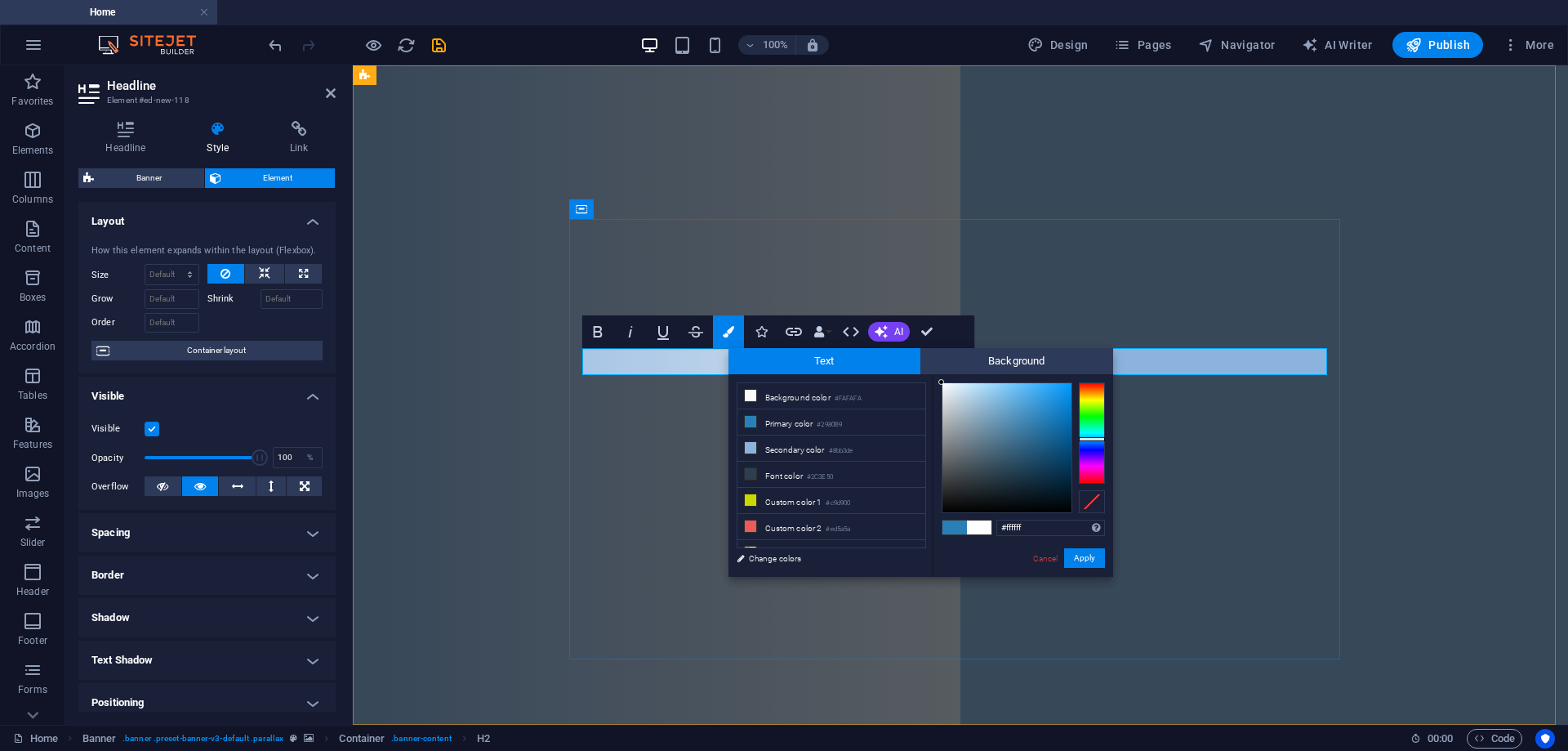 click on "PEACE BE WITH YOU, AND WITH YOUR SPIRIT." at bounding box center (960, 1115) 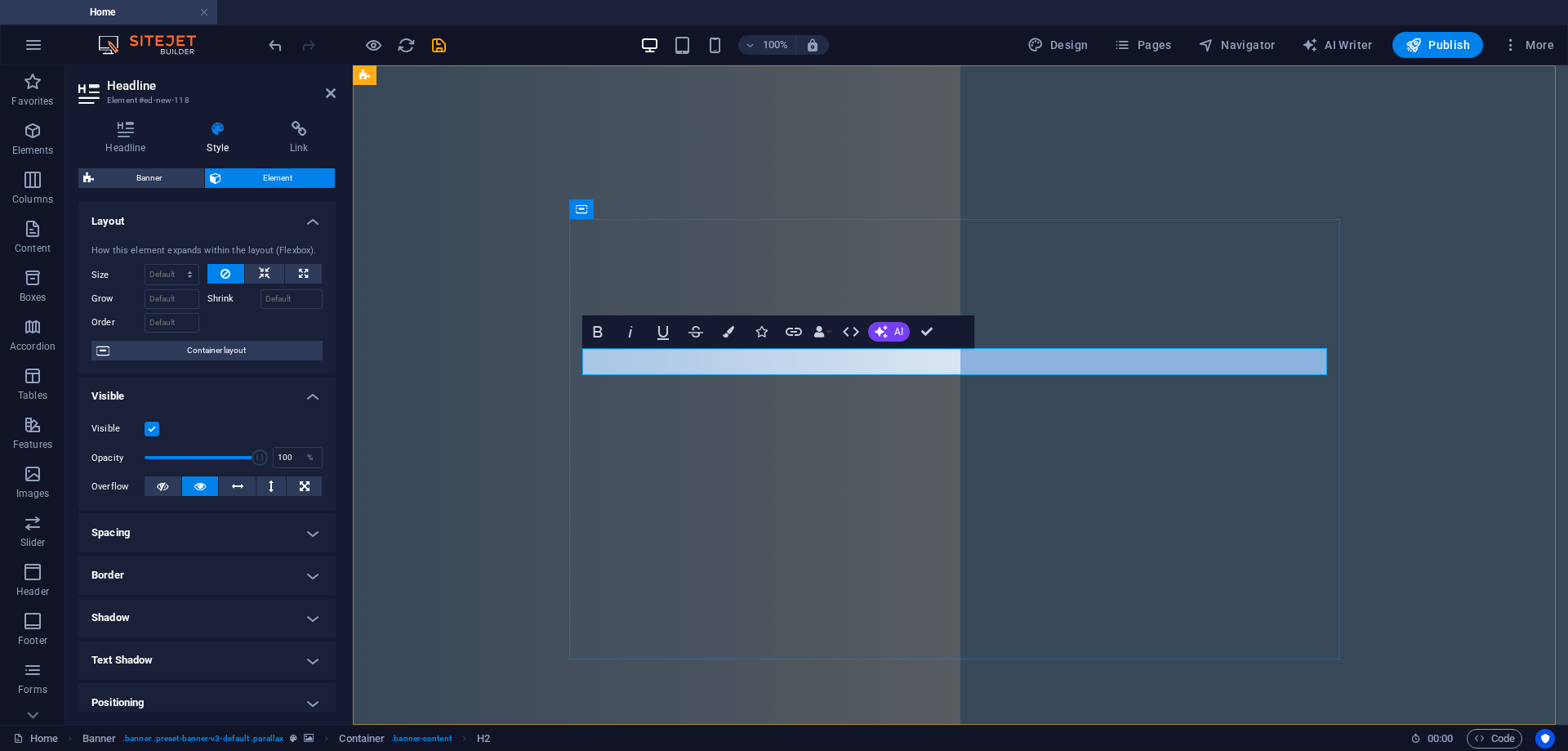 click on "PEACE BE WITH YOU, AND WITH YOUR SPIRIT." at bounding box center (960, 1115) 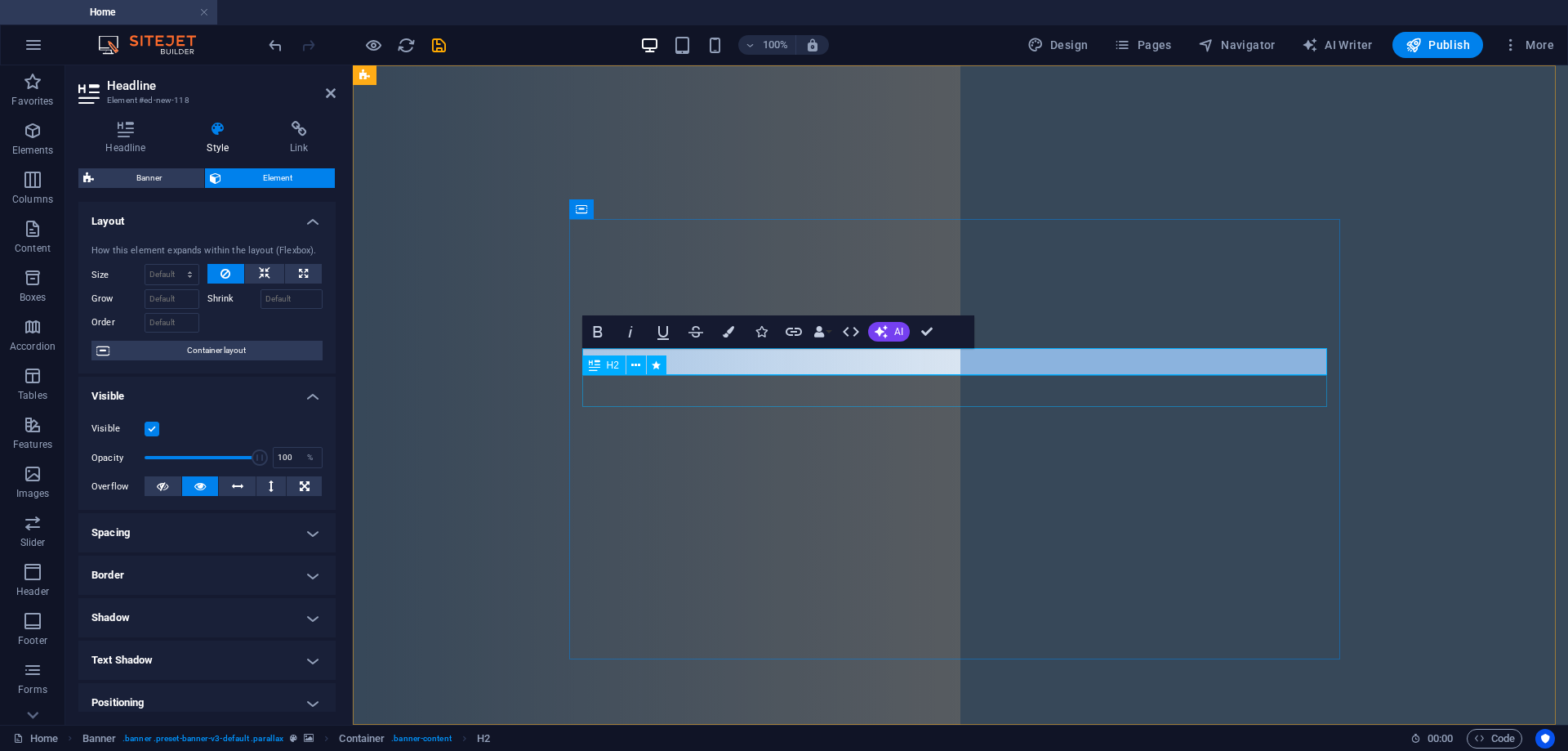 click on "WELCOME TO" at bounding box center [960, 1144] 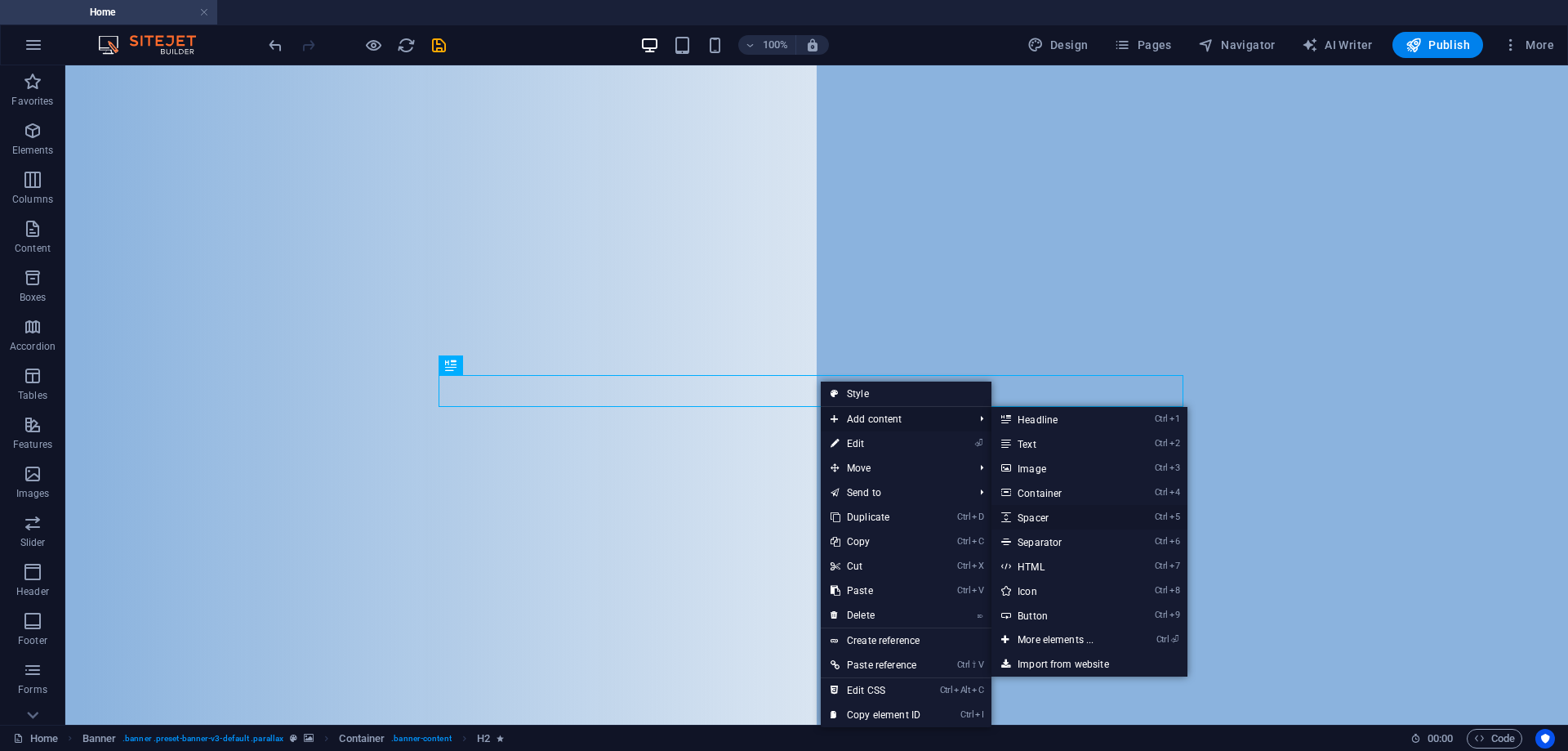 click on "Ctrl 5  Spacer" at bounding box center (1058, 517) 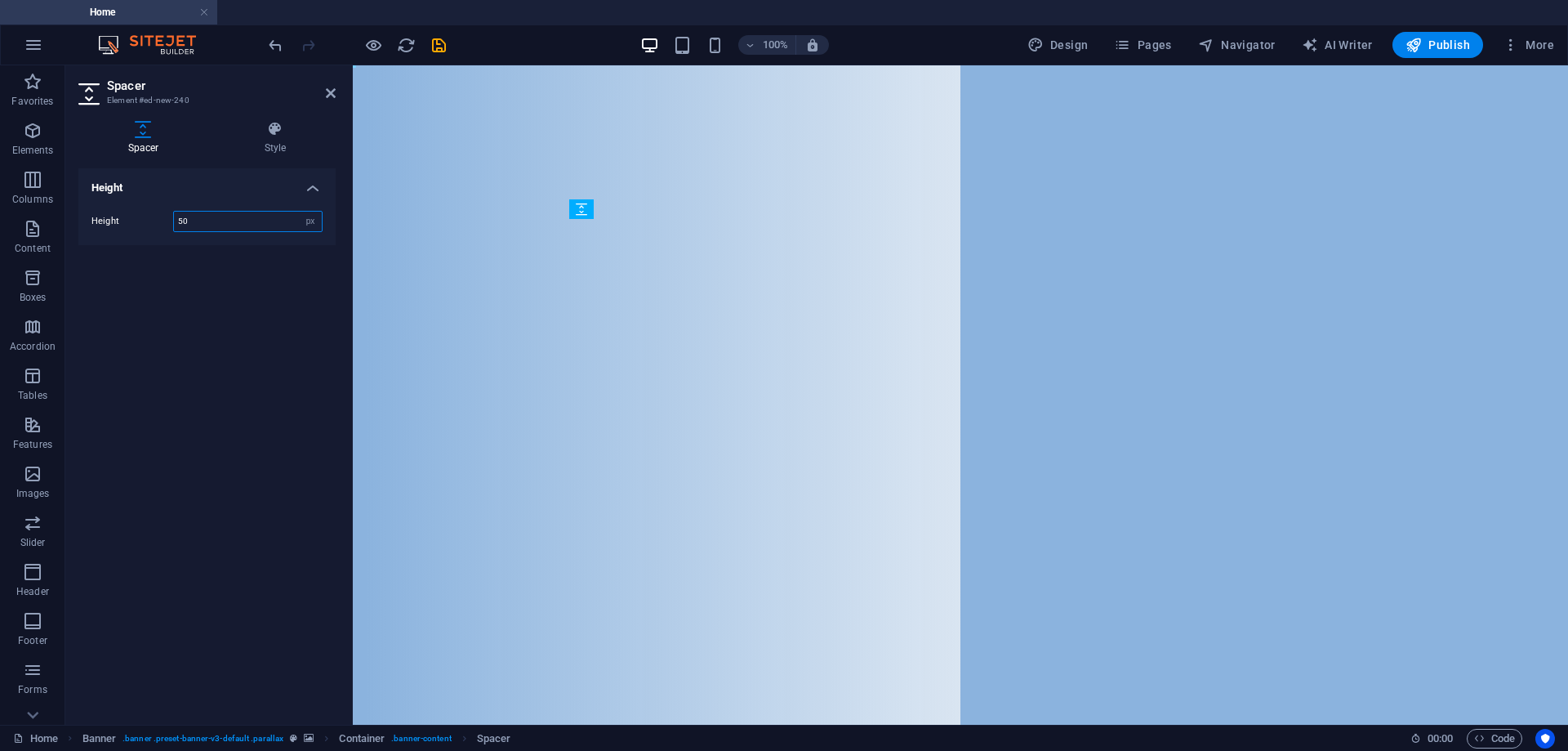 drag, startPoint x: 947, startPoint y: 443, endPoint x: 702, endPoint y: 364, distance: 257.4218 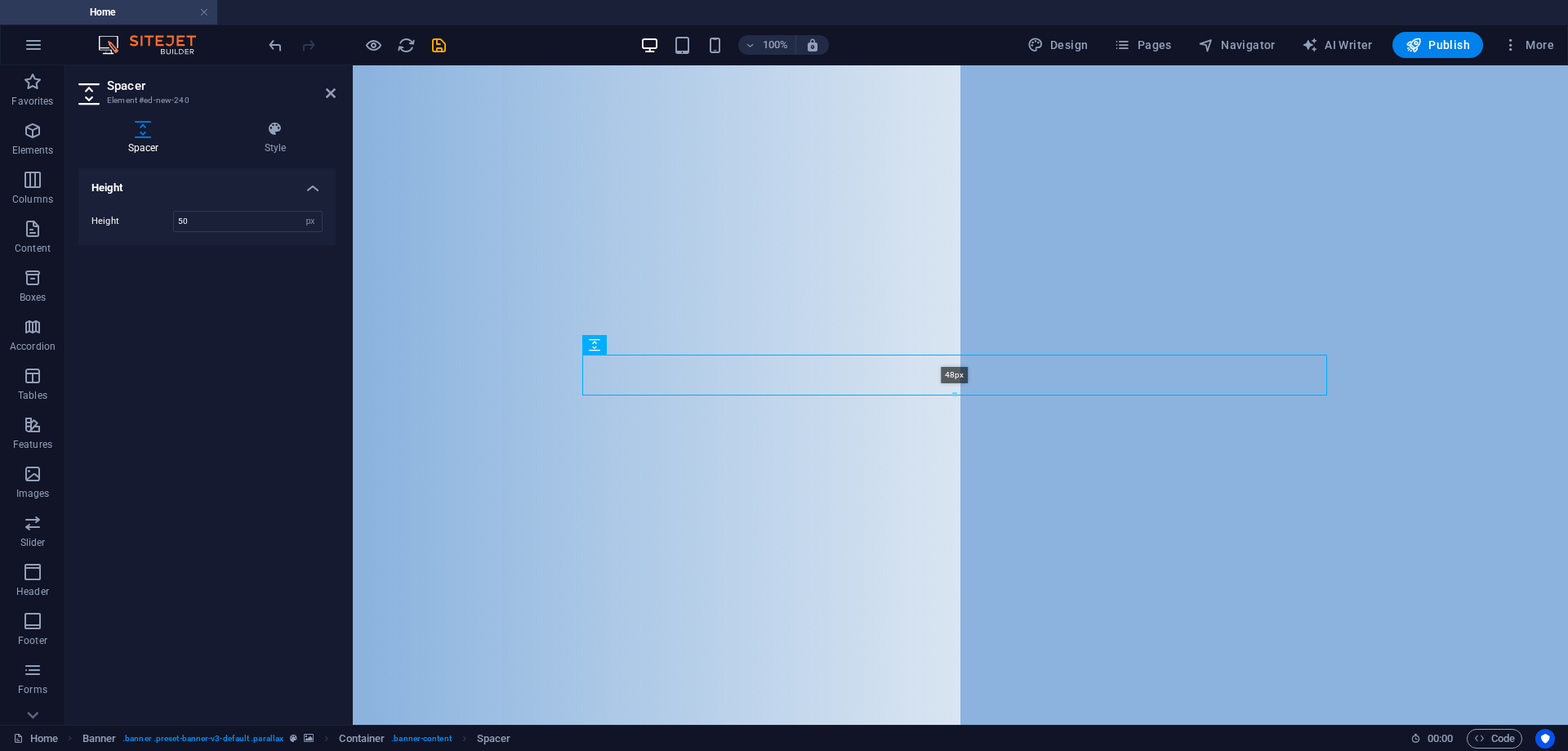 click at bounding box center [955, 395] 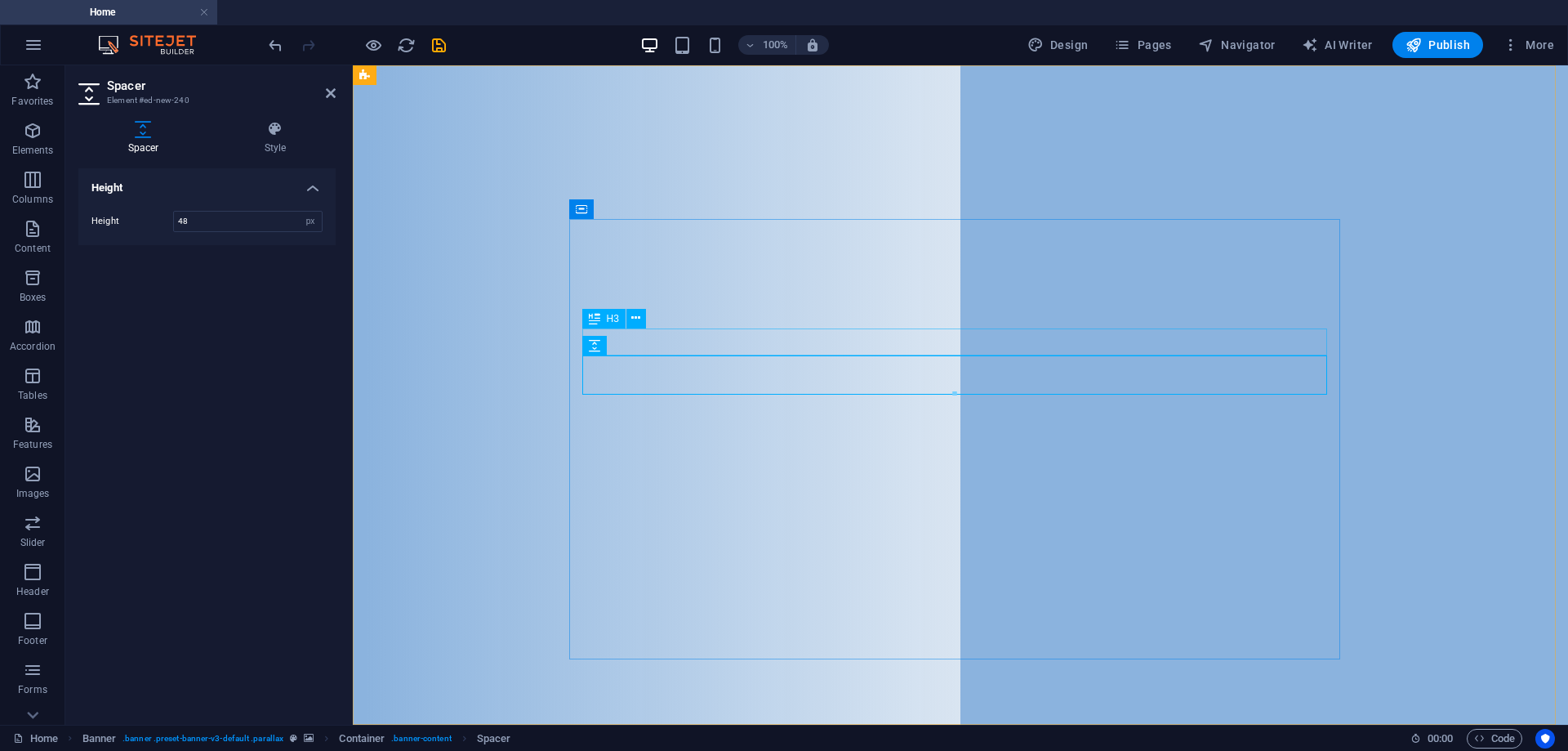 click on "PEACE BE WITH YOU, AND WITH YOUR SPIRIT." at bounding box center [960, 1115] 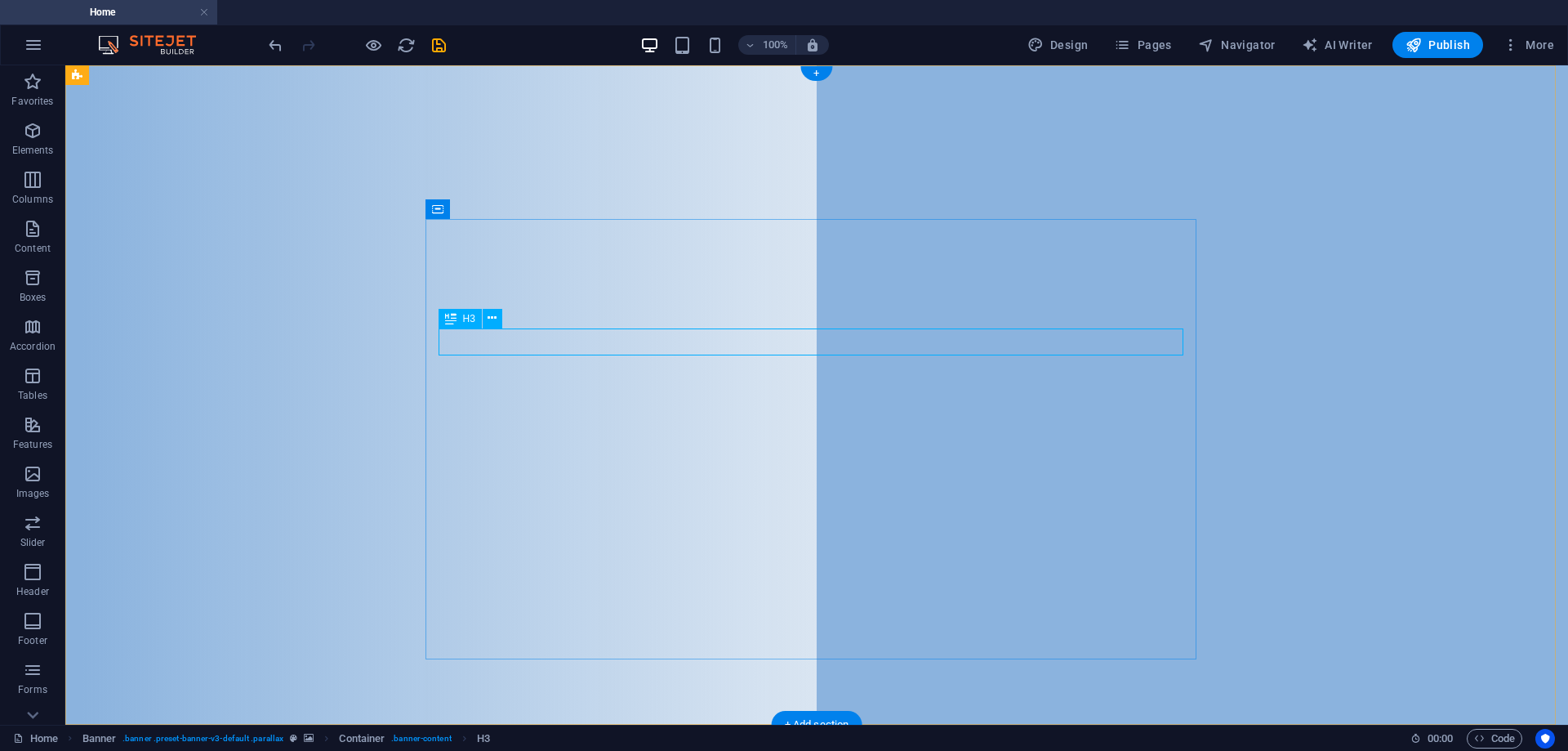 click on "PEACE BE WITH YOU, AND WITH YOUR SPIRIT." at bounding box center [817, 1115] 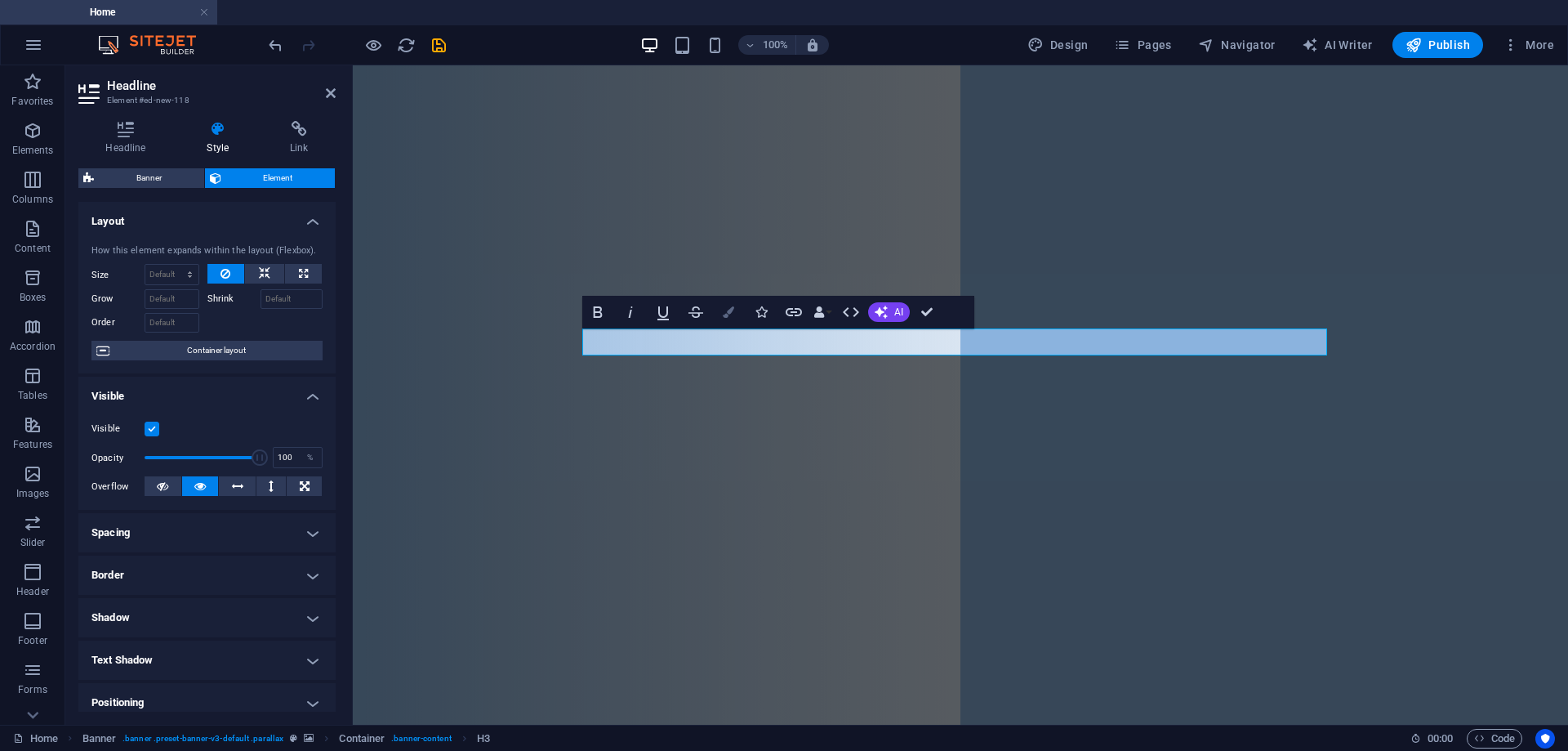 click at bounding box center [728, 312] 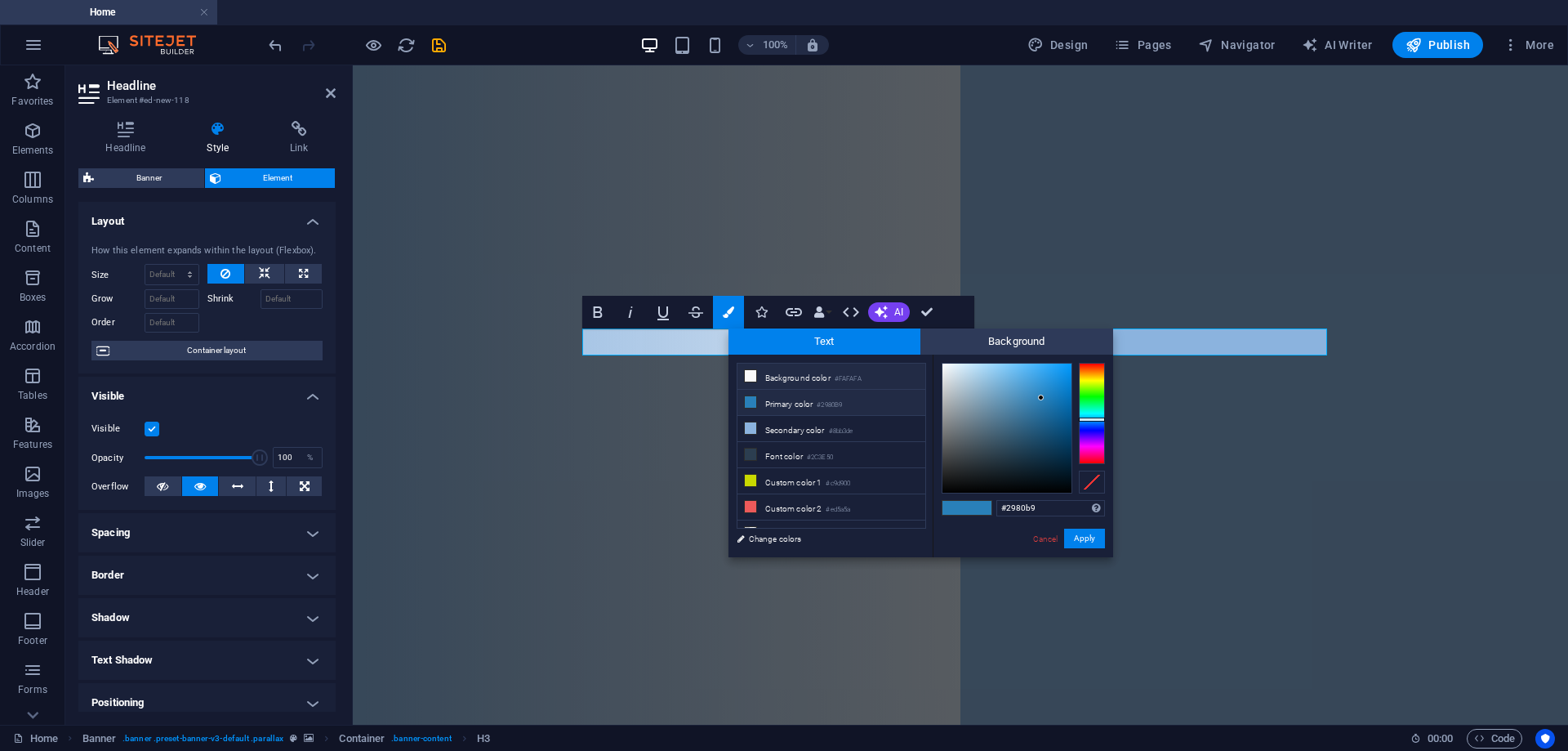 click on "Background color
#FAFAFA" at bounding box center [831, 377] 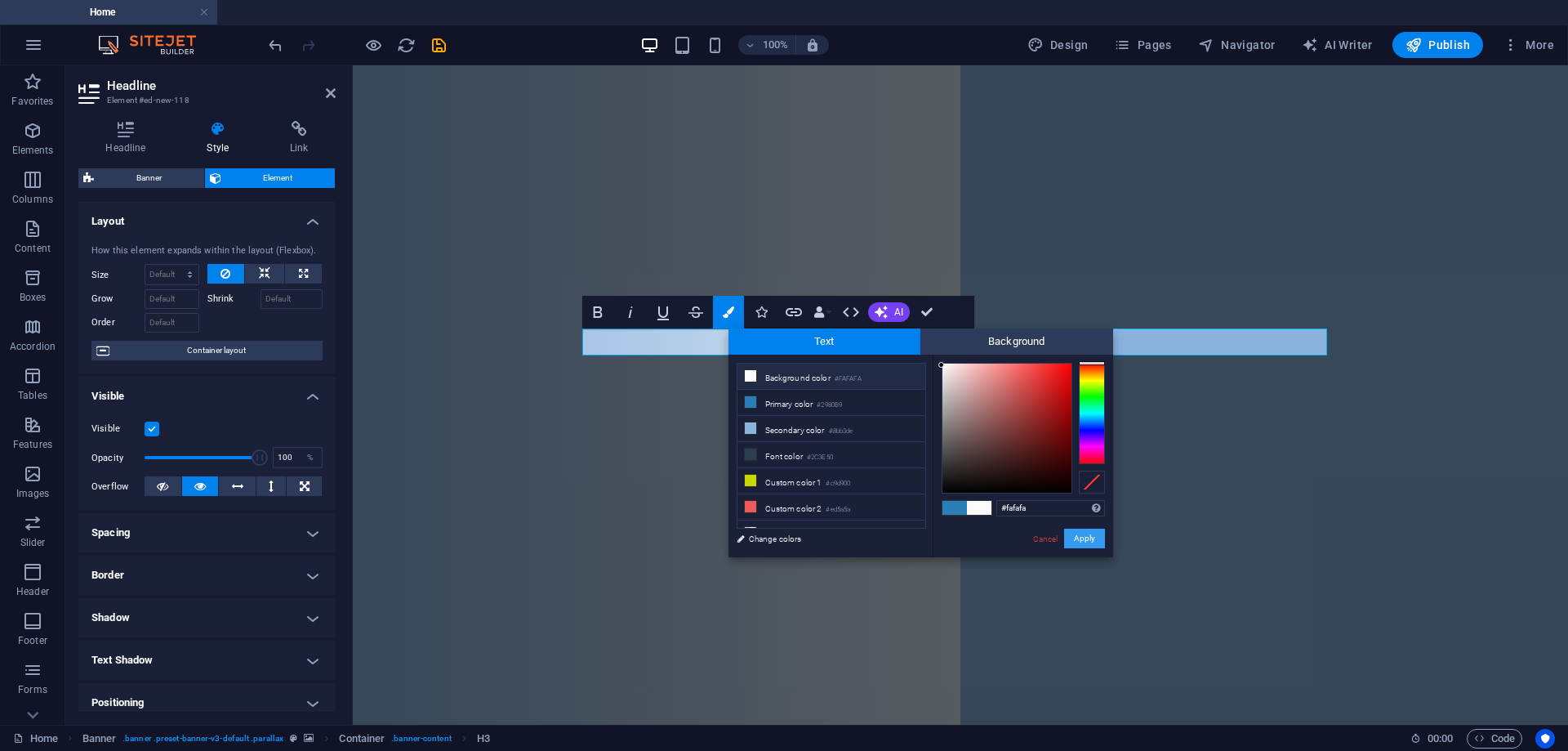 click on "Apply" at bounding box center (1085, 539) 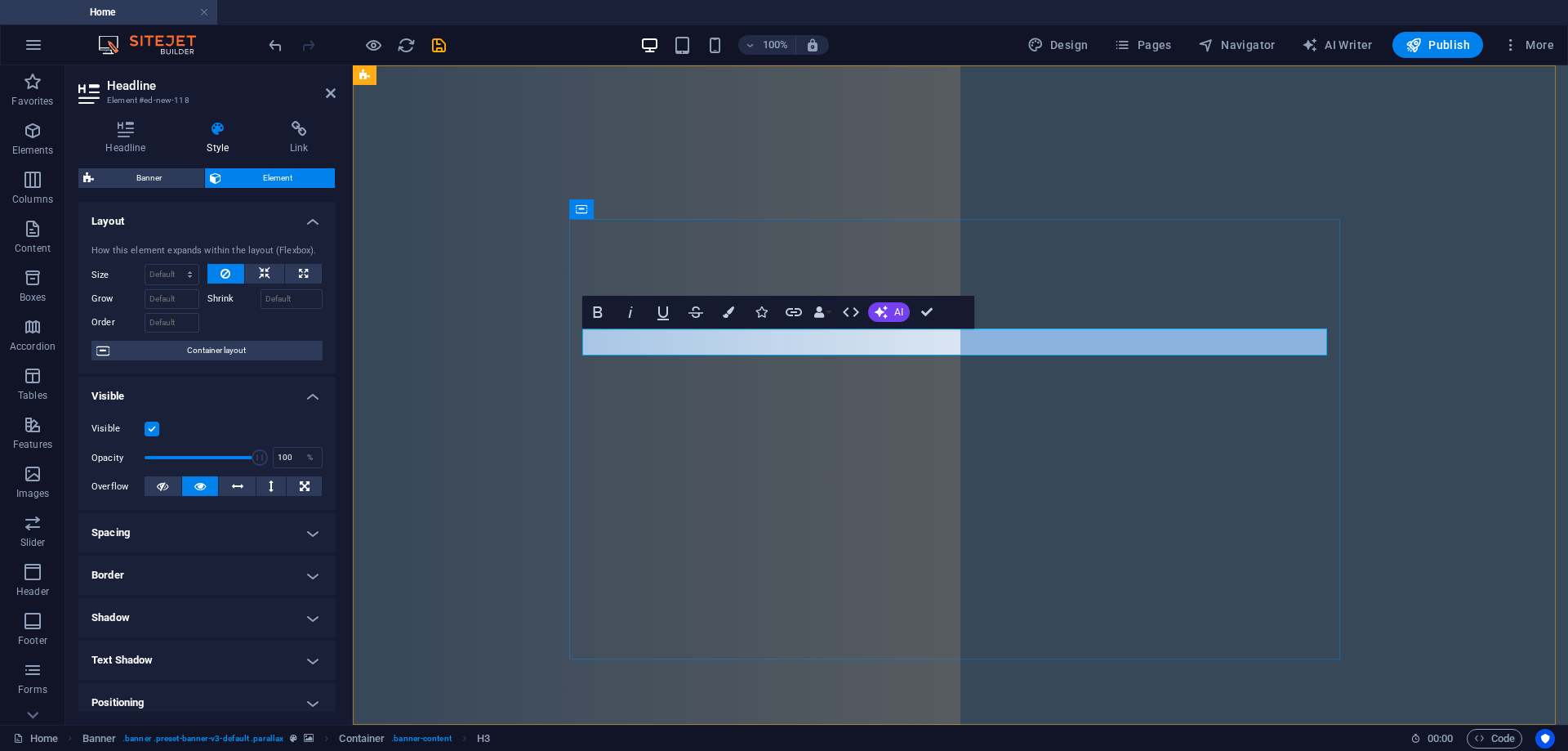 click on "PEACE BE WITH YOU, AND WITH YOUR SPIRIT." at bounding box center [960, 1115] 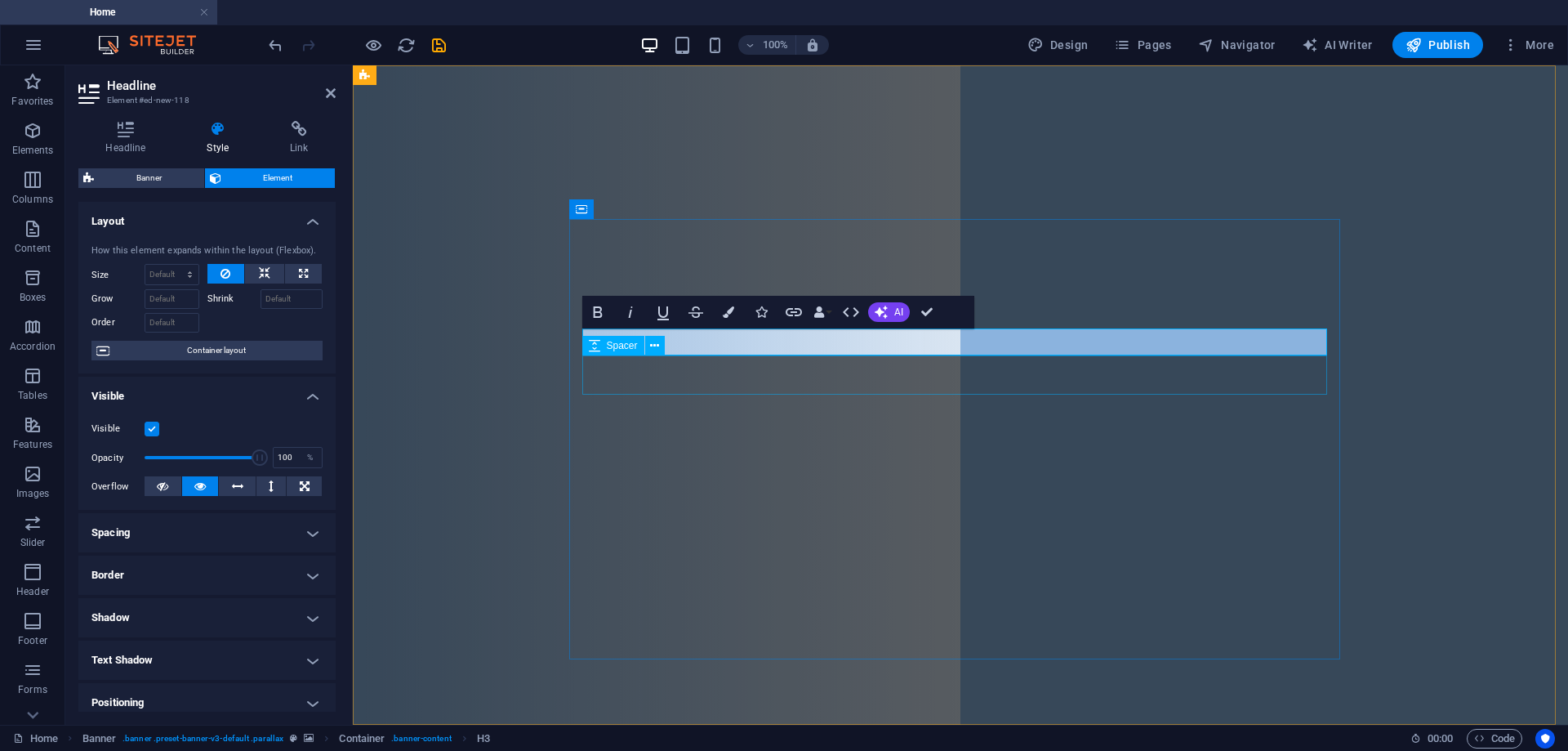drag, startPoint x: 1167, startPoint y: 340, endPoint x: 599, endPoint y: 363, distance: 568.465 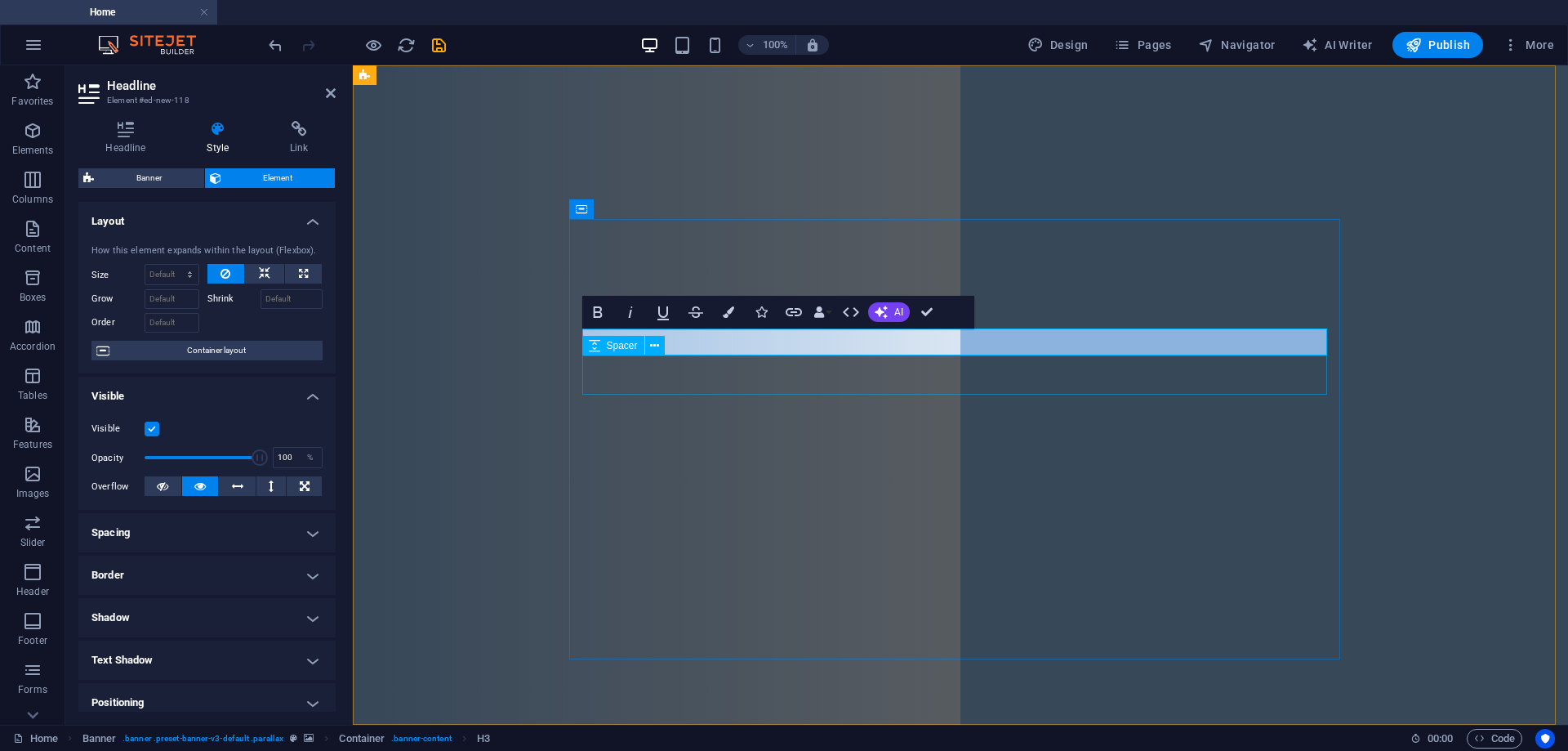 click on "PEACE BE WITH YOU, AND WITH YOUR SPIRIT. WELCOME TO Midrand Lutheran Church" at bounding box center [960, 1213] 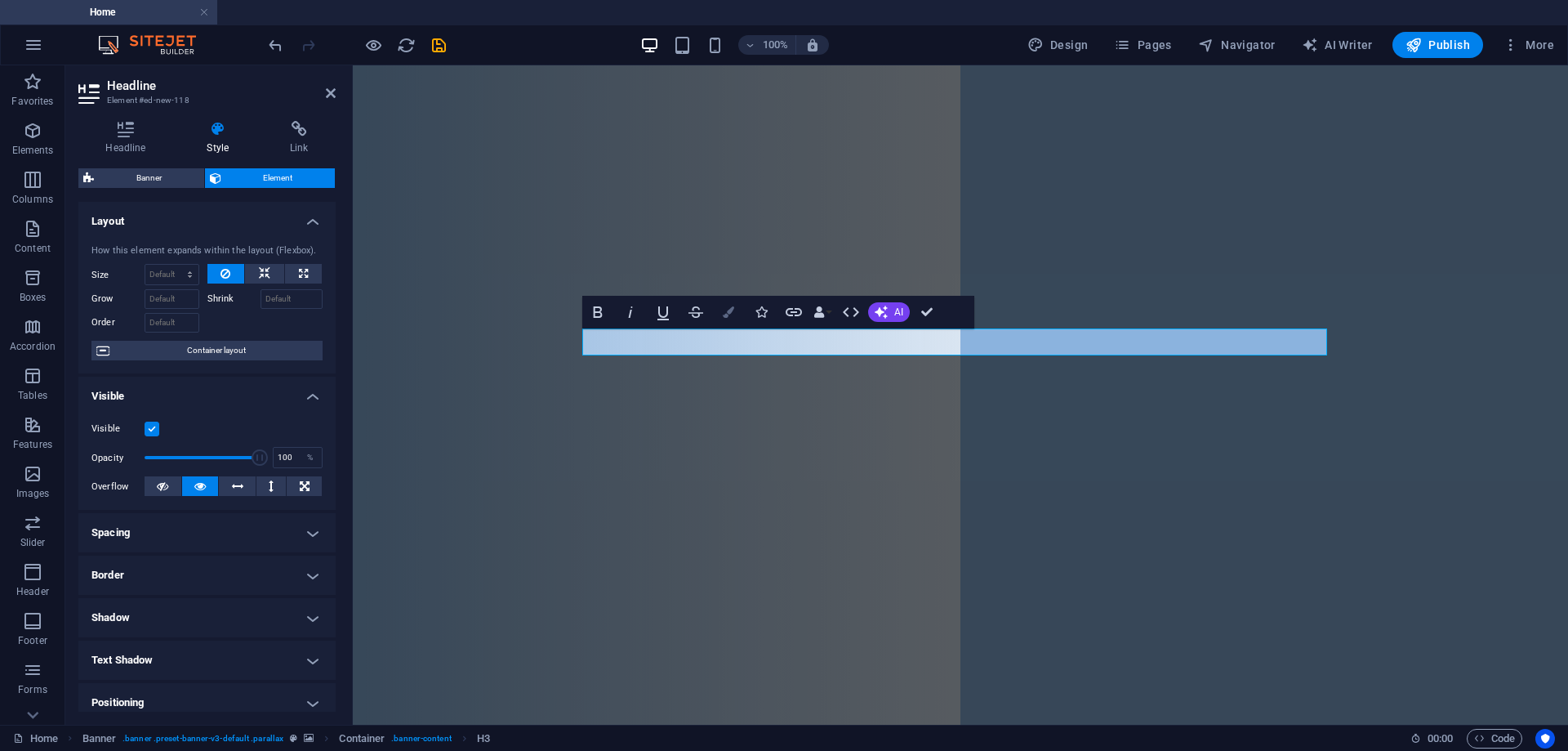 click on "Colors" at bounding box center (728, 312) 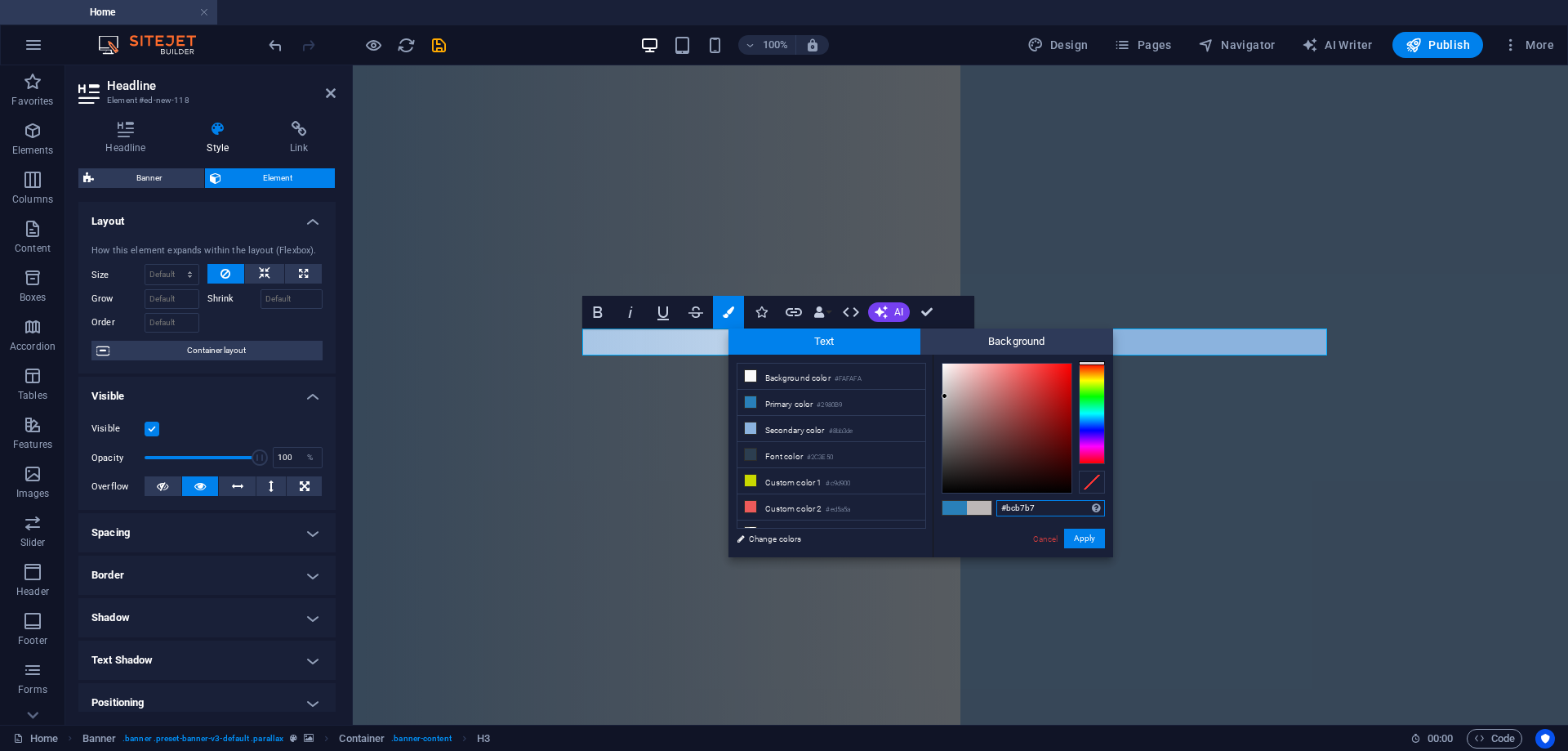 click at bounding box center [1007, 428] 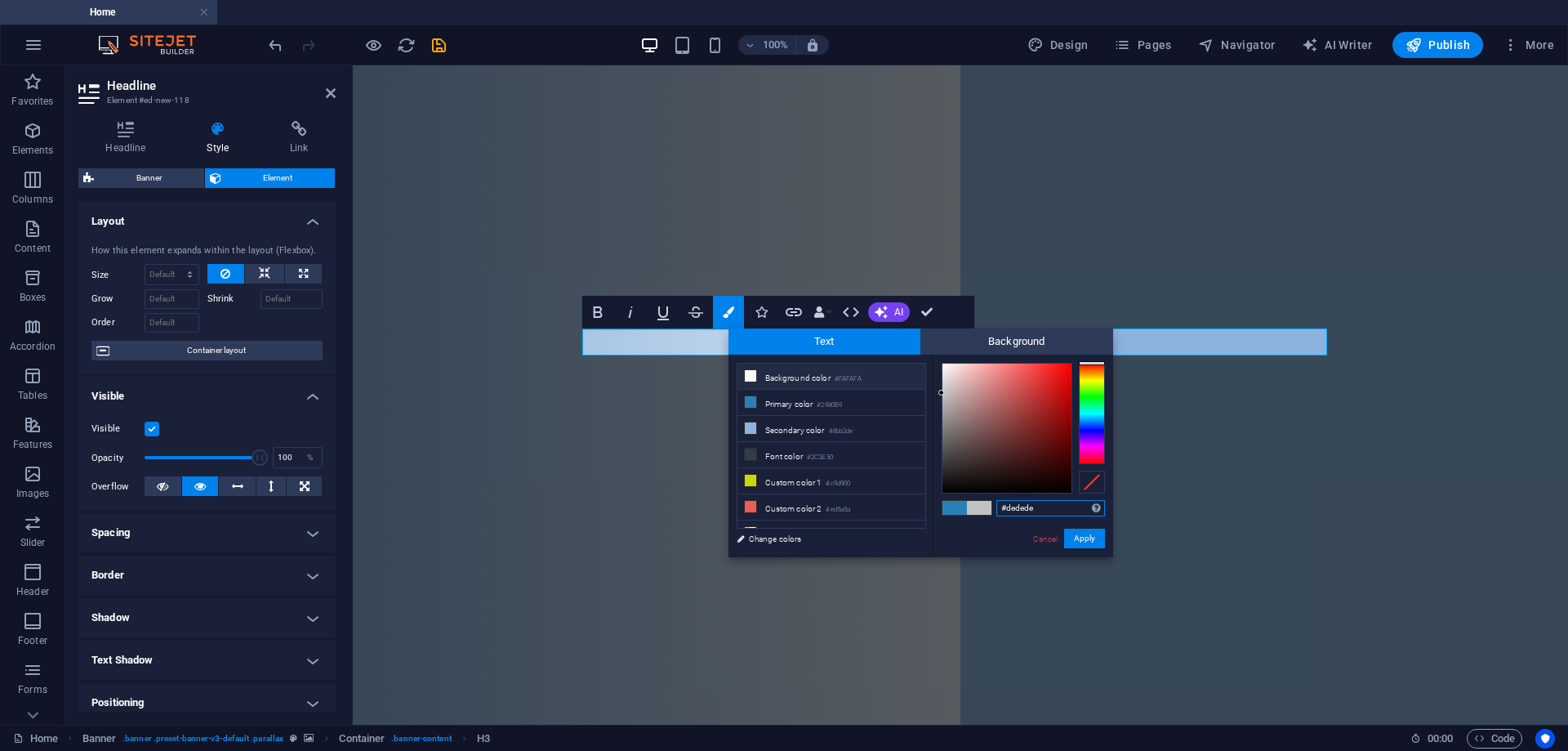 drag, startPoint x: 942, startPoint y: 393, endPoint x: 906, endPoint y: 379, distance: 38.626416 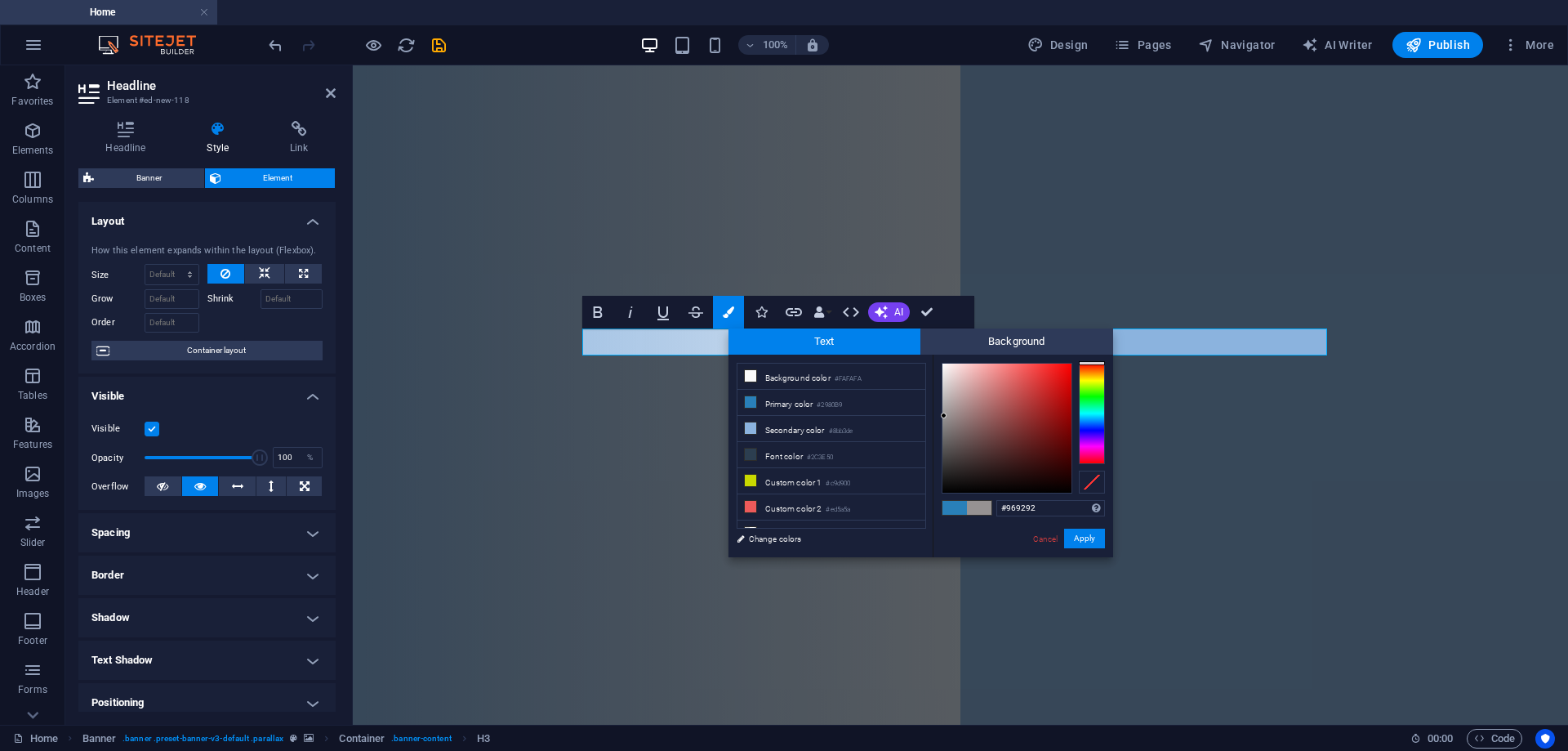click at bounding box center [943, 415] 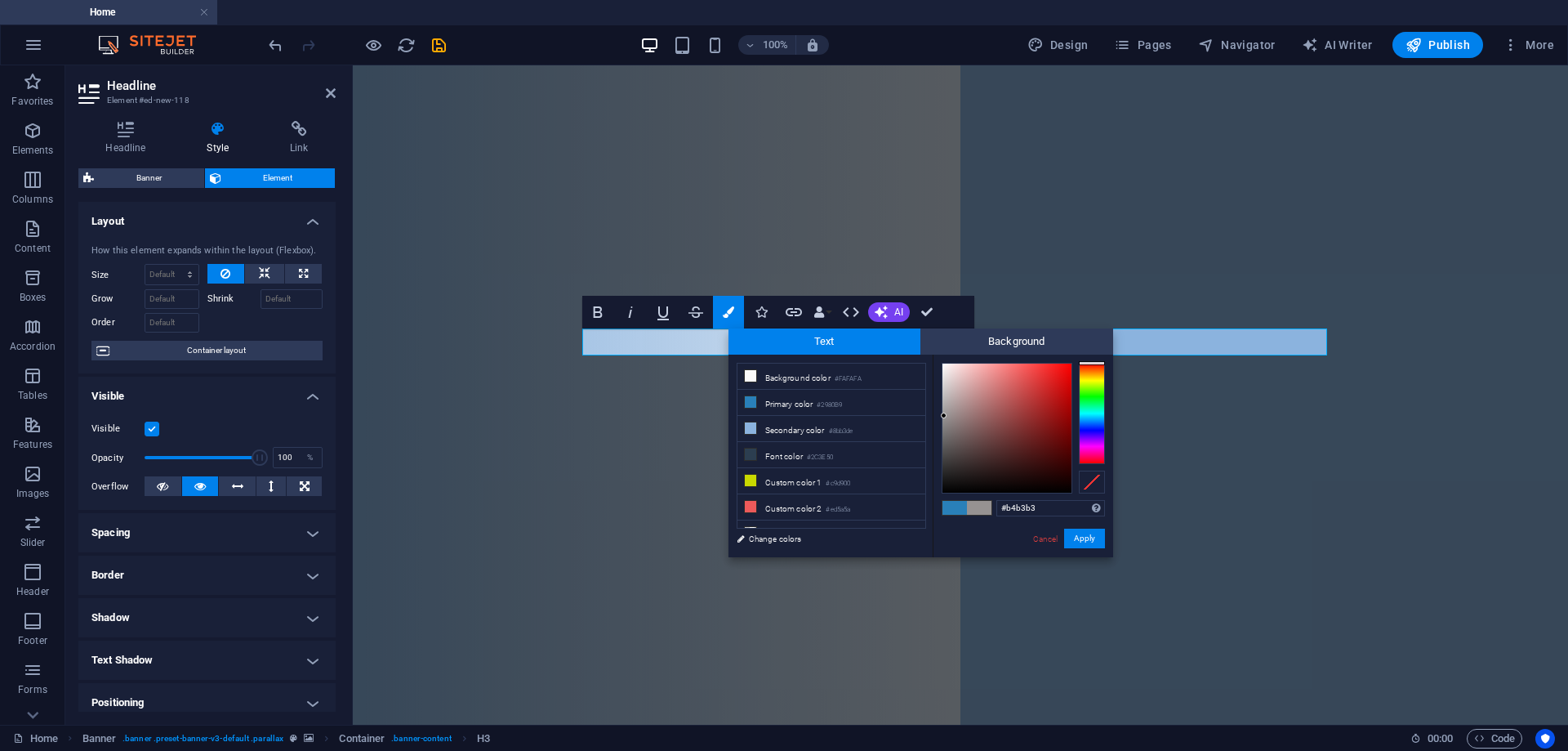type on "#b4b4b4" 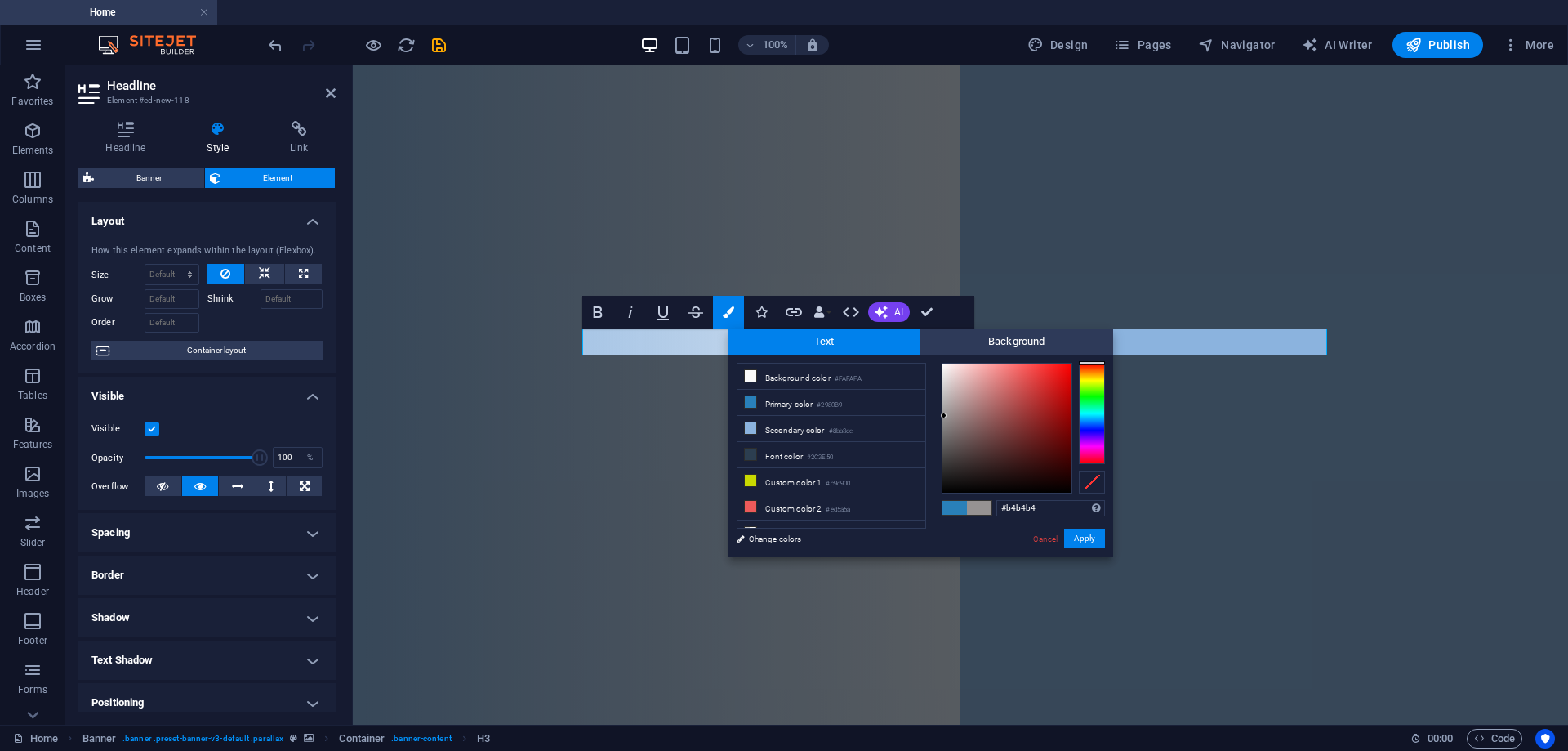 click at bounding box center [1007, 428] 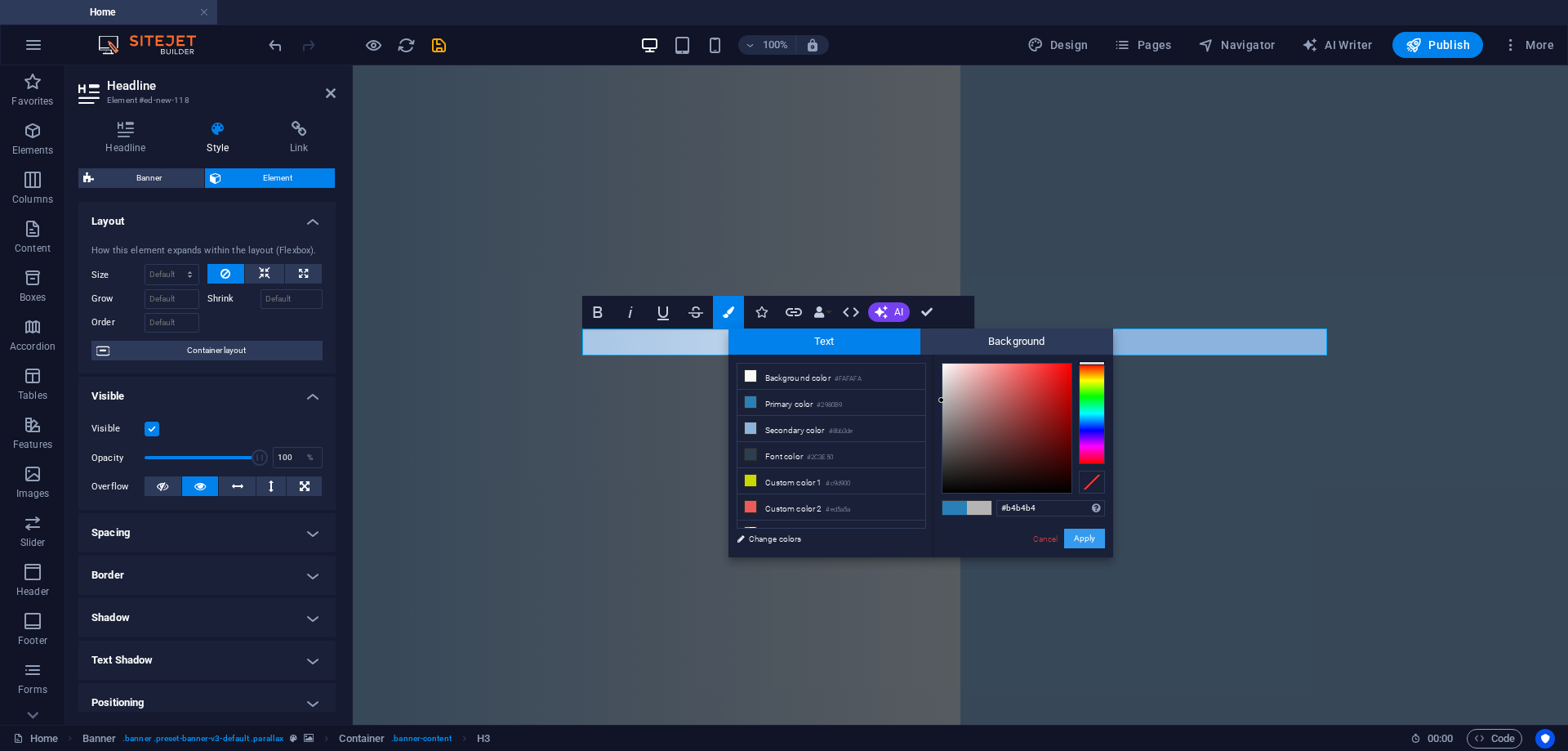 click on "Apply" at bounding box center [1085, 539] 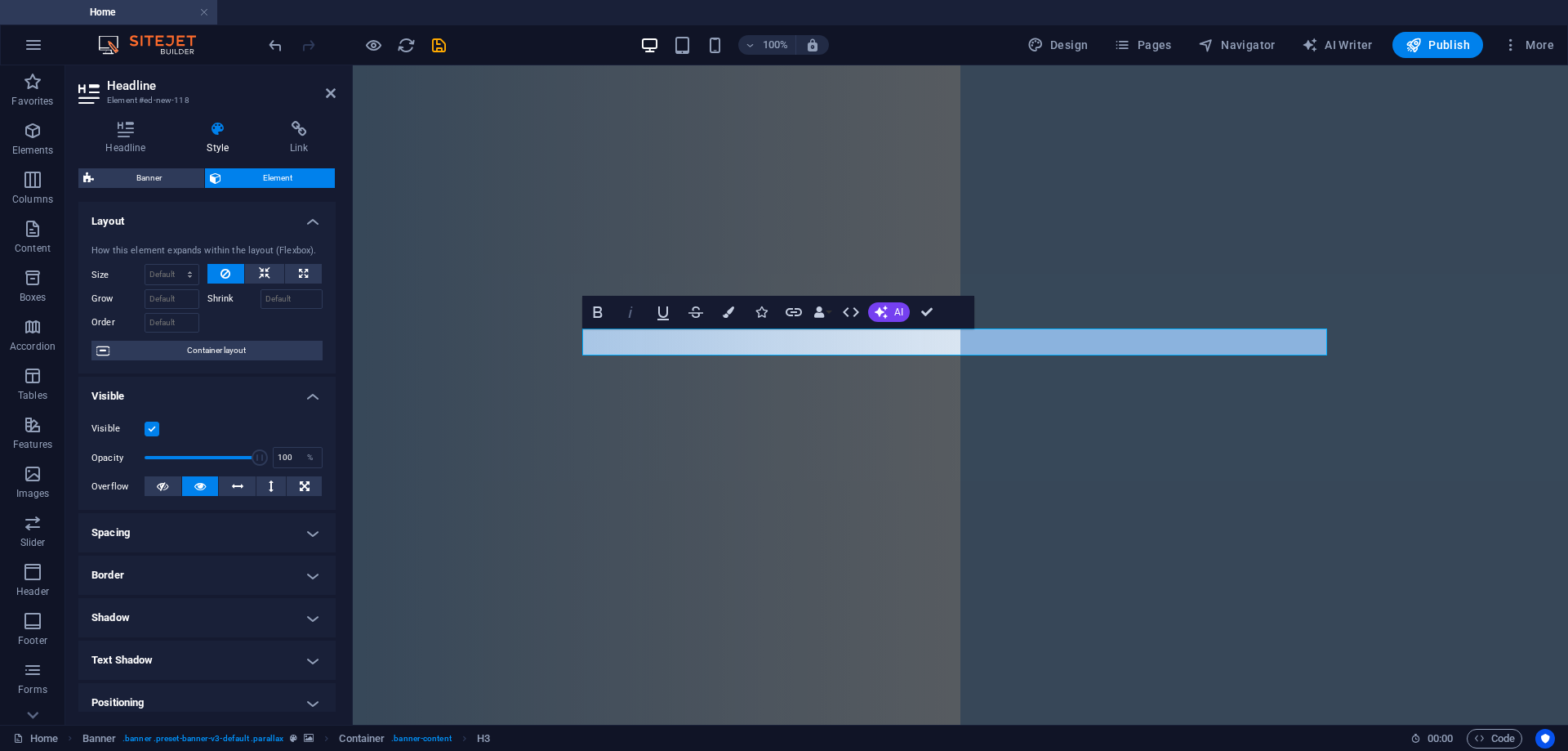 click 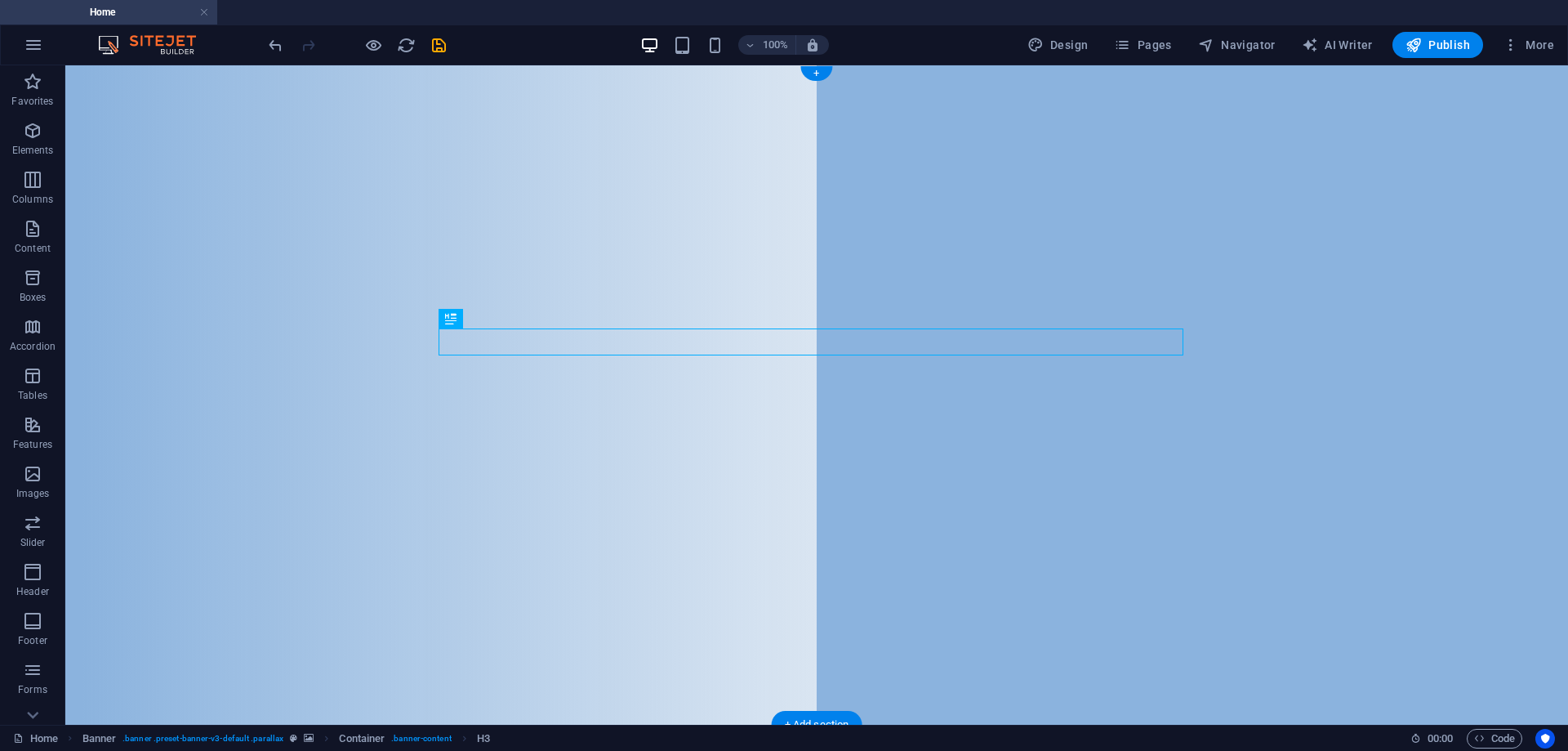click at bounding box center [817, 395] 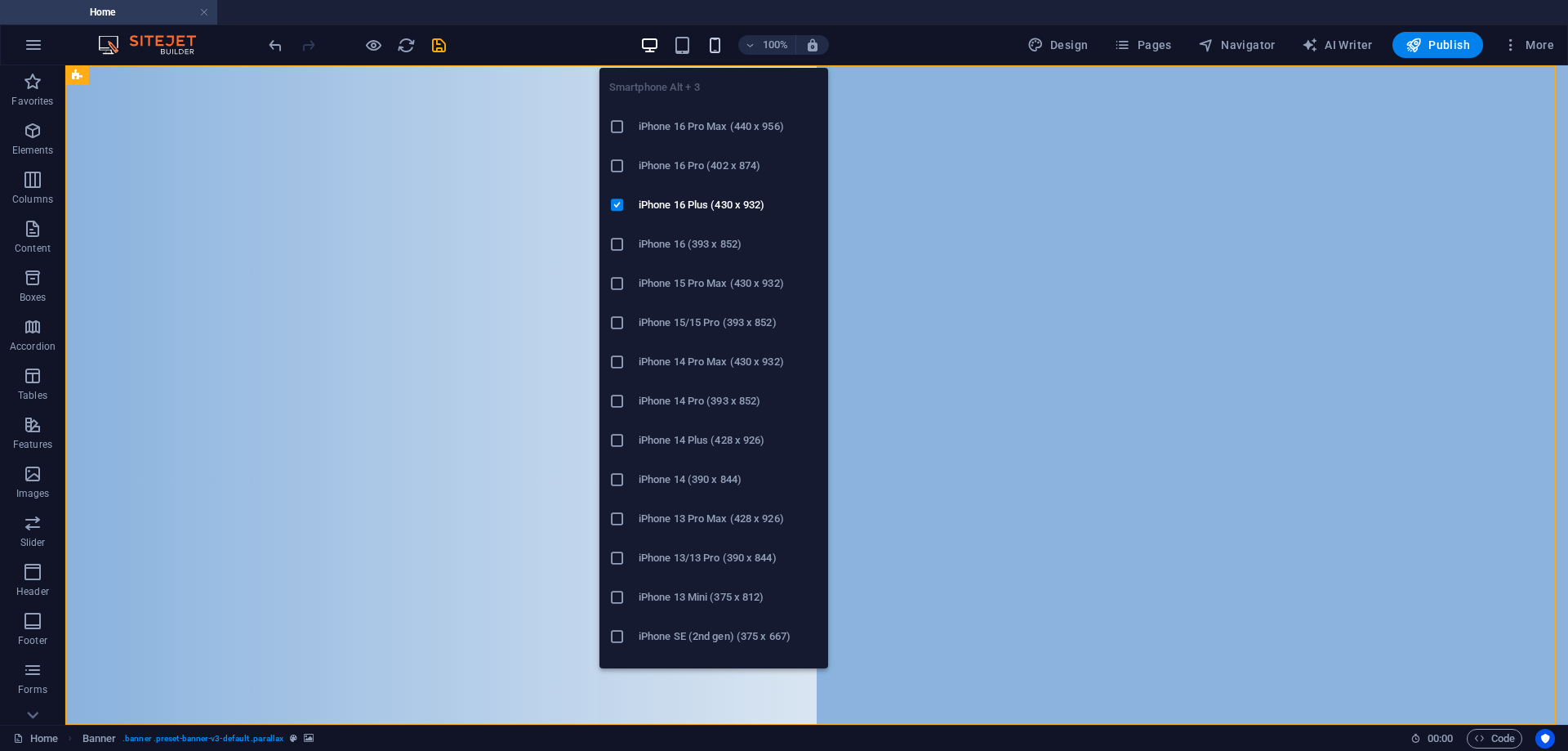 click at bounding box center (715, 45) 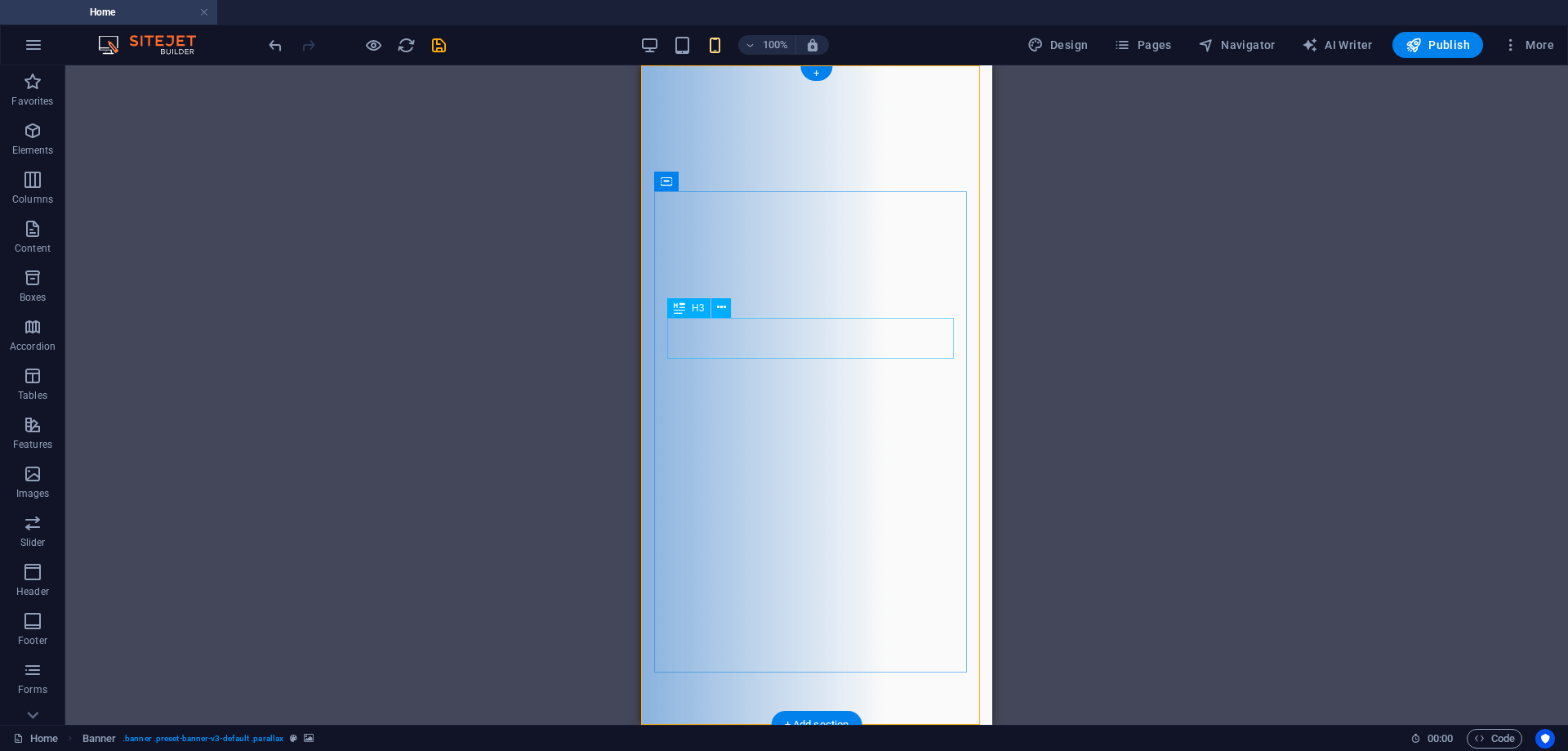 click on "PEACE BE WITH YOU, AND WITH YOUR SPIRIT." at bounding box center [817, 1080] 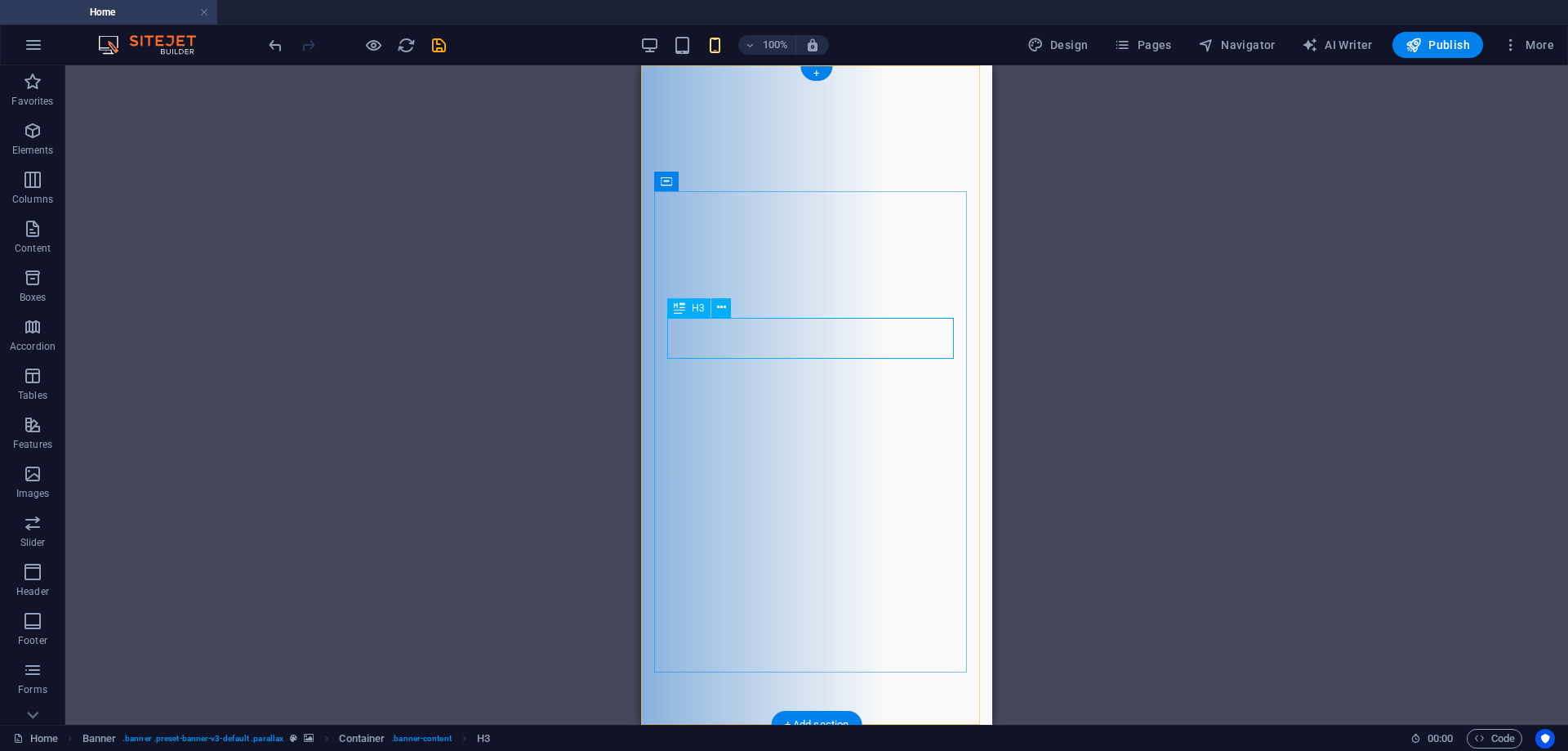 click on "PEACE BE WITH YOU, AND WITH YOUR SPIRIT." at bounding box center [817, 1080] 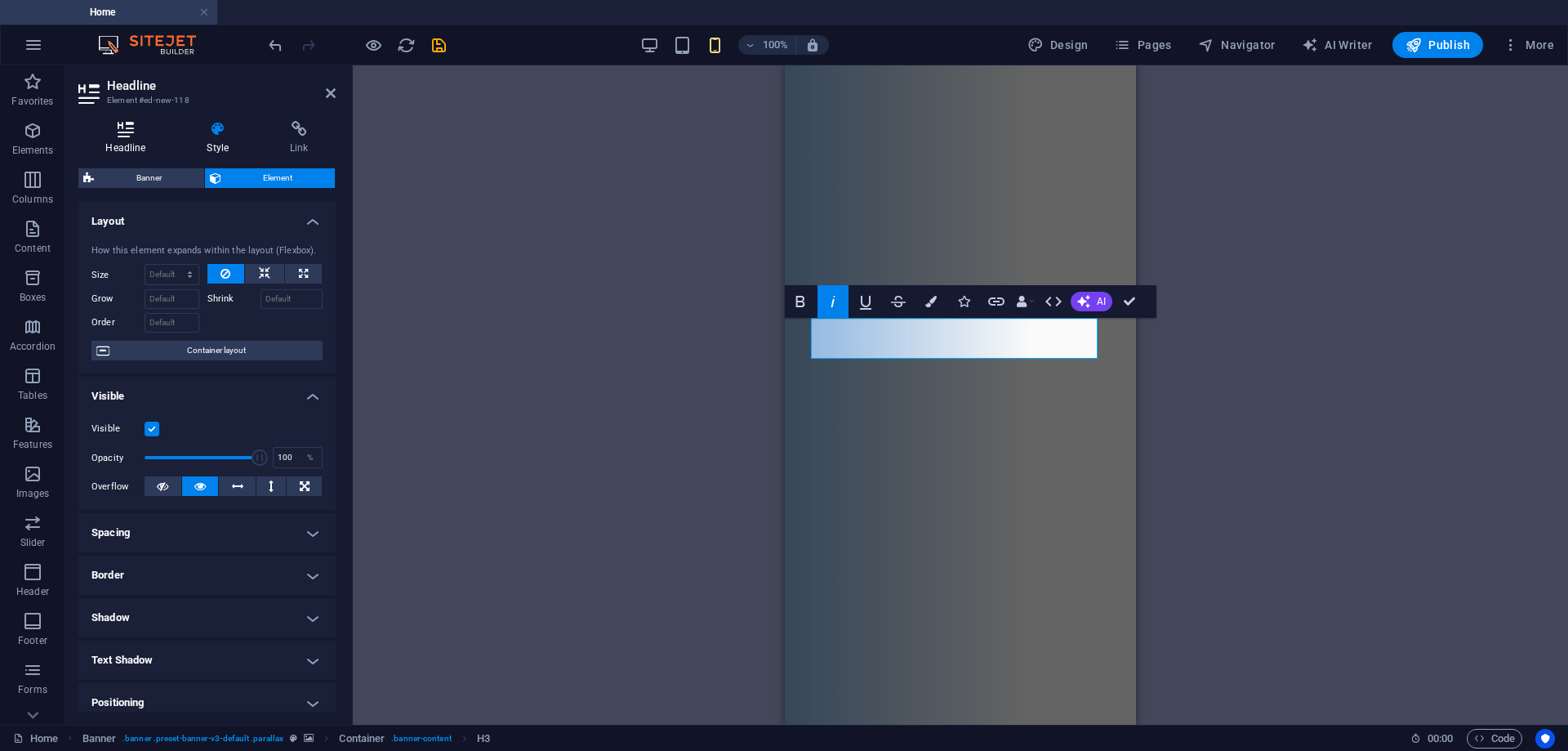 click on "Headline" at bounding box center [129, 138] 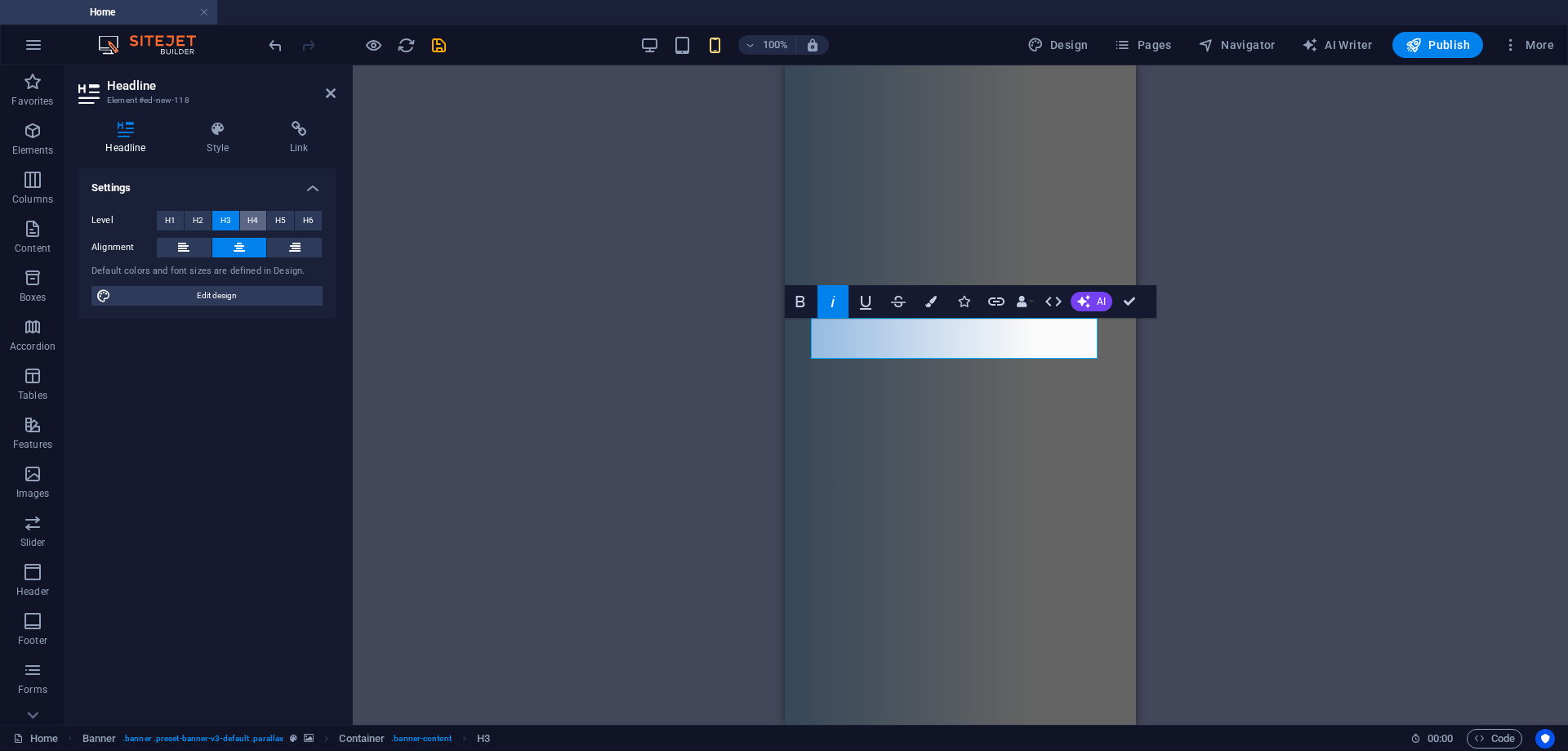click on "H4" at bounding box center [252, 221] 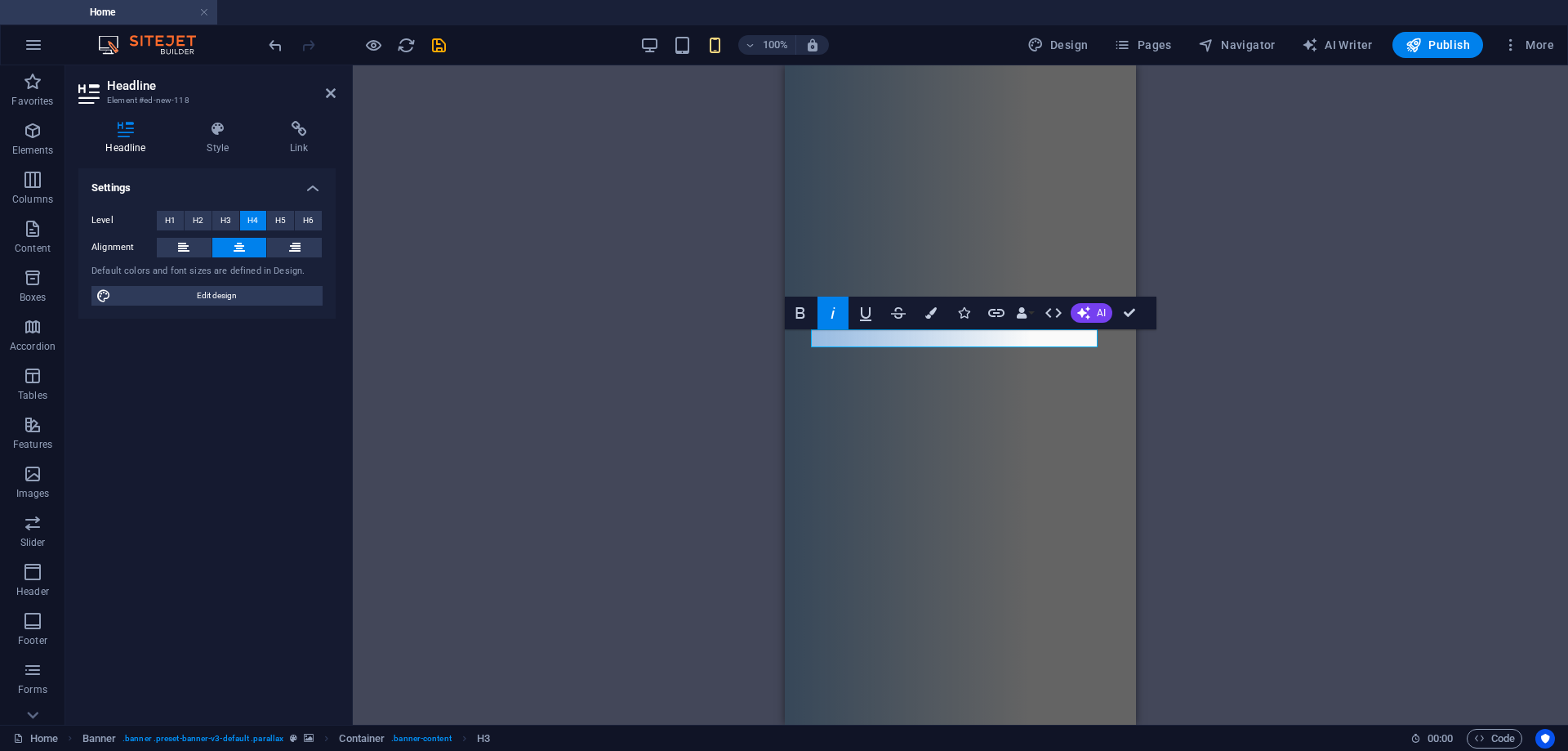click on "H2 Banner Container Icon Social Media Icons Banner Menu Bar Menu H1 Spacer Container Scroll indicator Container Container Preset HTML Preset Container Preset H2 Container Spacer Text Image Spacer HTML Text Image Icon Preset Container Preset HTML Container Preset Icon H4 Spacer Container HTML Bold Italic Underline Strikethrough Colors Icons Link Data Bindings Company First name [NAME] Last name [NAME] Street ZIP code [ZIP] City [CITY] Email [EMAIL] Phone [PHONE] Mobile [PHONE] Fax [PHONE] Custom field 1 Custom field 2 Custom field 3 Custom field 4 Custom field 5 Custom field 6 HTML AI Improve Make shorter Make longer Fix spelling & grammar Translate to English Generate text Confirm (Ctrl+⏎)" at bounding box center [960, 395] 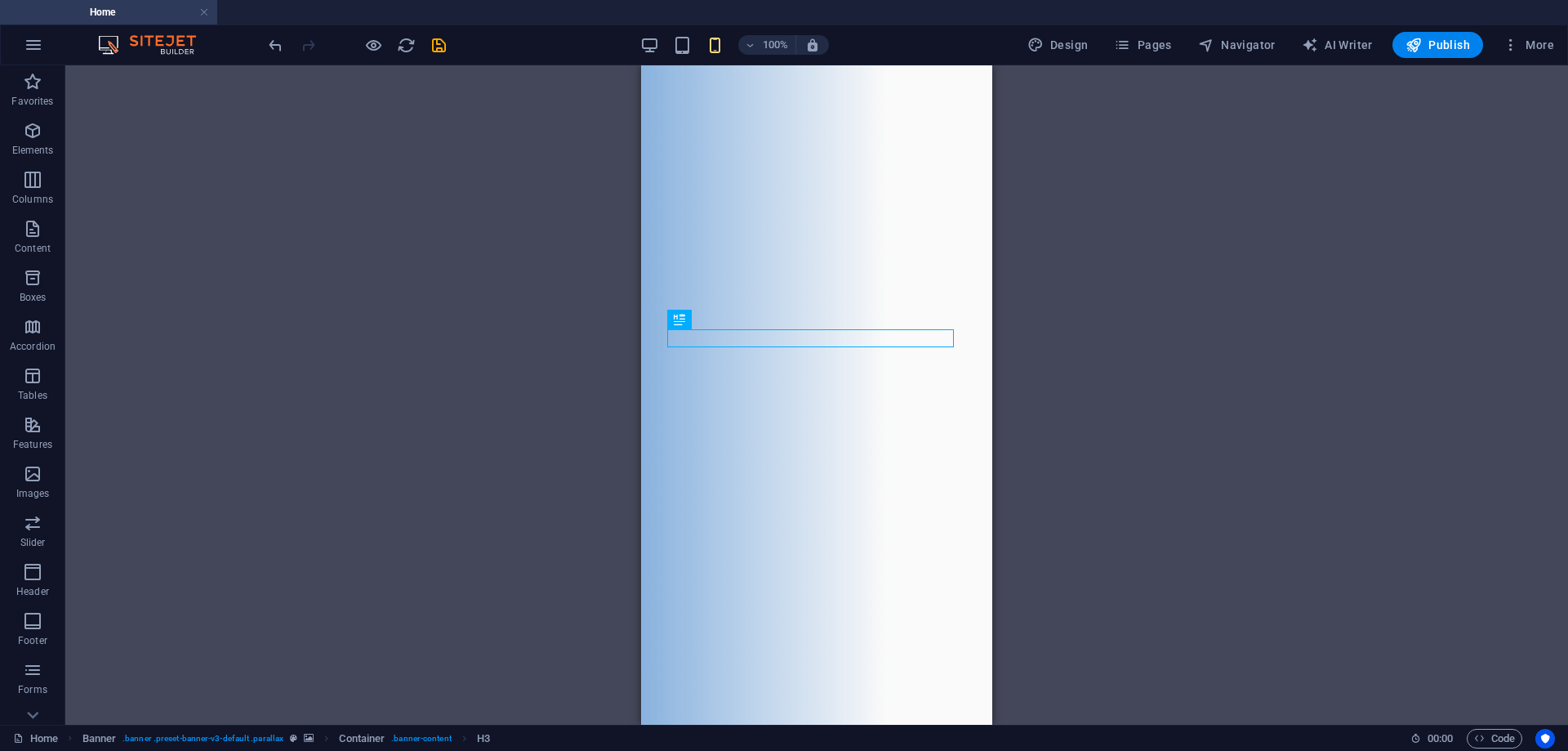 click on "H2   Banner   Container   Icon   Social Media Icons   Banner   Menu Bar   Menu   H1   Spacer   Container   Scroll indicator   Container   Container   Preset   HTML   Preset   Container   Preset   H2   Container   Spacer   Text   Image   Spacer   HTML   Text   Image   Icon   Preset   Container   Preset   HTML   Container   Preset   Icon   H4   Spacer   Container   HTML" at bounding box center (817, 395) 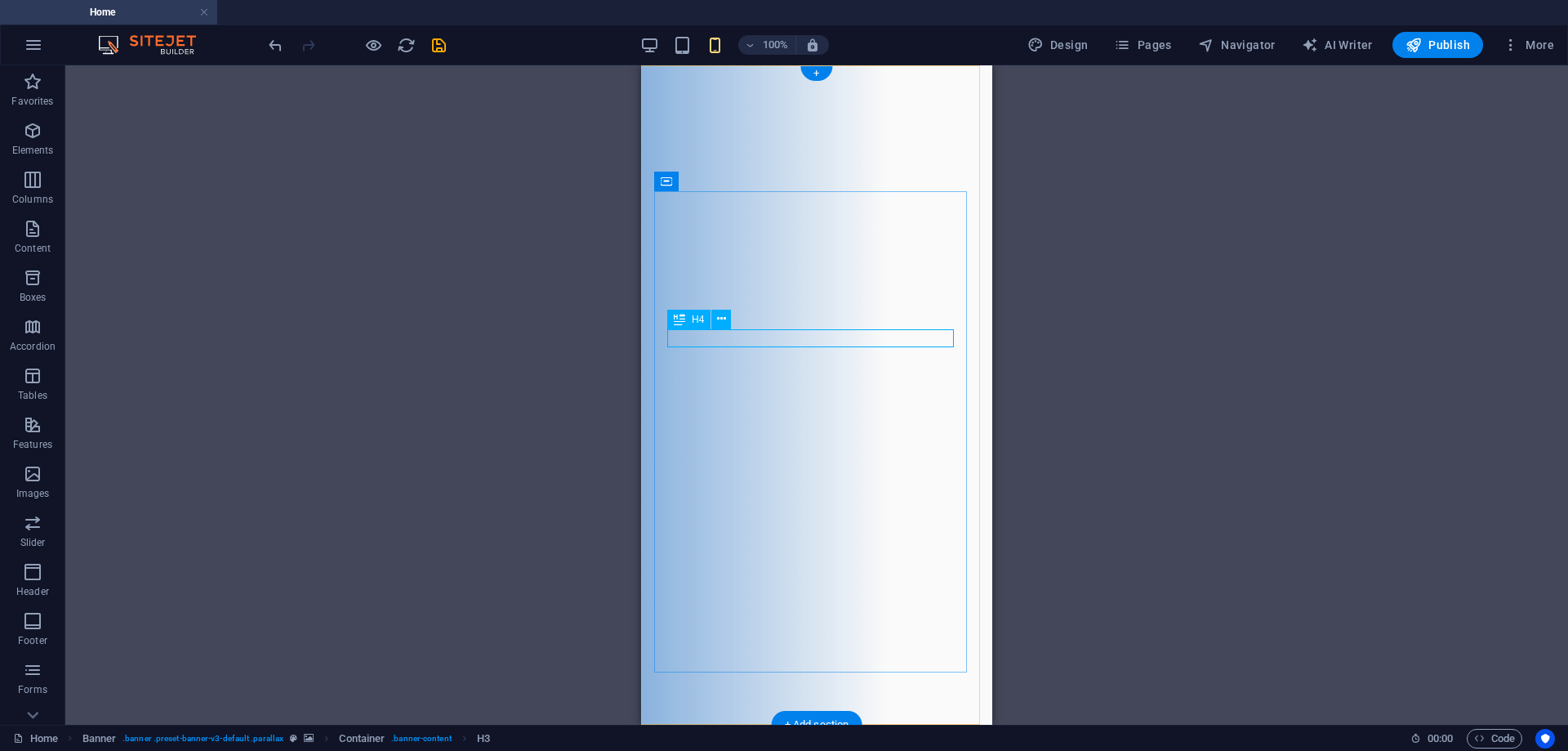 click on "PEACE BE WITH YOU, AND WITH YOUR SPIRIT." at bounding box center [817, 1068] 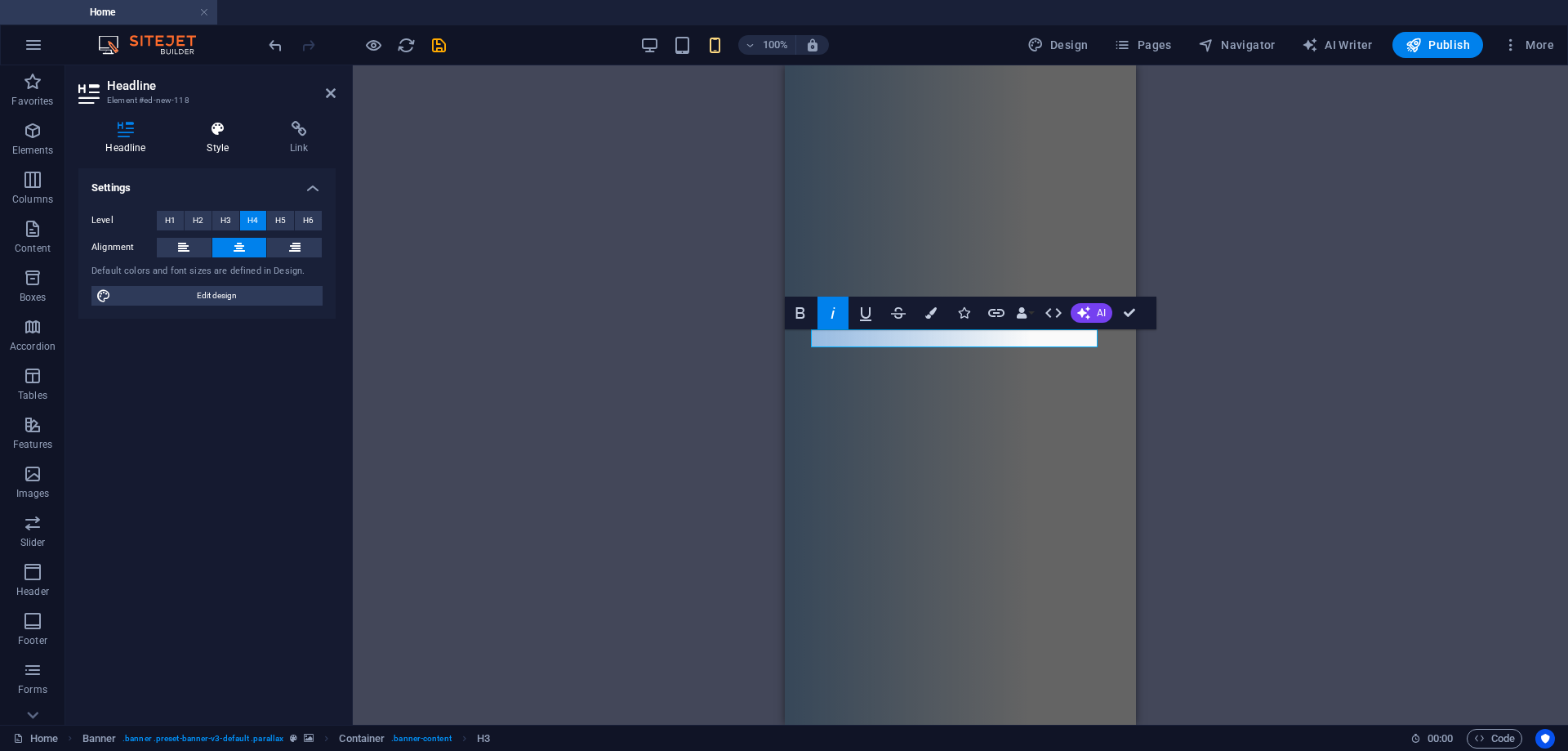 click on "Style" at bounding box center (221, 138) 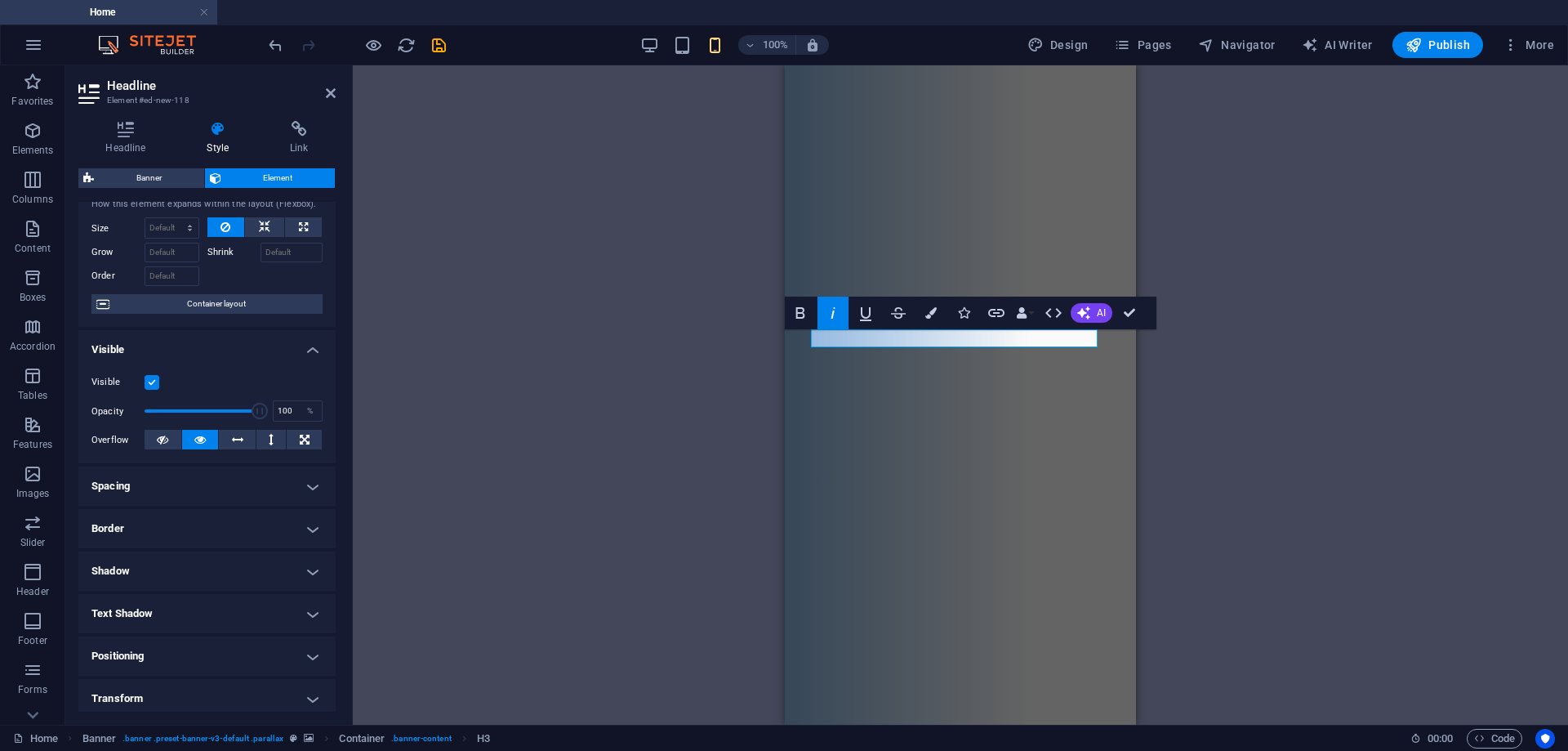 scroll, scrollTop: 181, scrollLeft: 0, axis: vertical 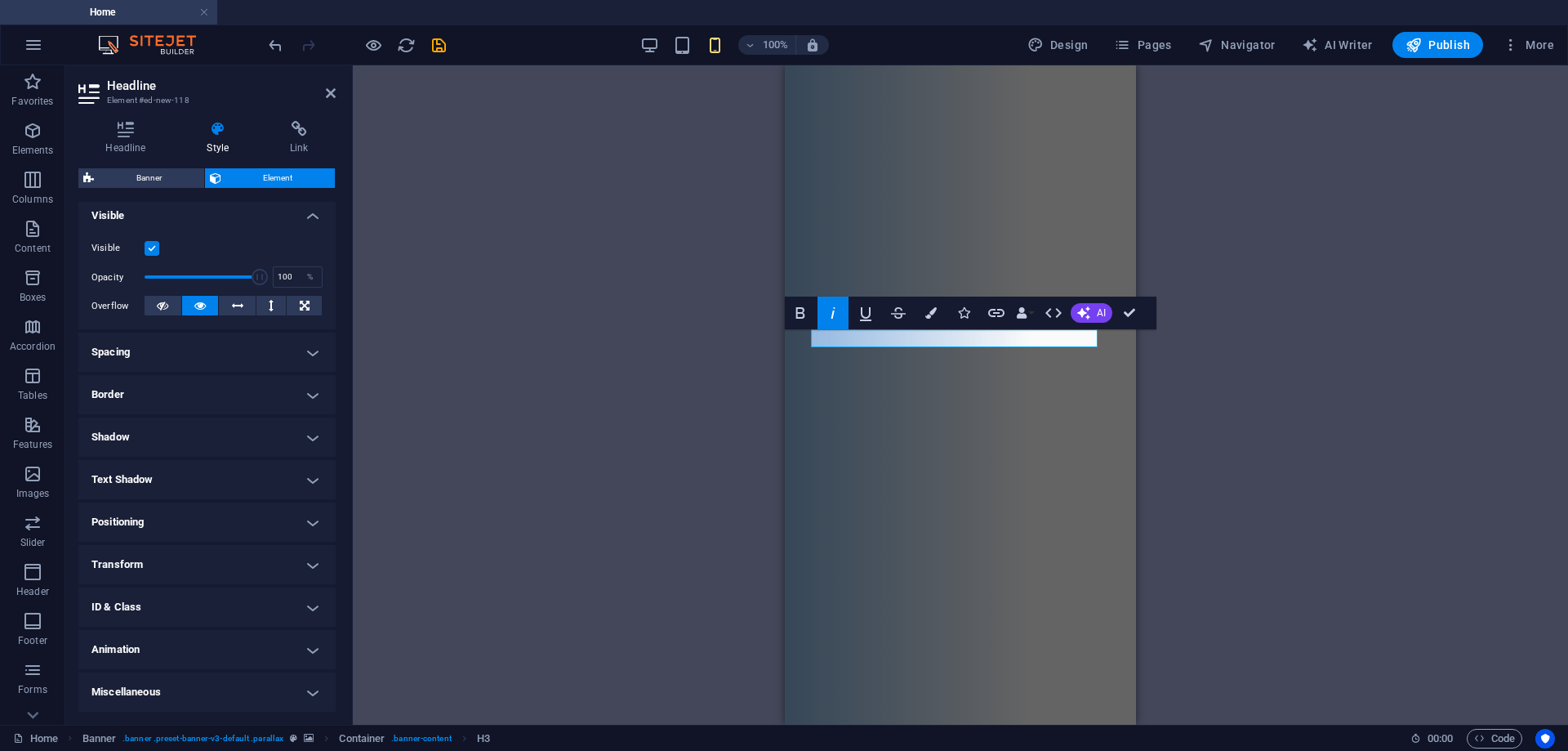 click on "Shadow" at bounding box center (207, 437) 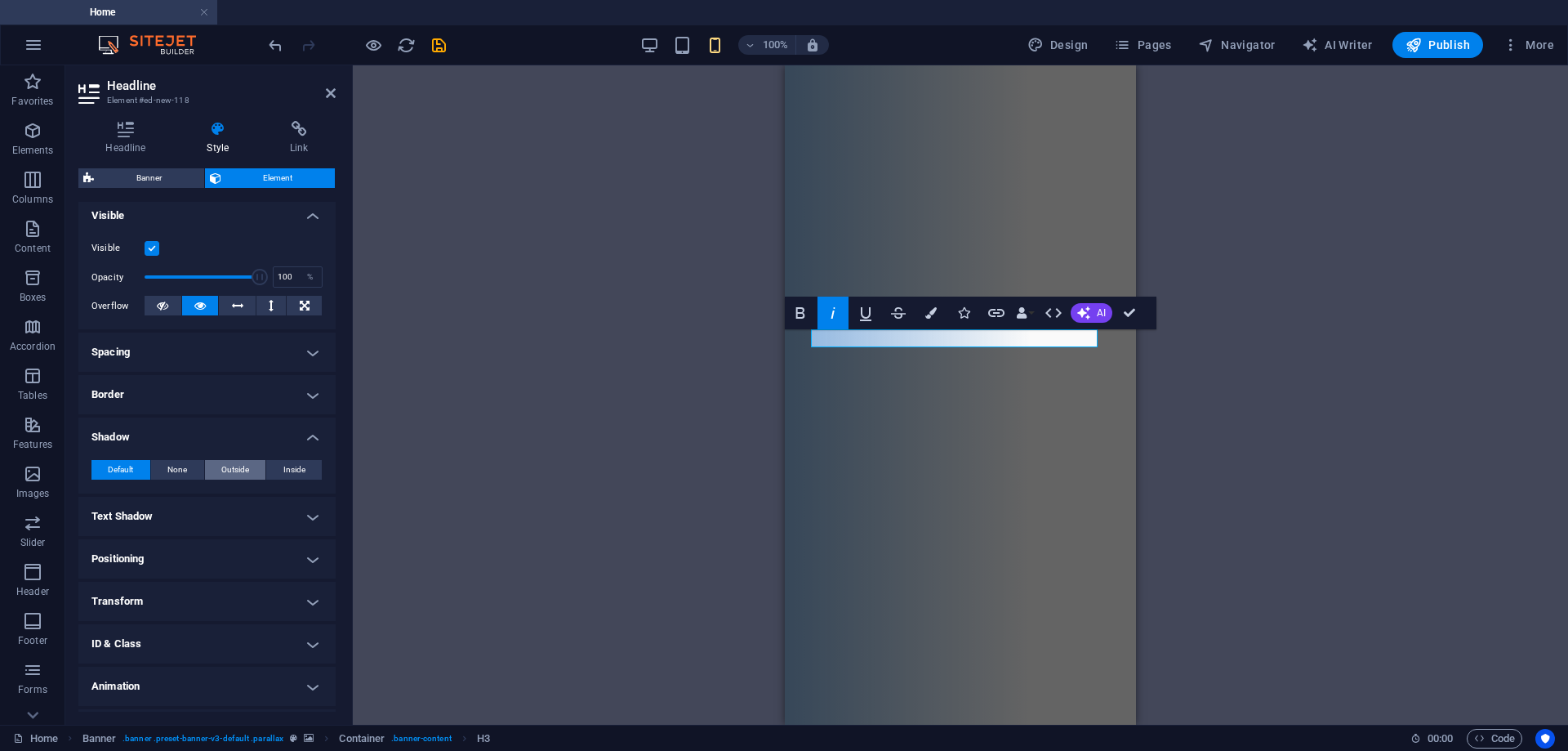 click on "Outside" at bounding box center [235, 470] 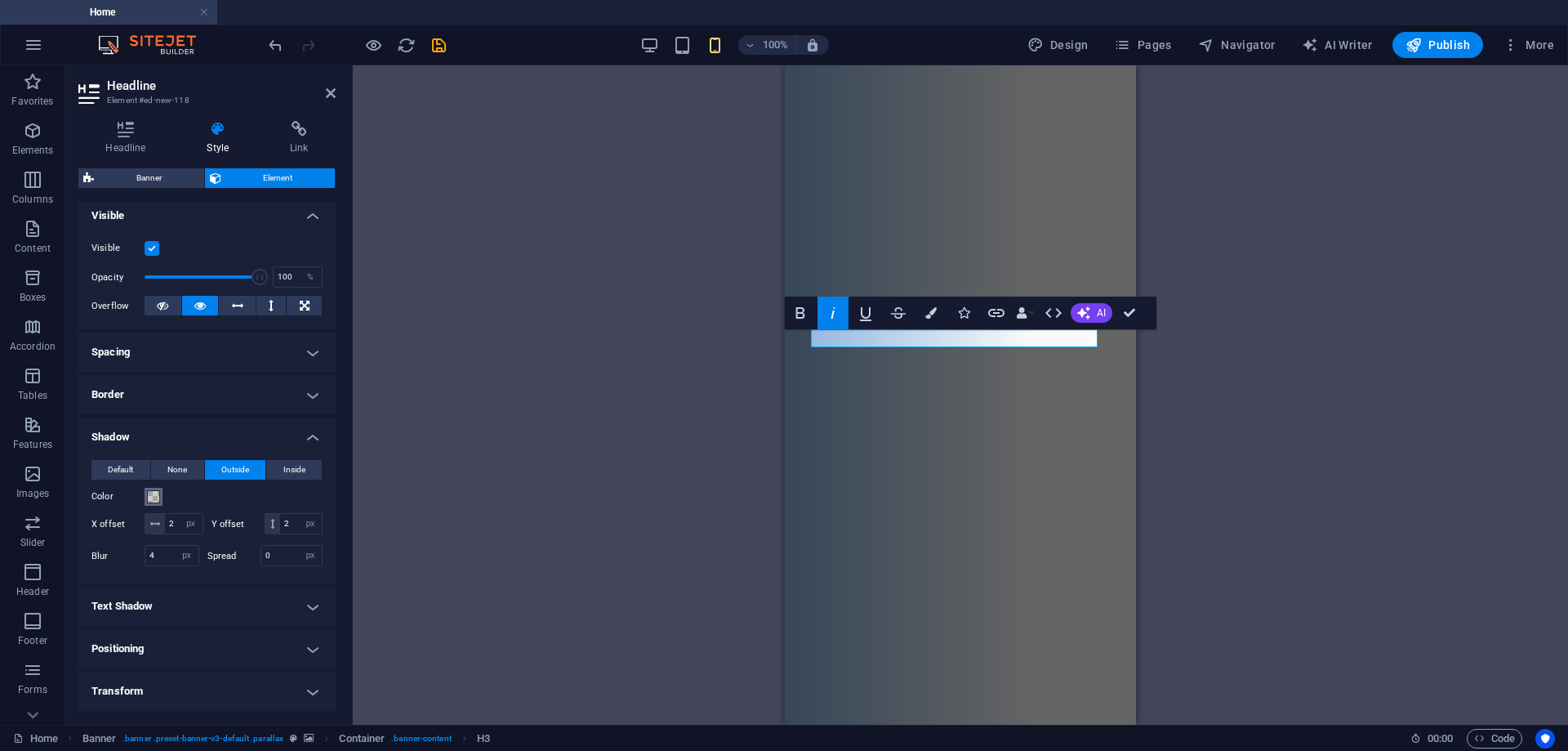 click at bounding box center (154, 497) 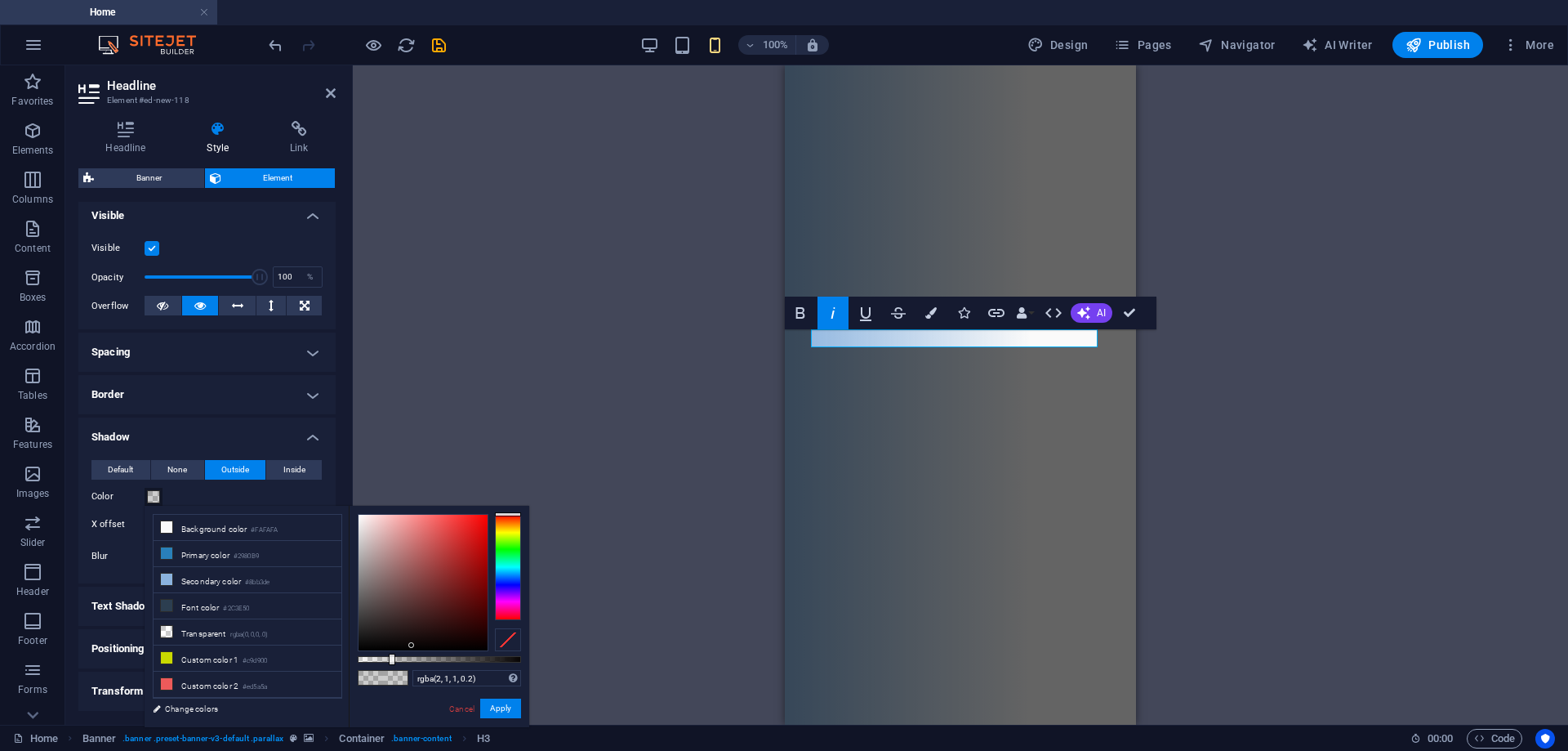 type on "rgba(0, 0, 0, 0.2)" 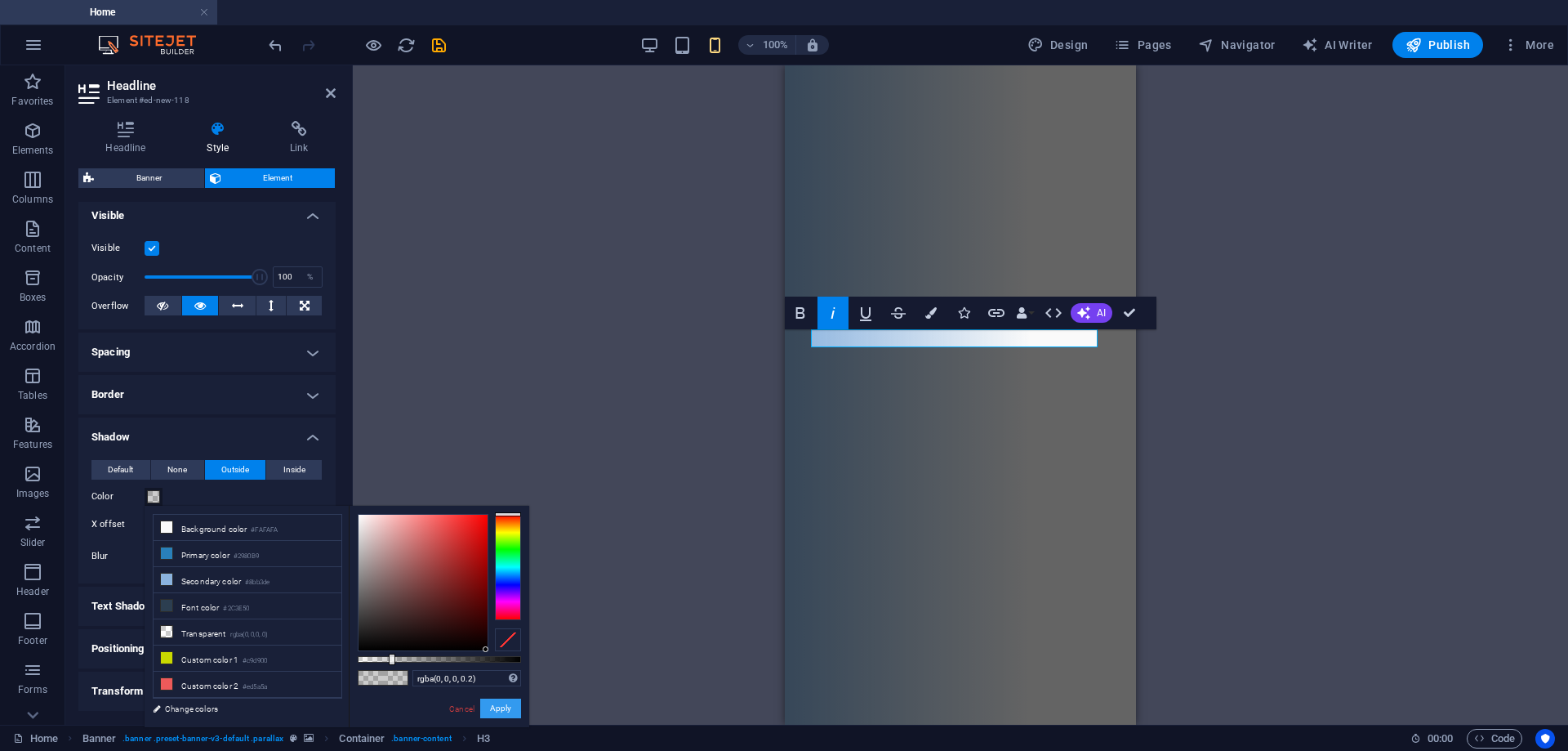 drag, startPoint x: 394, startPoint y: 635, endPoint x: 497, endPoint y: 709, distance: 126.82665 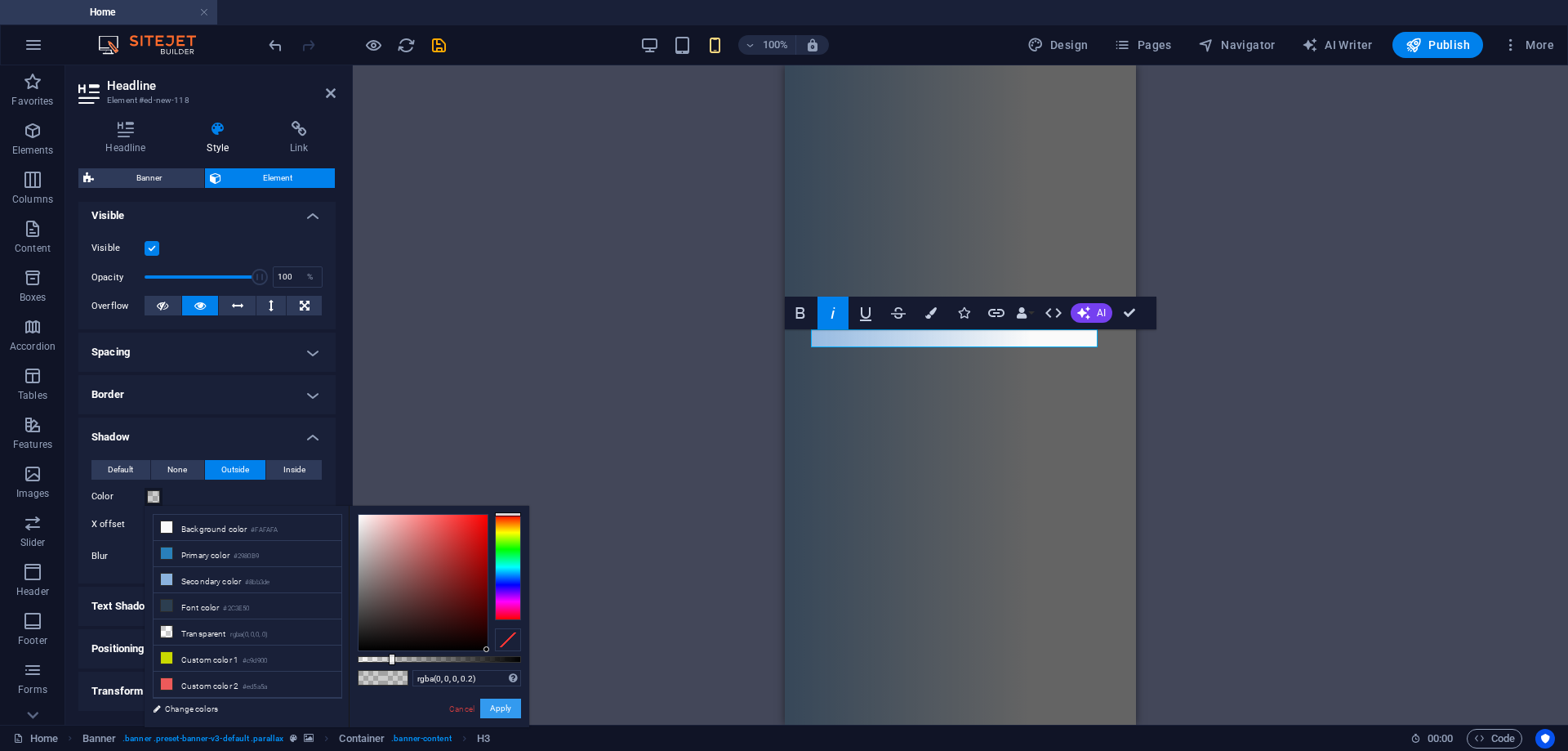 click on "Apply" at bounding box center [501, 709] 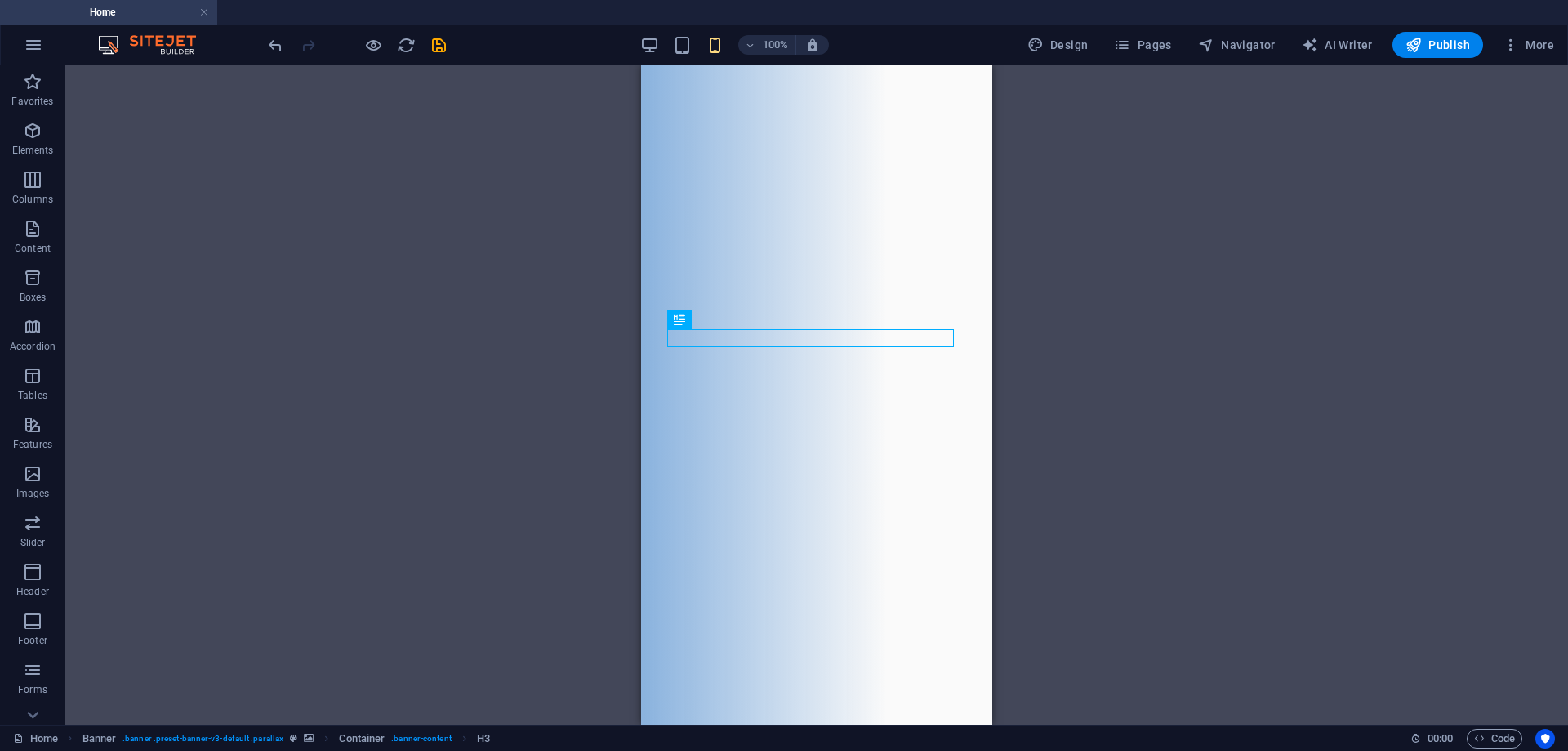 click on "H2   Banner   Container   Icon   Social Media Icons   Banner   Menu Bar   Menu   H1   Spacer   Container   Scroll indicator   Container   Container   Preset   HTML   Preset   Container   Preset   H2   Container   Spacer   Text   Image   Spacer   HTML   Text   Image   Icon   Preset   Container   Preset   HTML   Container   Preset   Icon   H4   Spacer   Container   HTML" at bounding box center (817, 395) 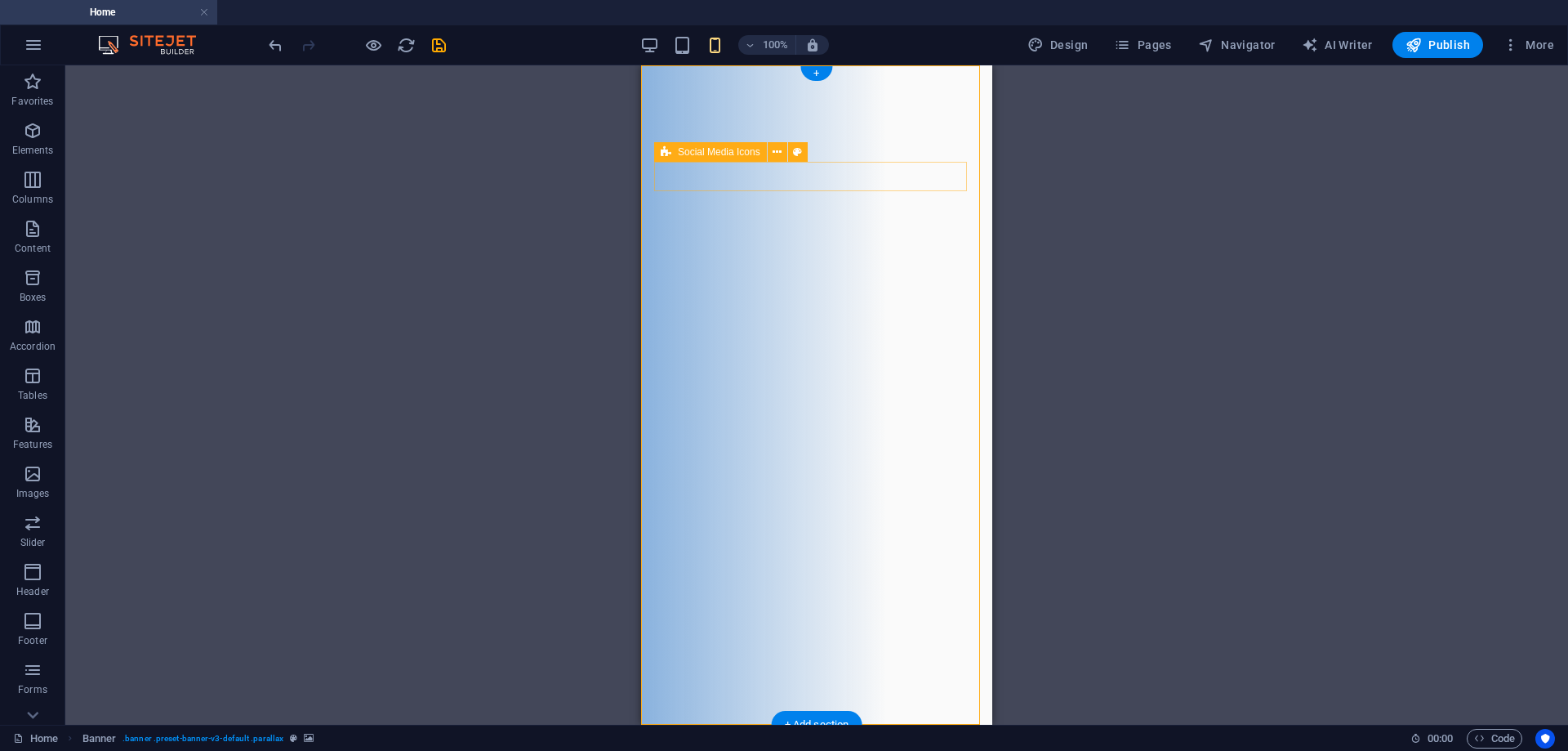 click at bounding box center (817, 938) 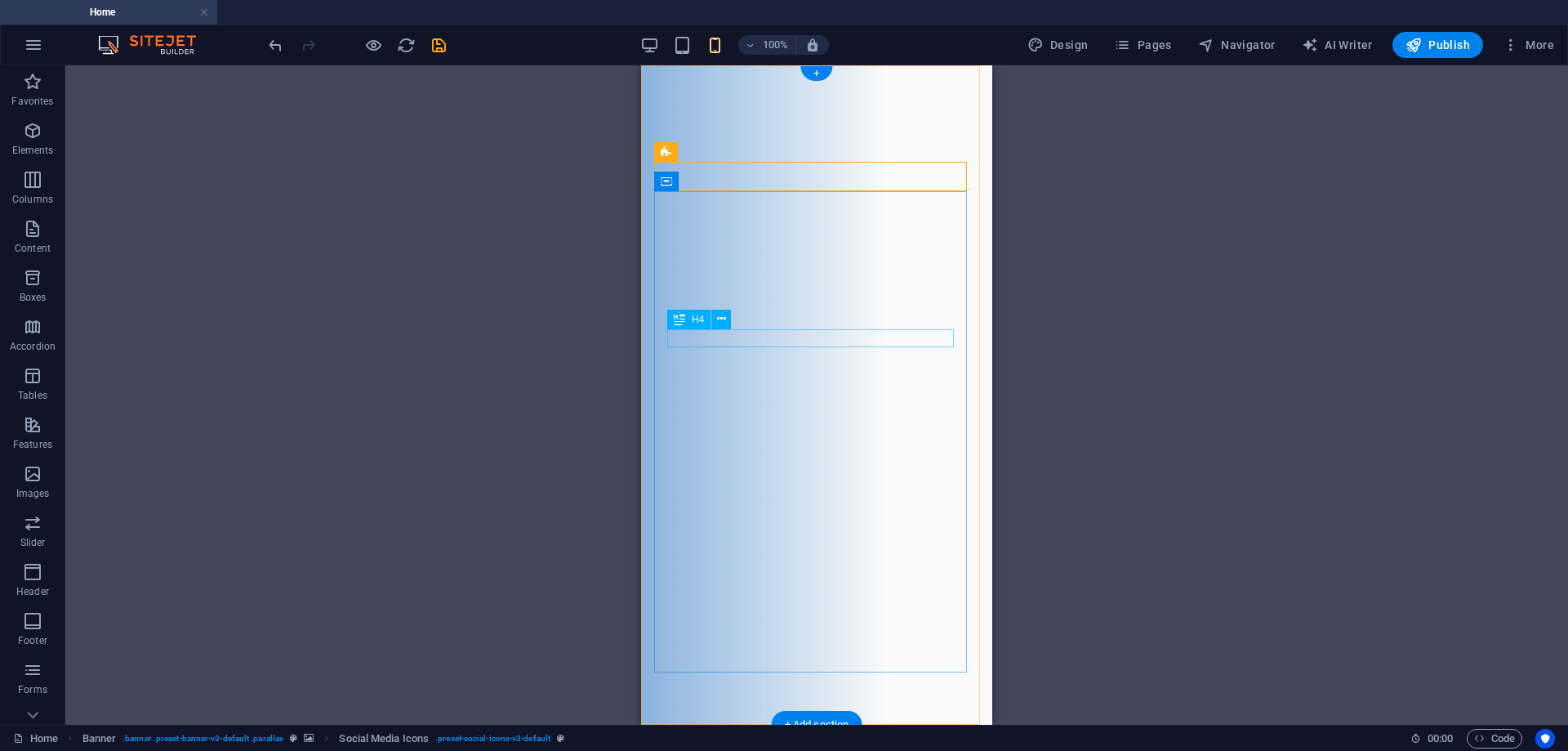 click on "PEACE BE WITH YOU, AND WITH YOUR SPIRIT." at bounding box center [817, 1068] 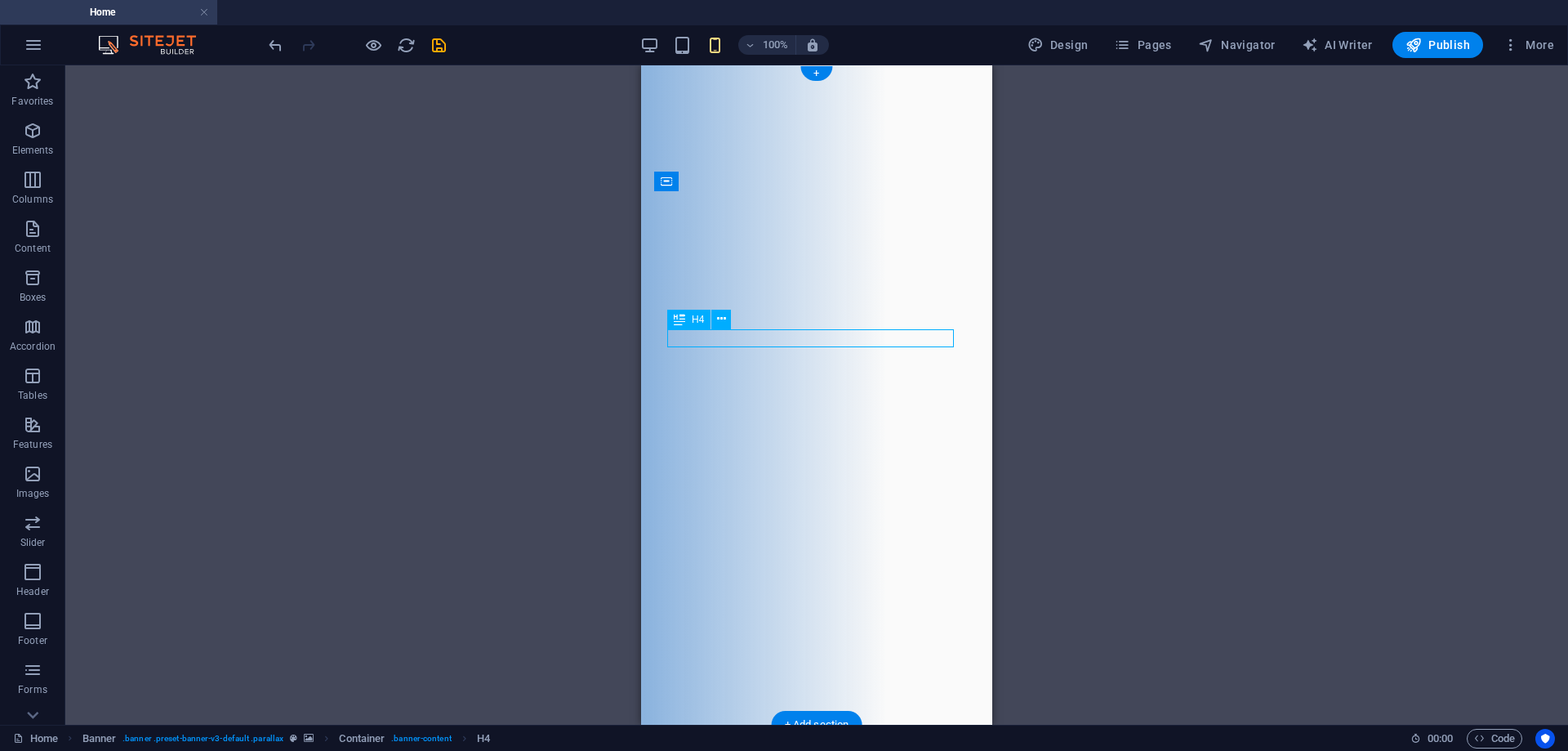 click on "PEACE BE WITH YOU, AND WITH YOUR SPIRIT." at bounding box center (817, 1068) 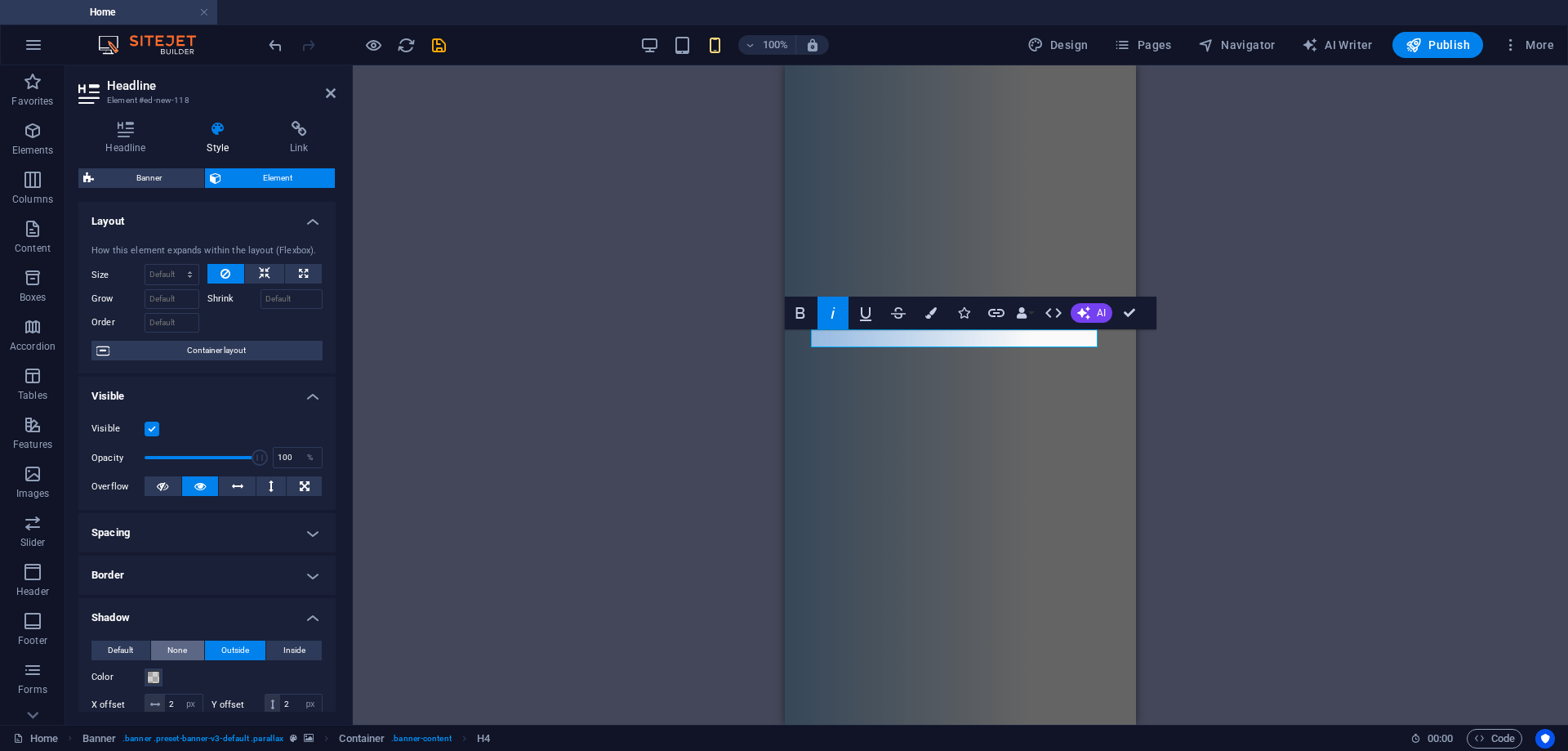 click on "None" at bounding box center [177, 650] 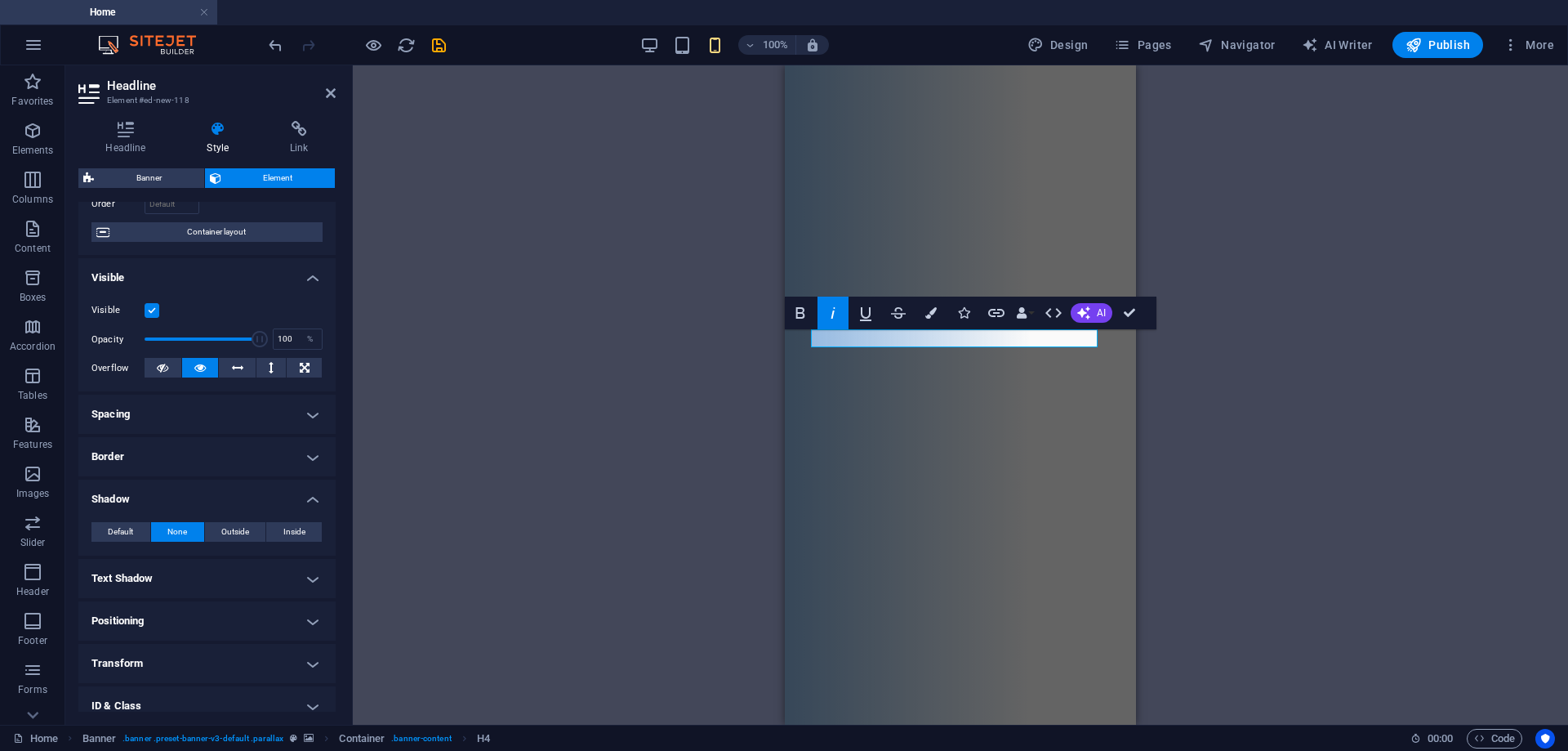 scroll, scrollTop: 163, scrollLeft: 0, axis: vertical 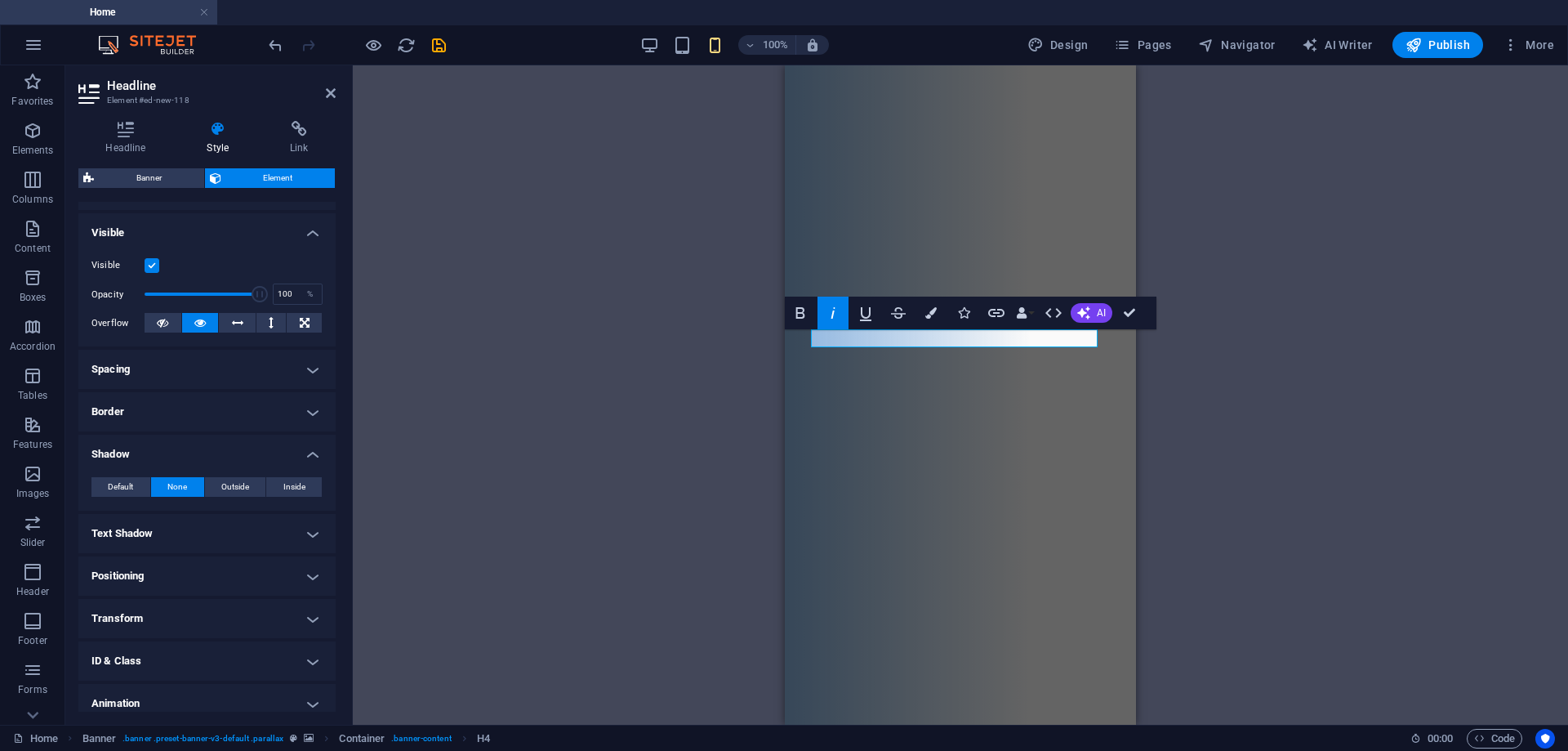 click on "Text Shadow" at bounding box center [207, 534] 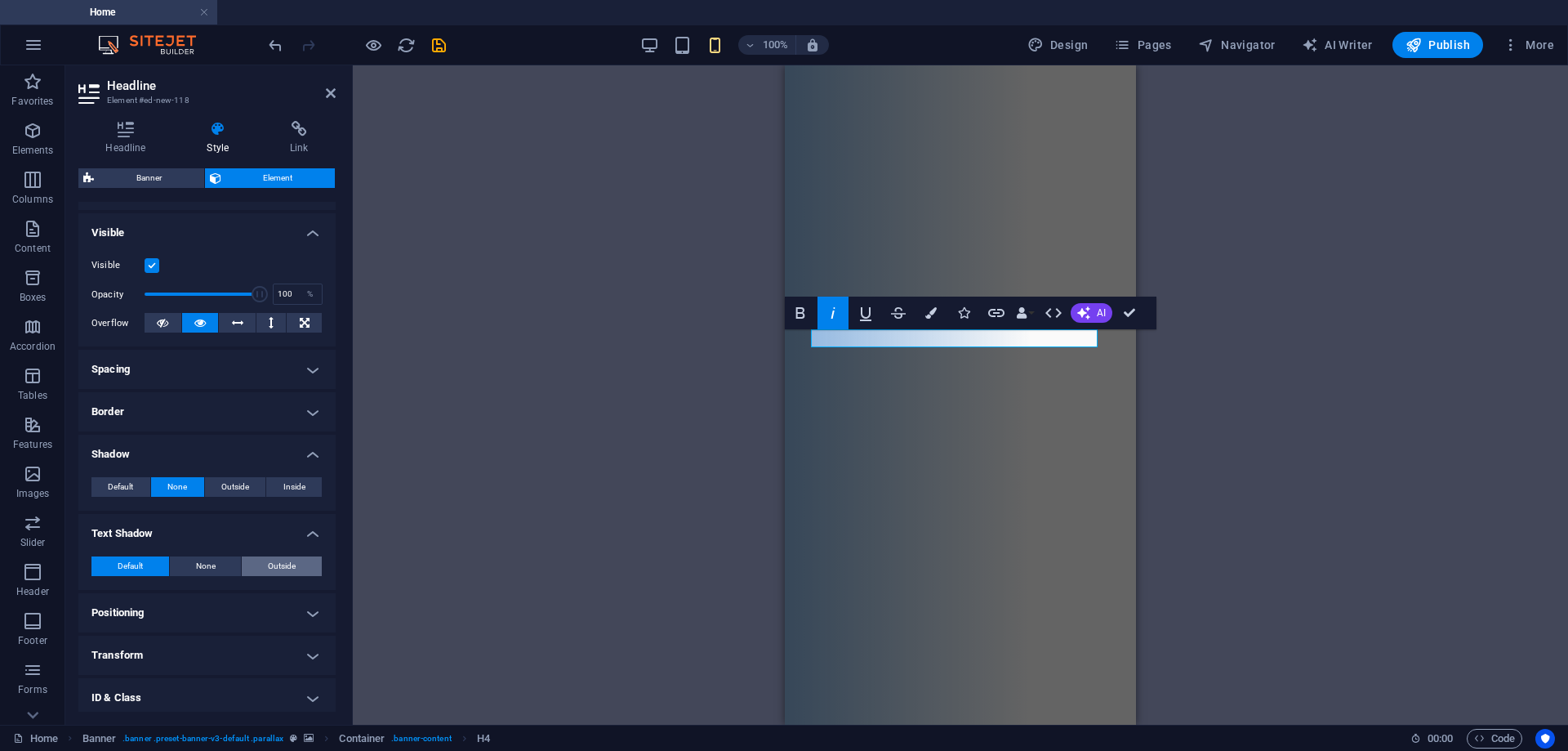 click on "Outside" at bounding box center [282, 566] 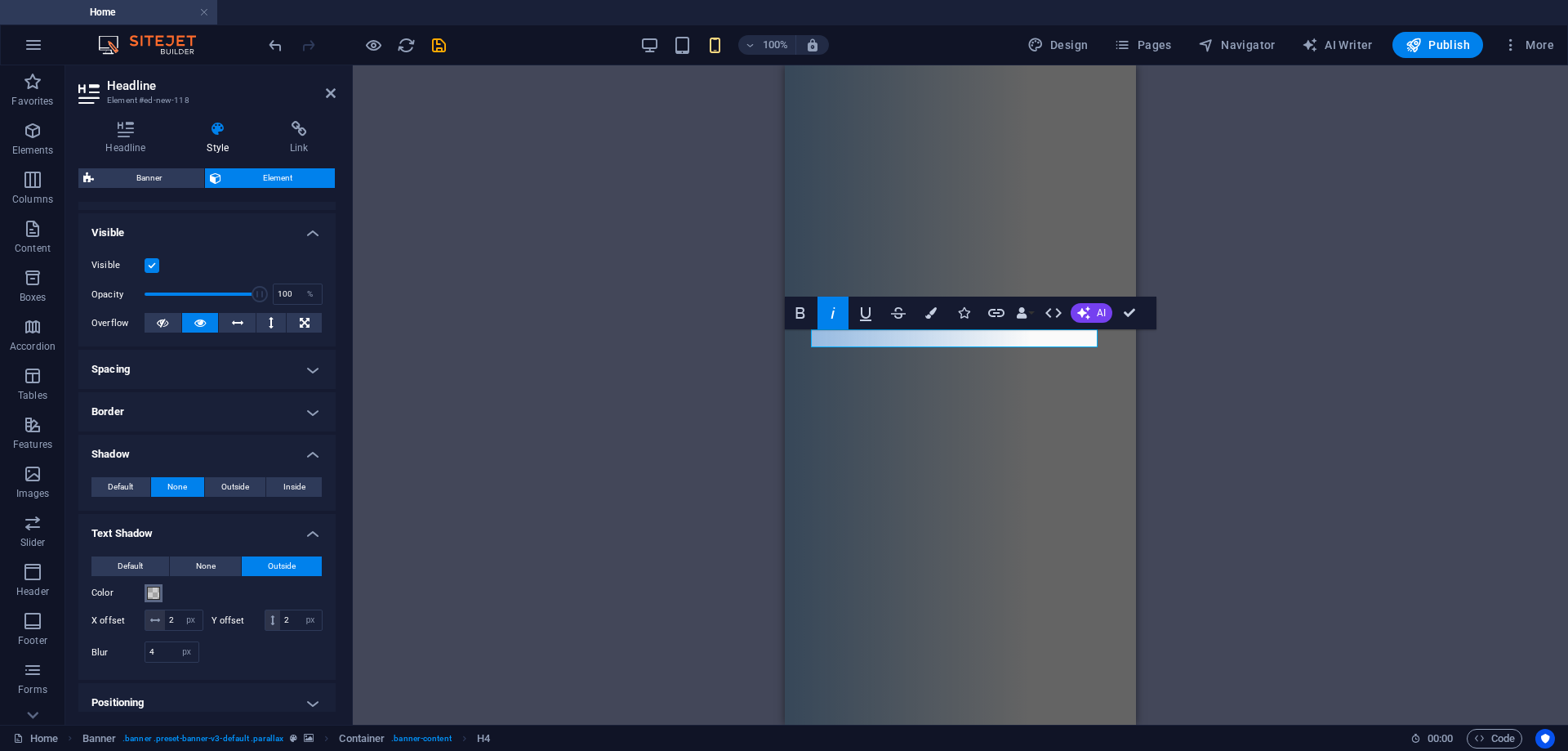 click on "Color" at bounding box center (154, 593) 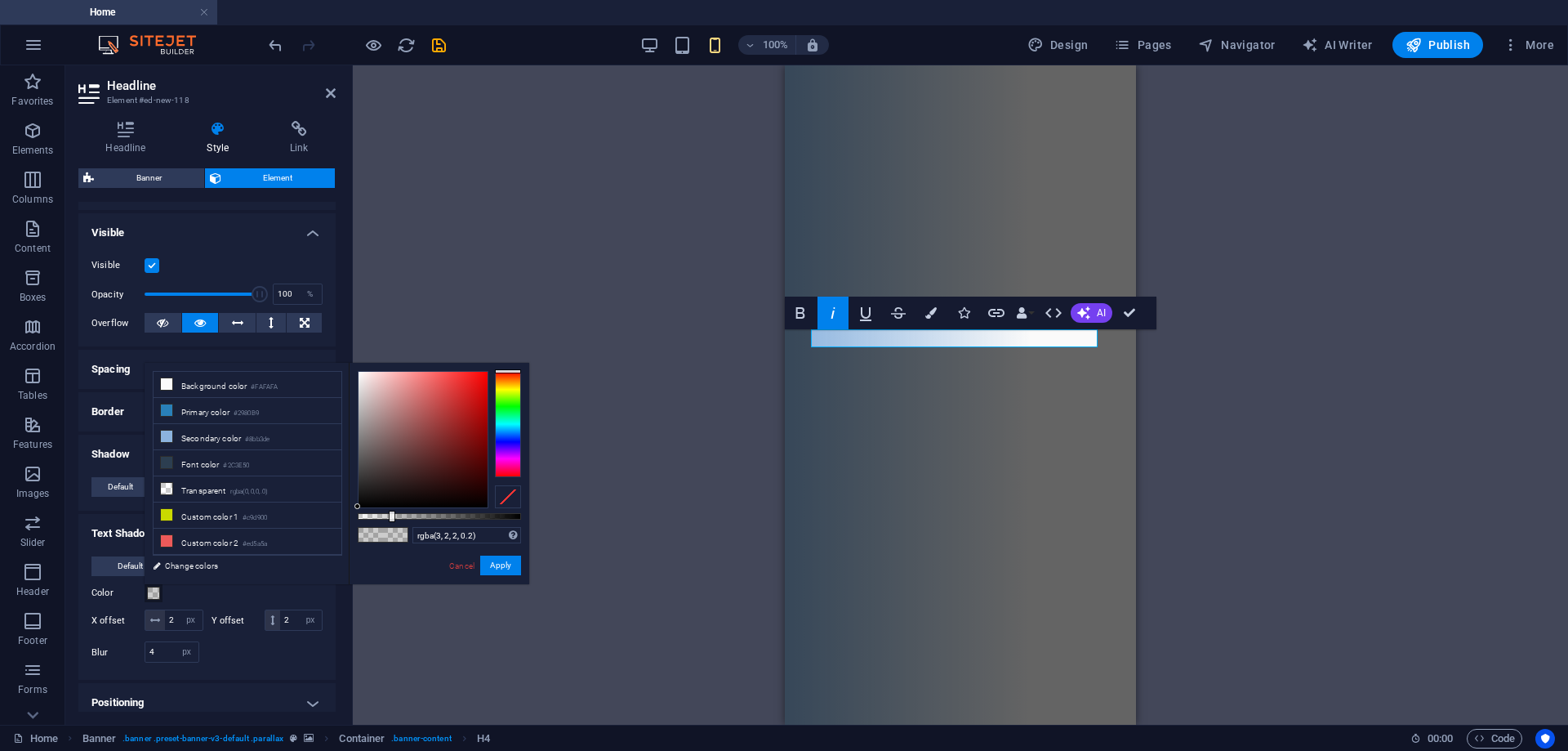 type on "rgba(0, 0, 0, 0.2)" 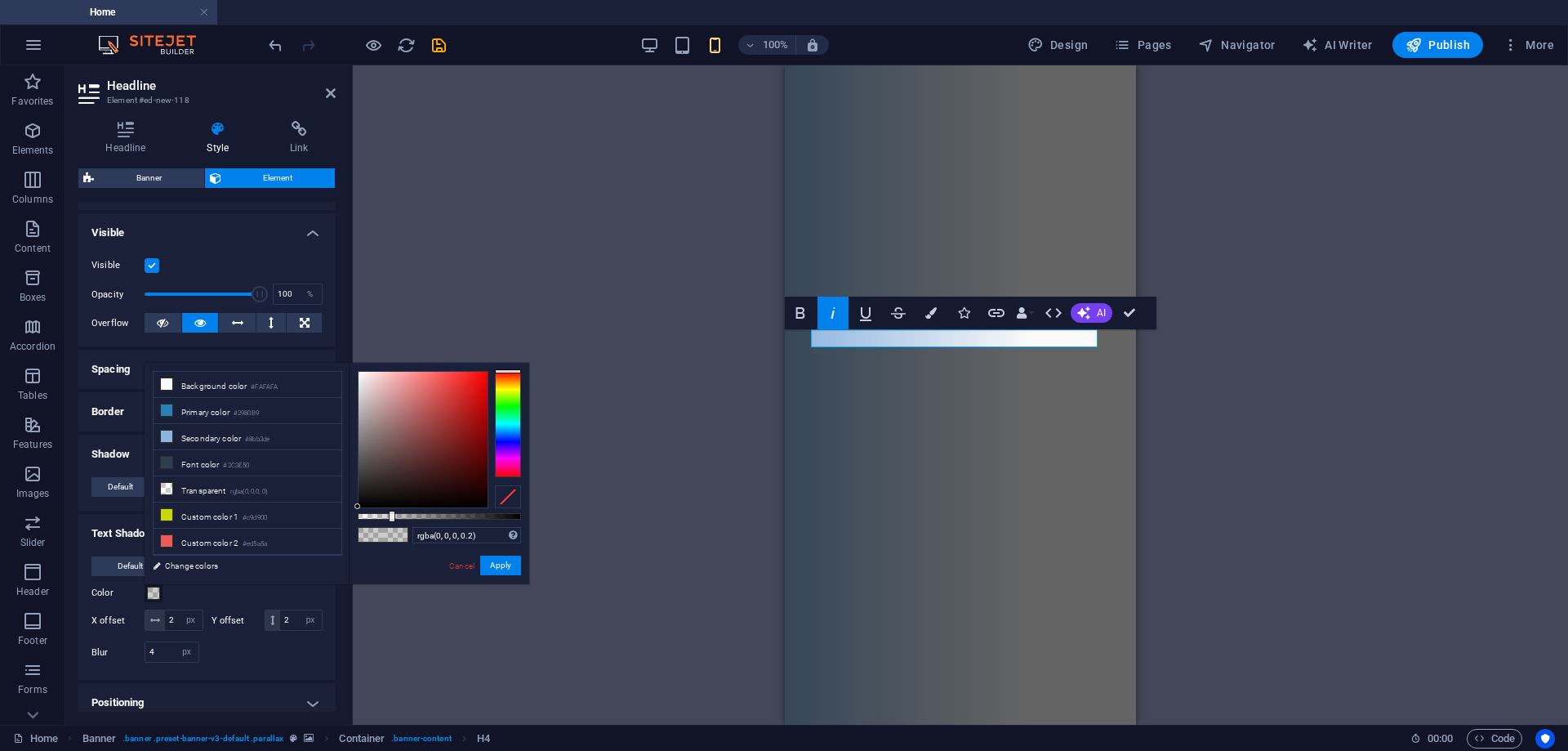 drag, startPoint x: 397, startPoint y: 495, endPoint x: 256, endPoint y: 590, distance: 170.01765 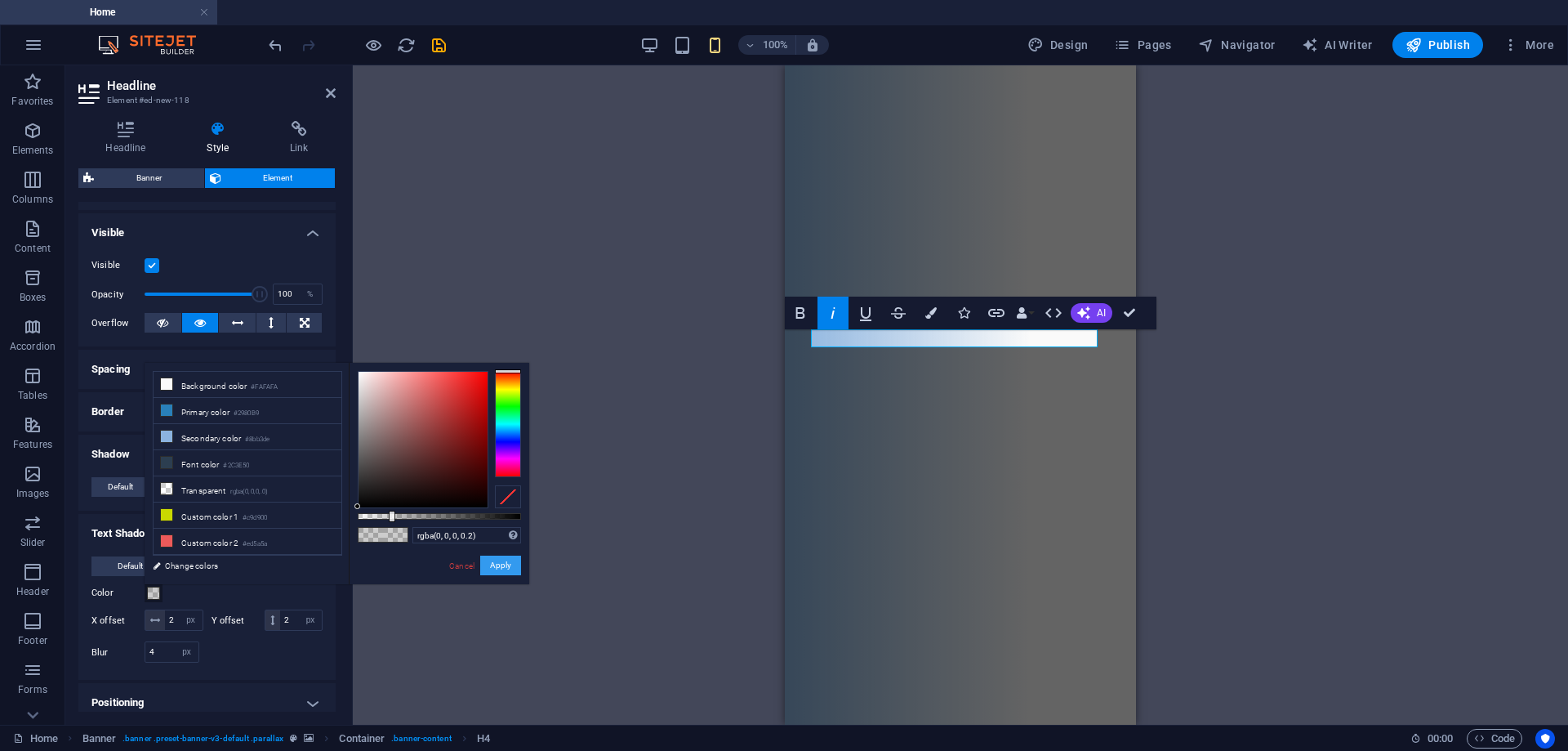 click on "Apply" at bounding box center [501, 565] 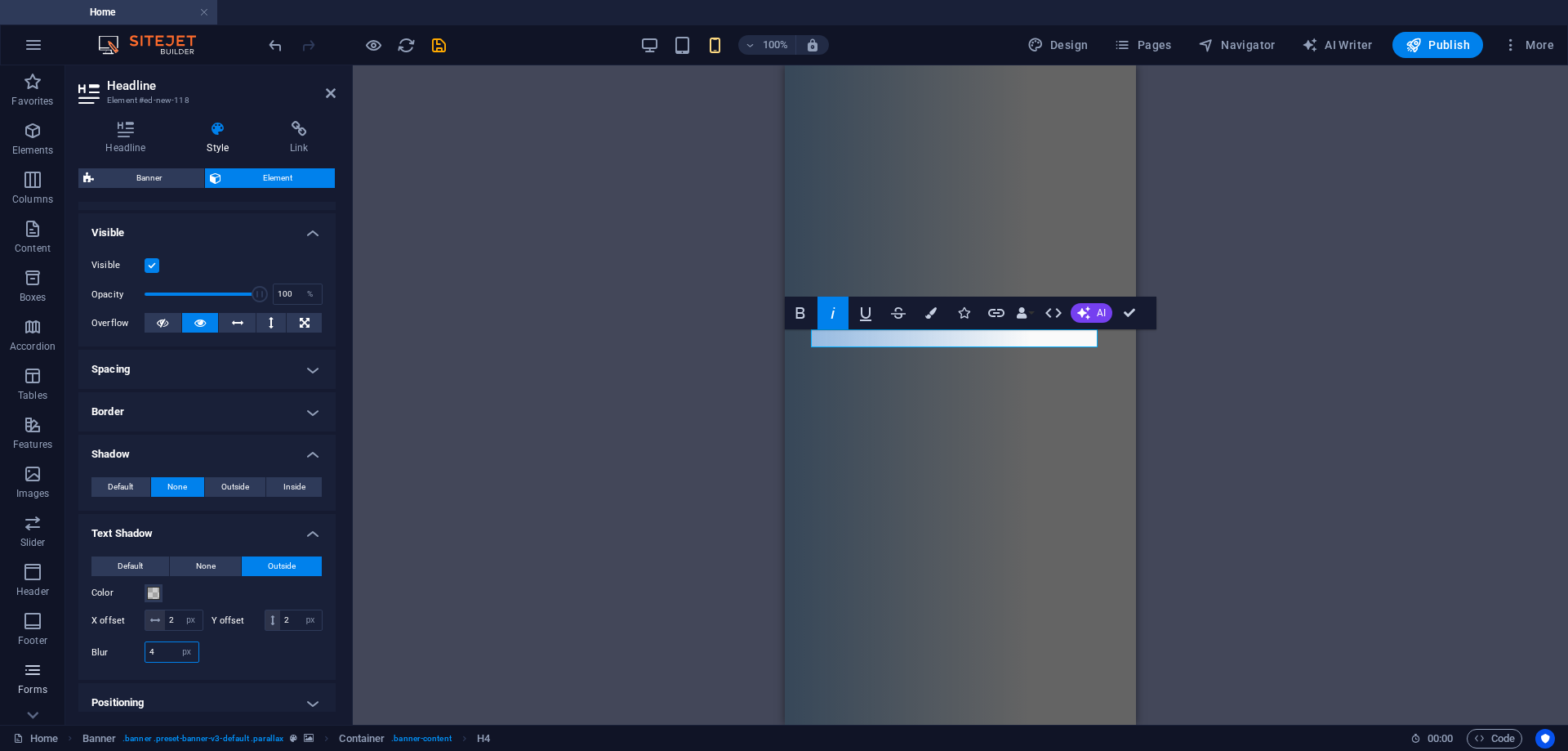 drag, startPoint x: 171, startPoint y: 674, endPoint x: 0, endPoint y: 665, distance: 171.23668 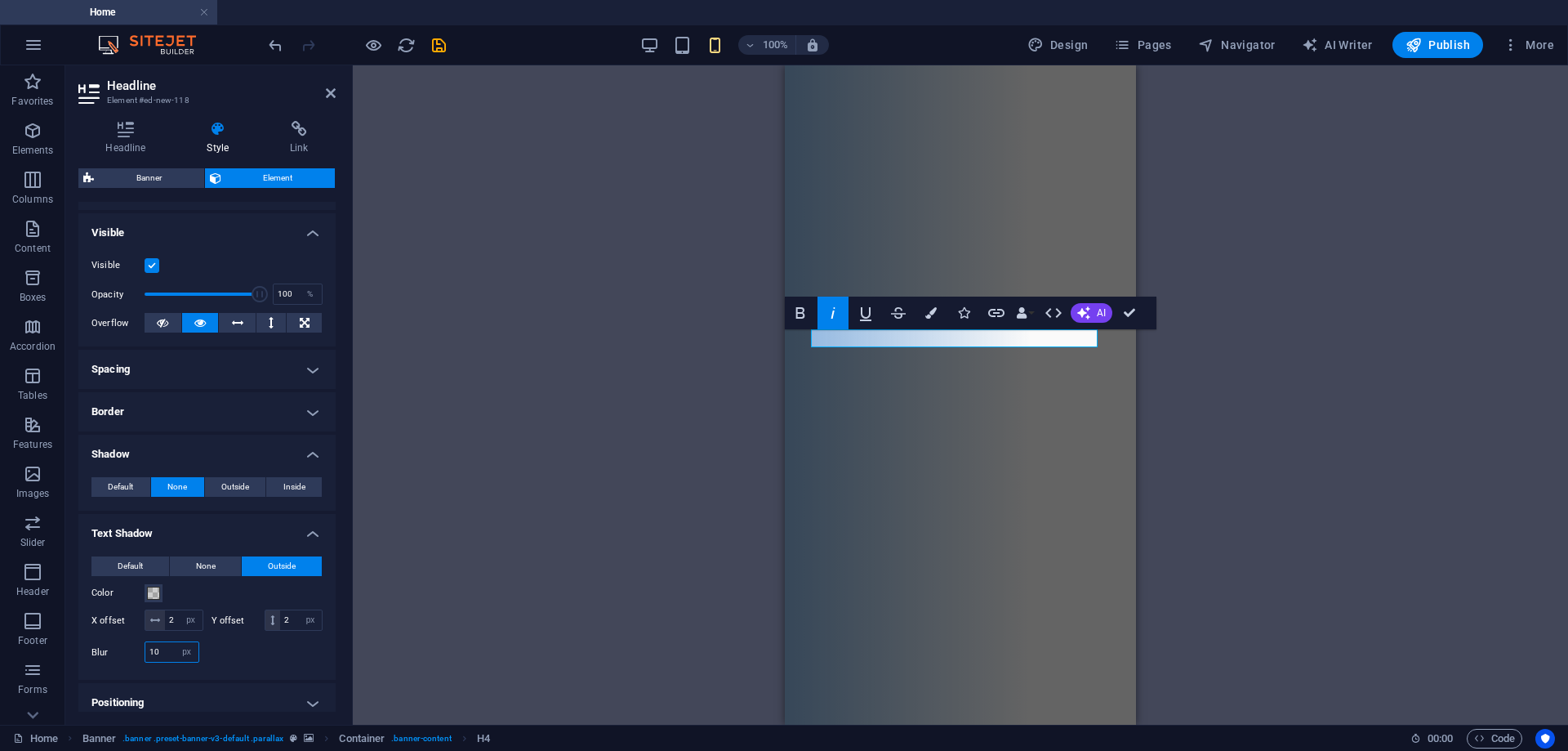 type on "10" 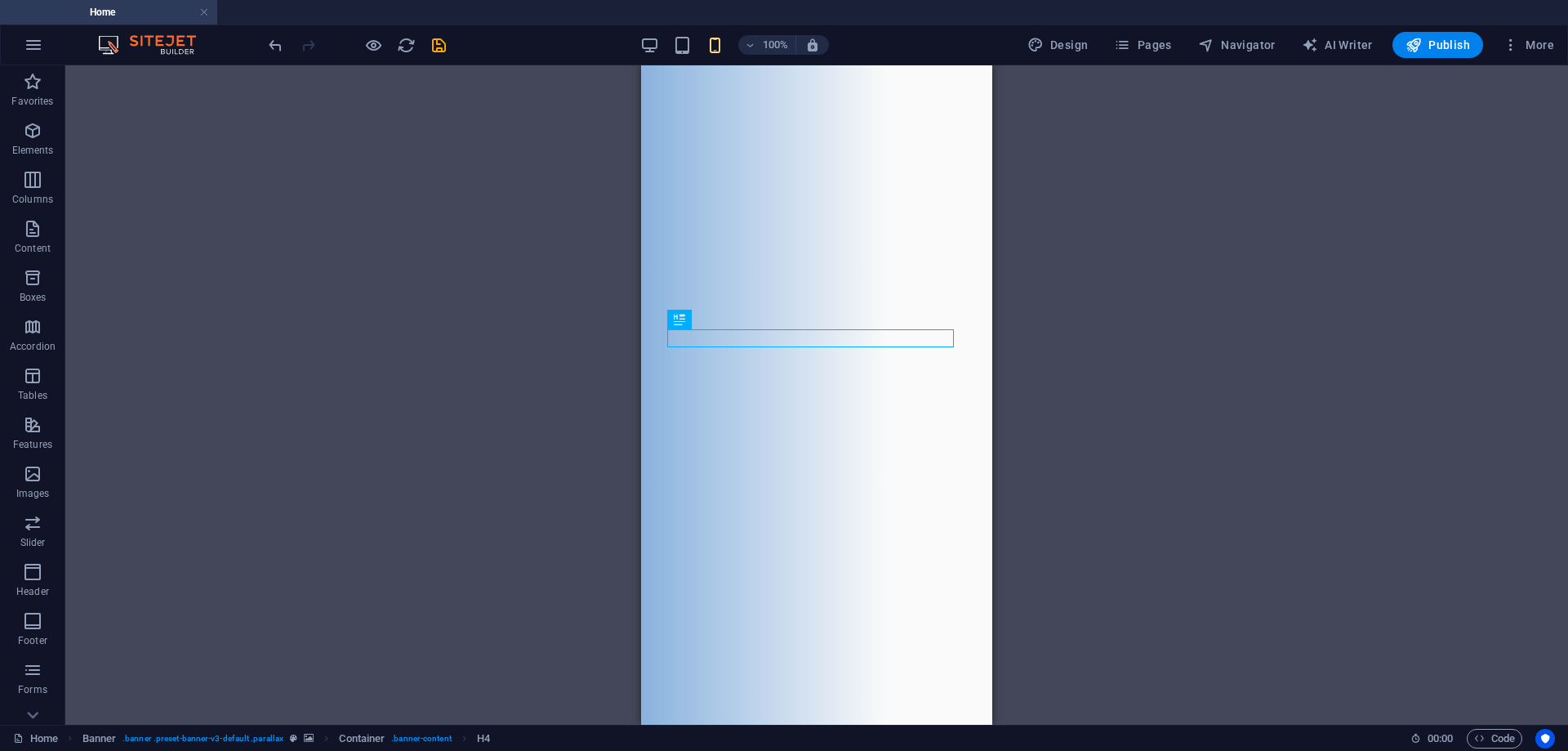 click on "H2   Banner   Container   Icon   Social Media Icons   Banner   Menu Bar   Menu   H1   Spacer   Container   Scroll indicator   Container   Container   Preset   HTML   Preset   Container   Preset   H2   Container   Spacer   Text   Image   Spacer   HTML   Text   Image   Icon   Preset   Container   Preset   HTML   Container   Preset   Icon   H4   Spacer   Container   HTML" at bounding box center (817, 395) 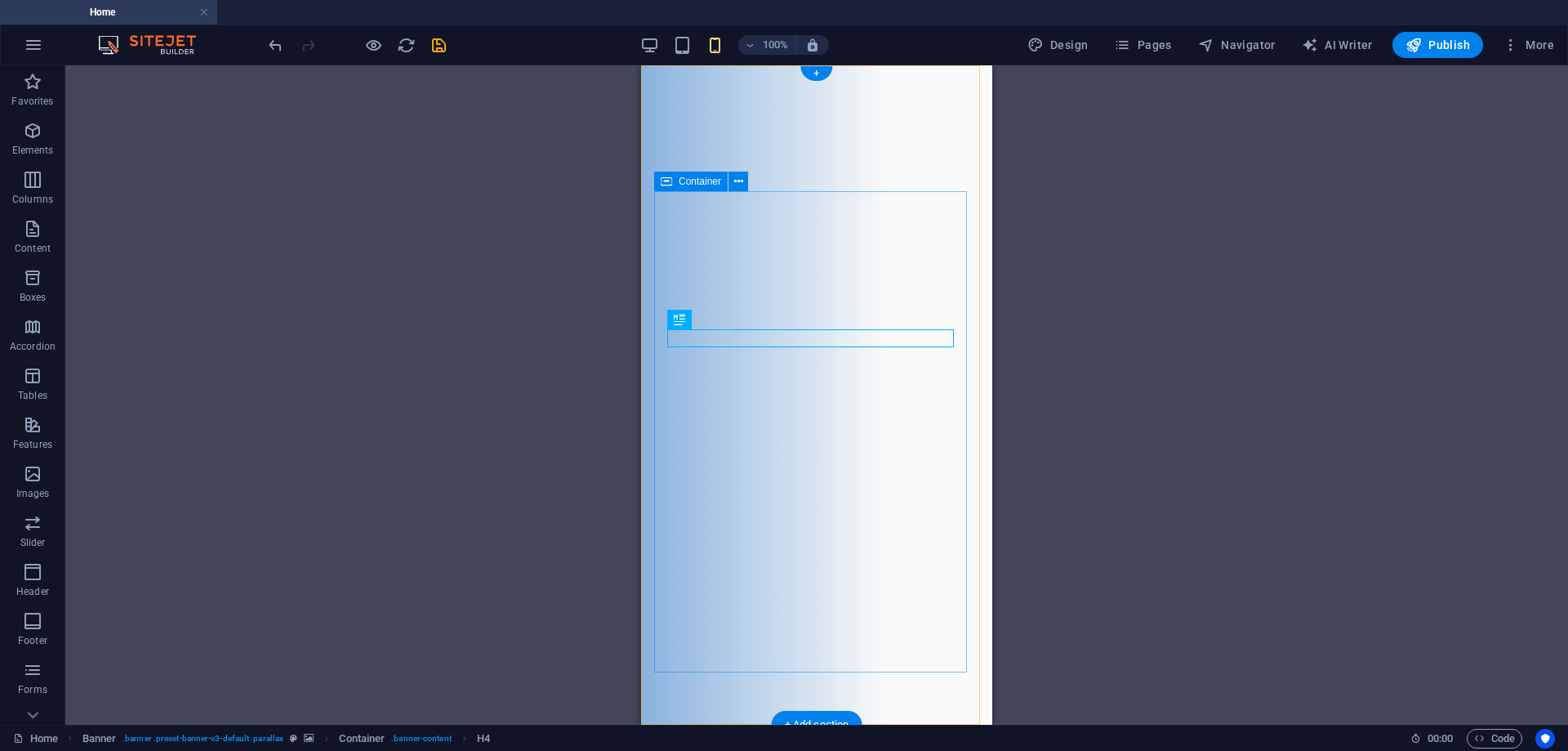 click on "PEACE BE WITH YOU, AND WITH YOUR SPIRIT. WELCOME TO Midrand Lutheran Church" at bounding box center (817, 1161) 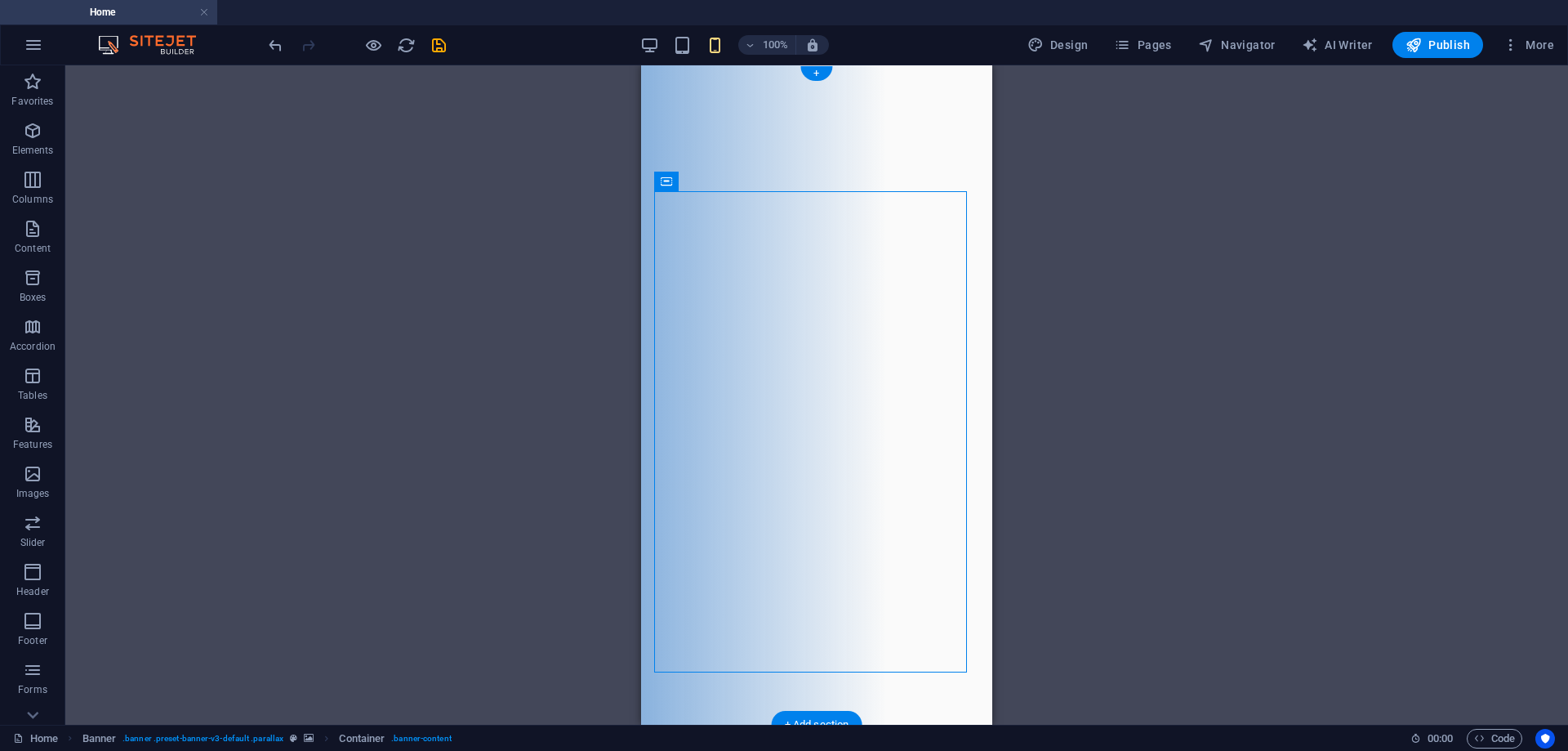 click at bounding box center [817, 395] 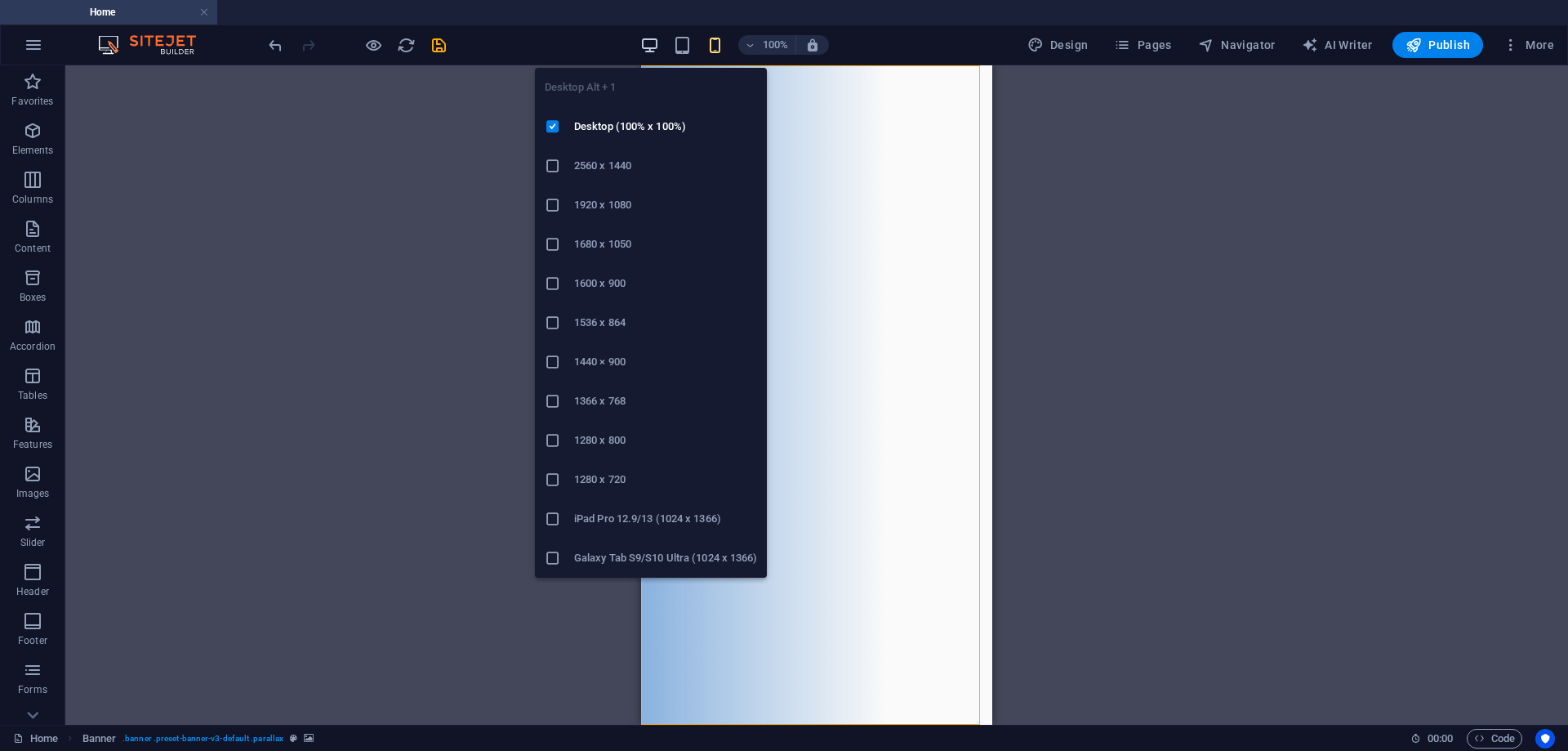 click at bounding box center [649, 45] 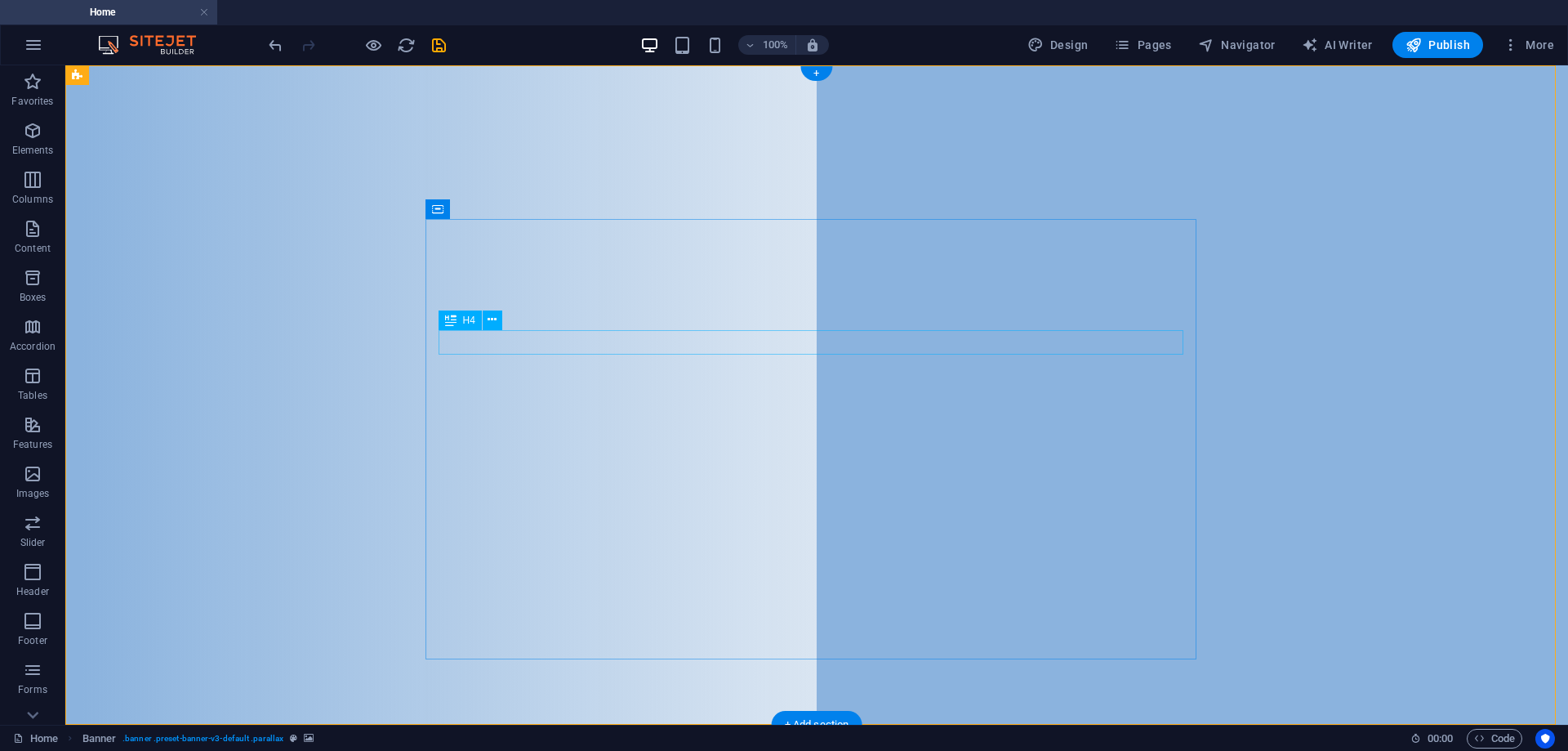 click on "PEACE BE WITH YOU, AND WITH YOUR SPIRIT." at bounding box center (817, 1114) 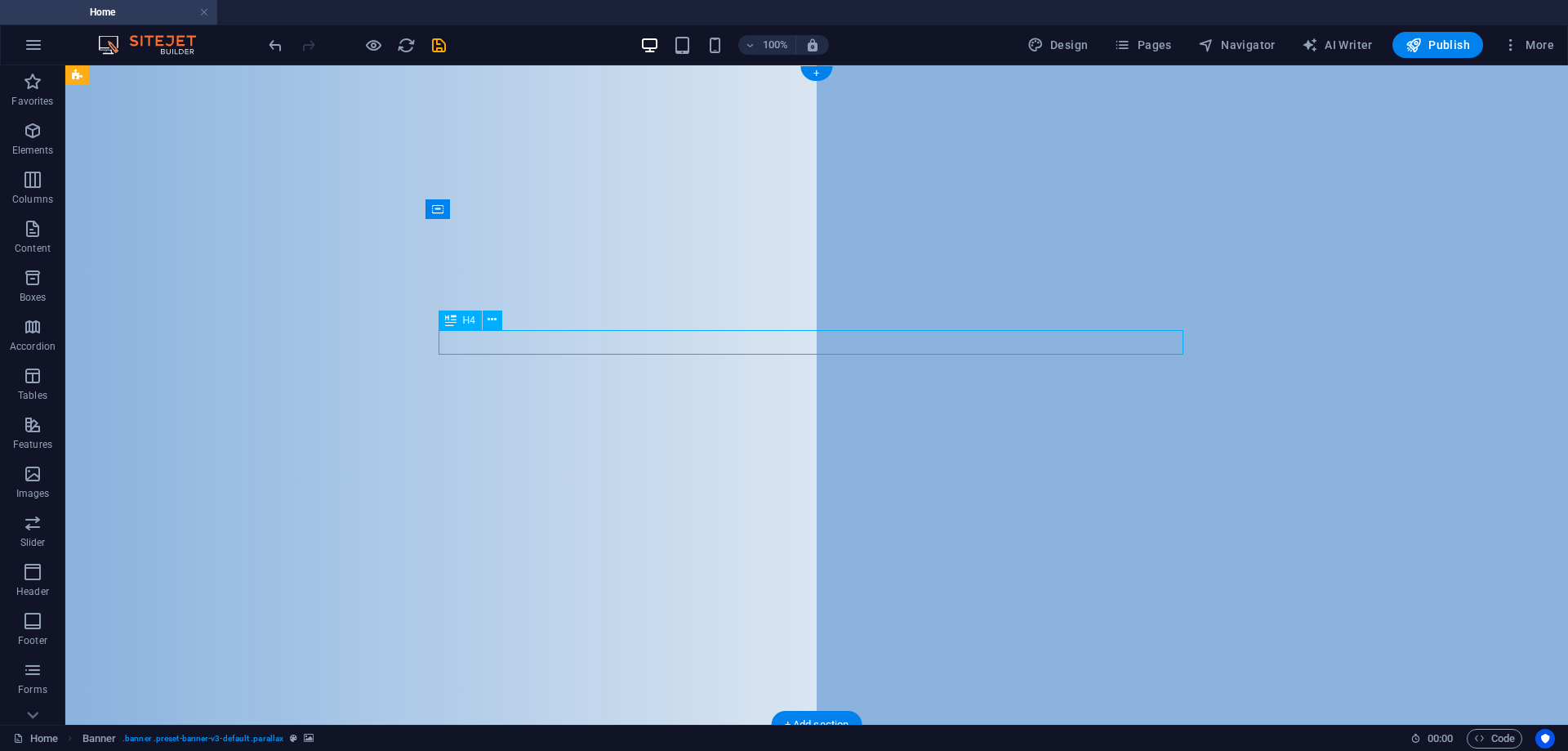 click on "PEACE BE WITH YOU, AND WITH YOUR SPIRIT." at bounding box center [817, 1114] 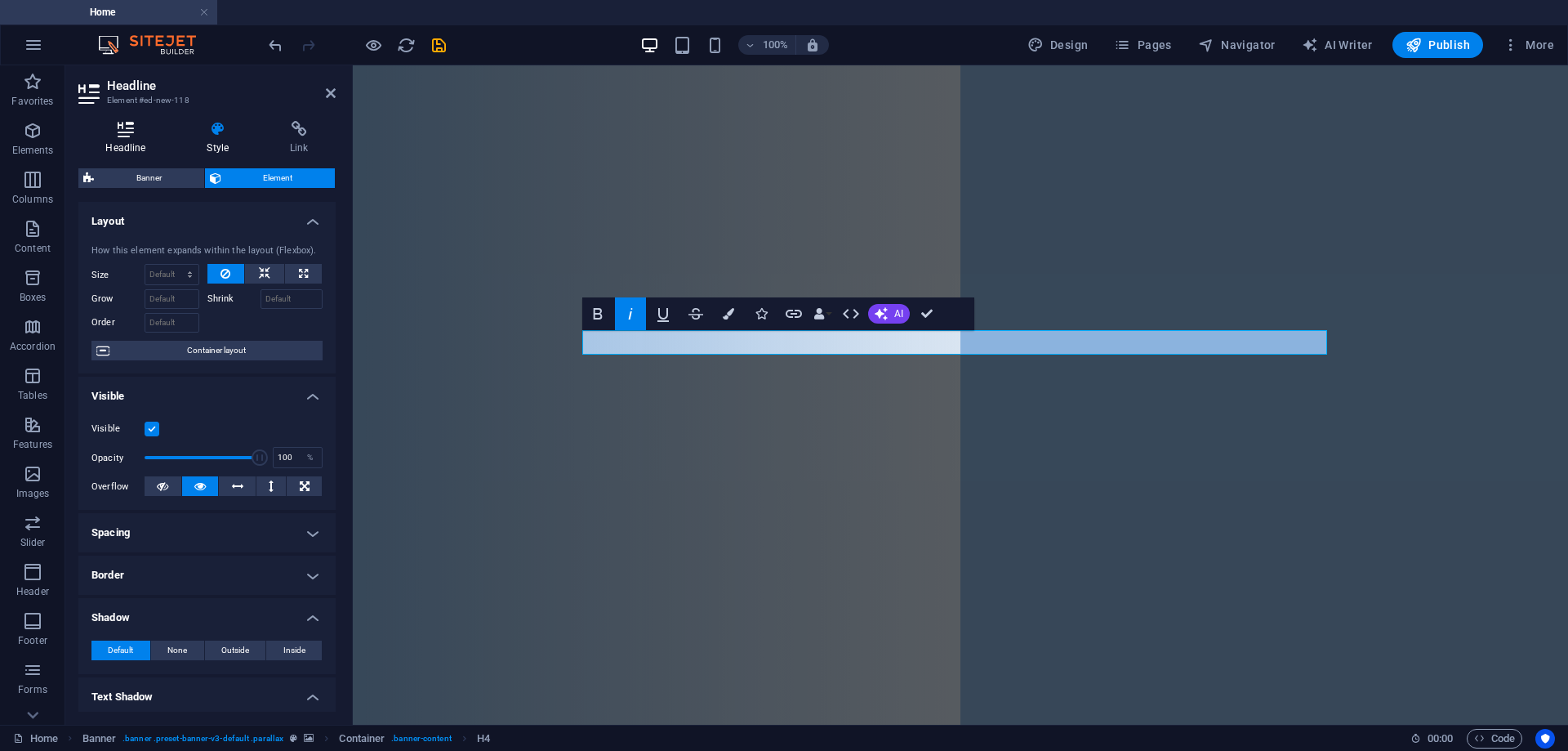 click on "Headline" at bounding box center [129, 138] 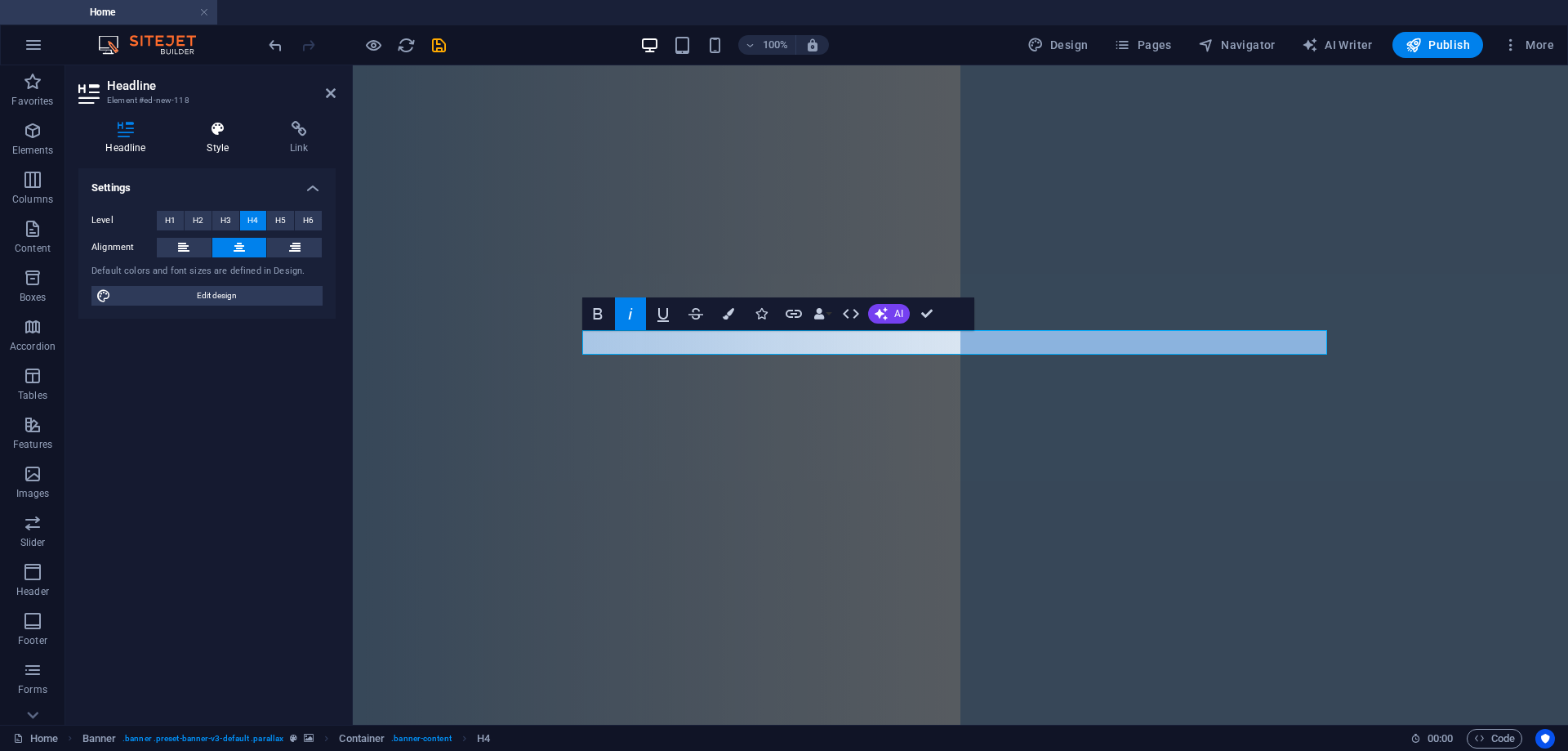 click at bounding box center (218, 129) 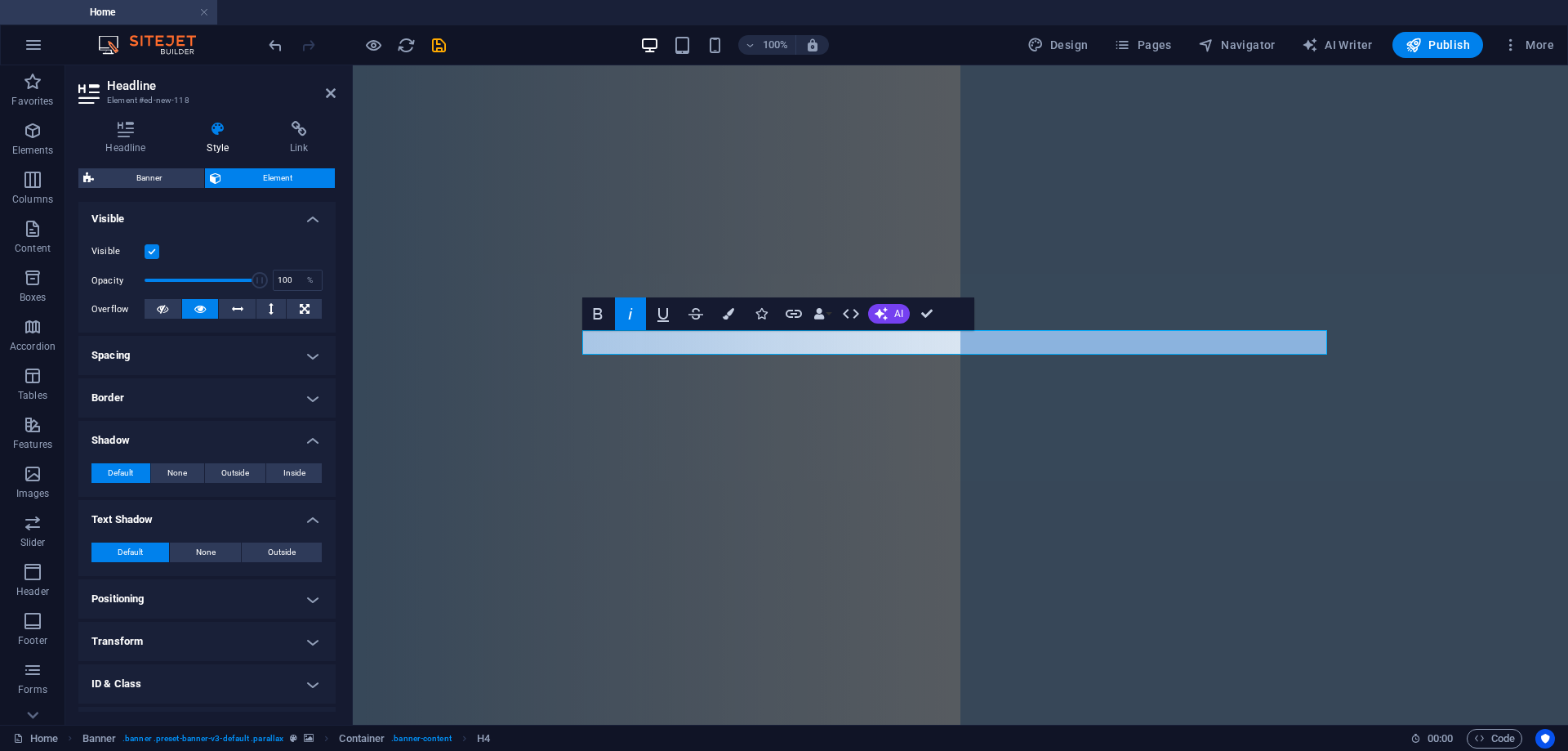 scroll, scrollTop: 0, scrollLeft: 0, axis: both 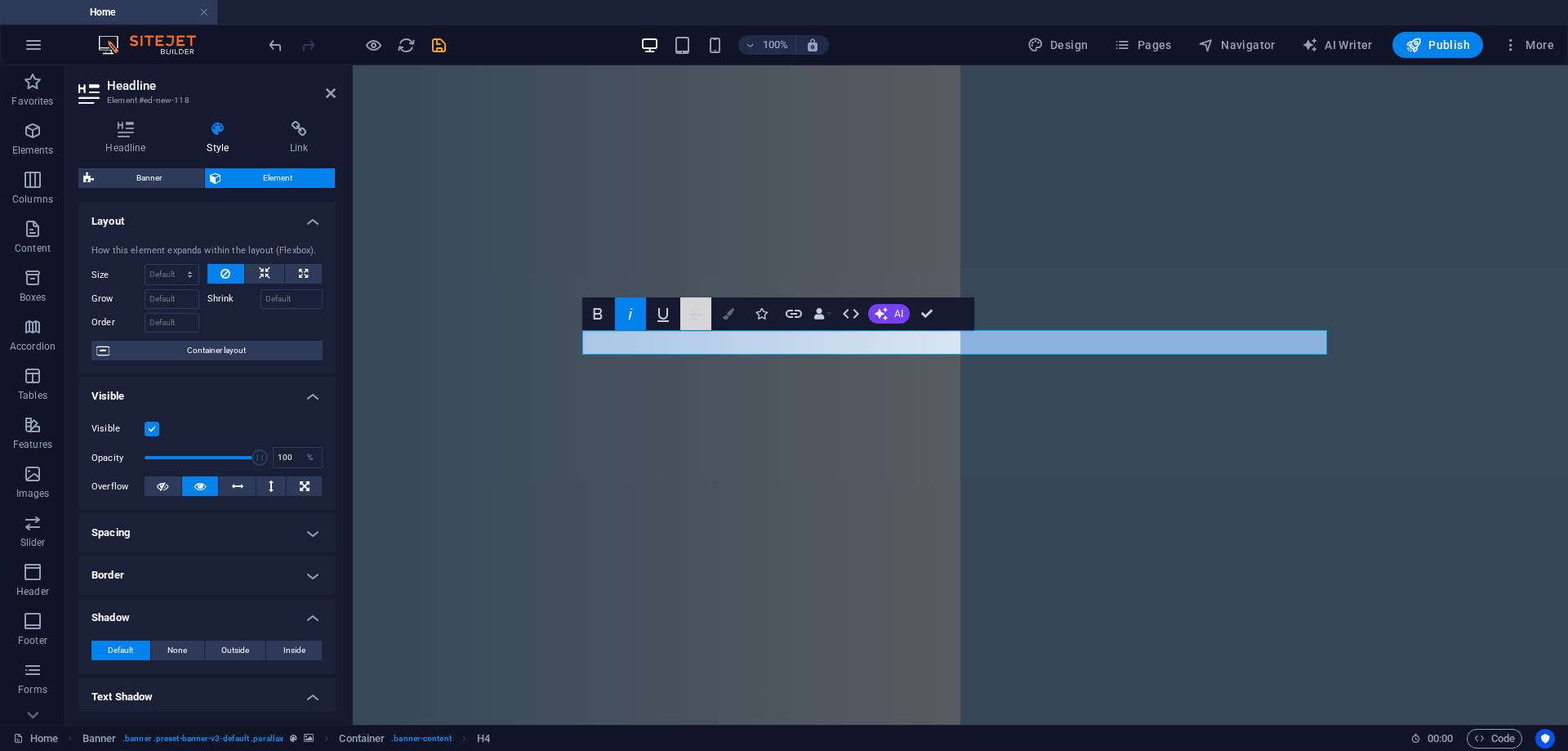 click on "Bold Italic Underline Strikethrough Colors Icons Link Data Bindings Company First name Last name Street ZIP code City Email Phone Mobile Fax Custom field 1 Custom field 2 Custom field 3 Custom field 4 Custom field 5 Custom field 6 HTML AI Improve Make shorter Make longer Fix spelling & grammar Translate to English Generate text Confirm (Ctrl+⏎)" at bounding box center [762, 314] 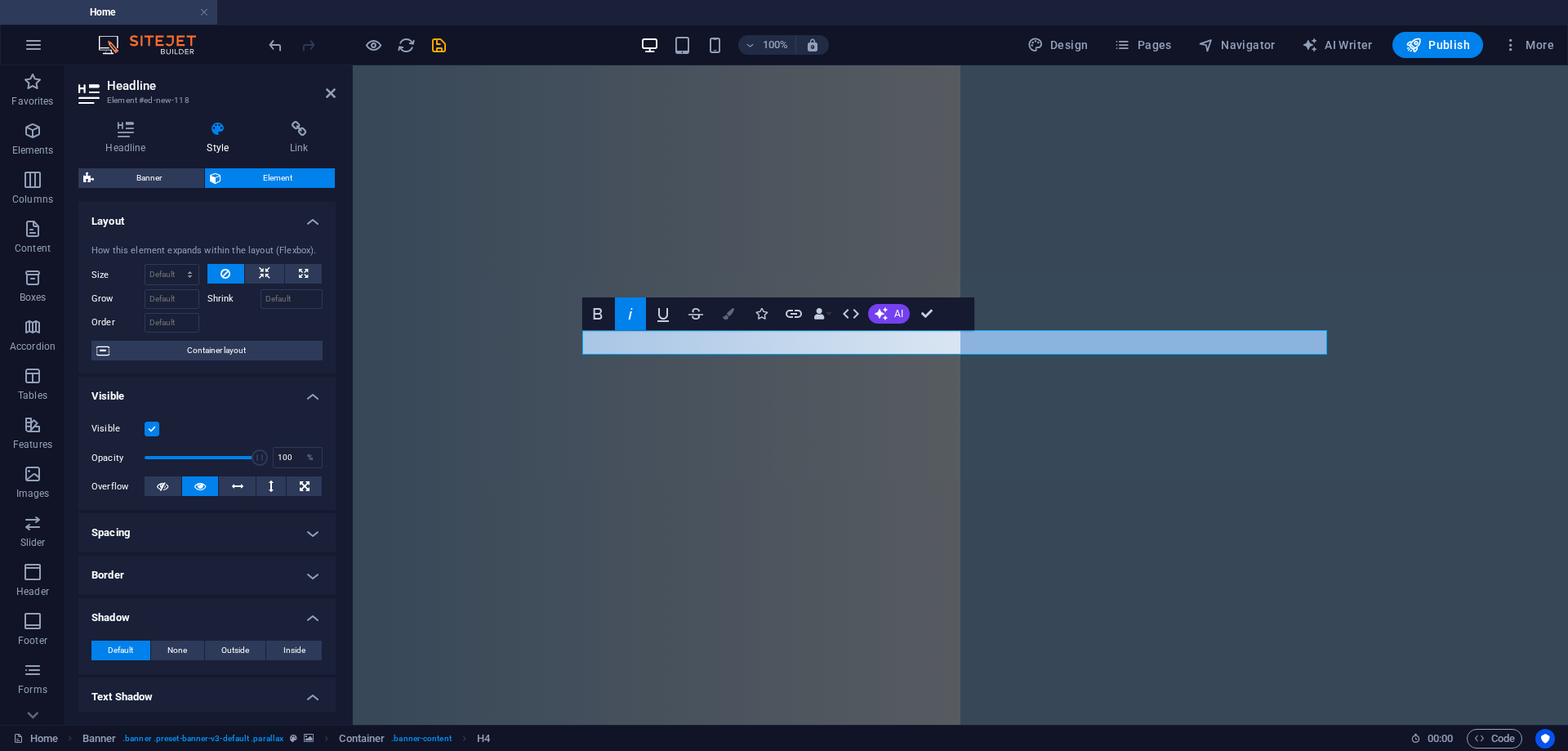 click on "Colors" at bounding box center (728, 314) 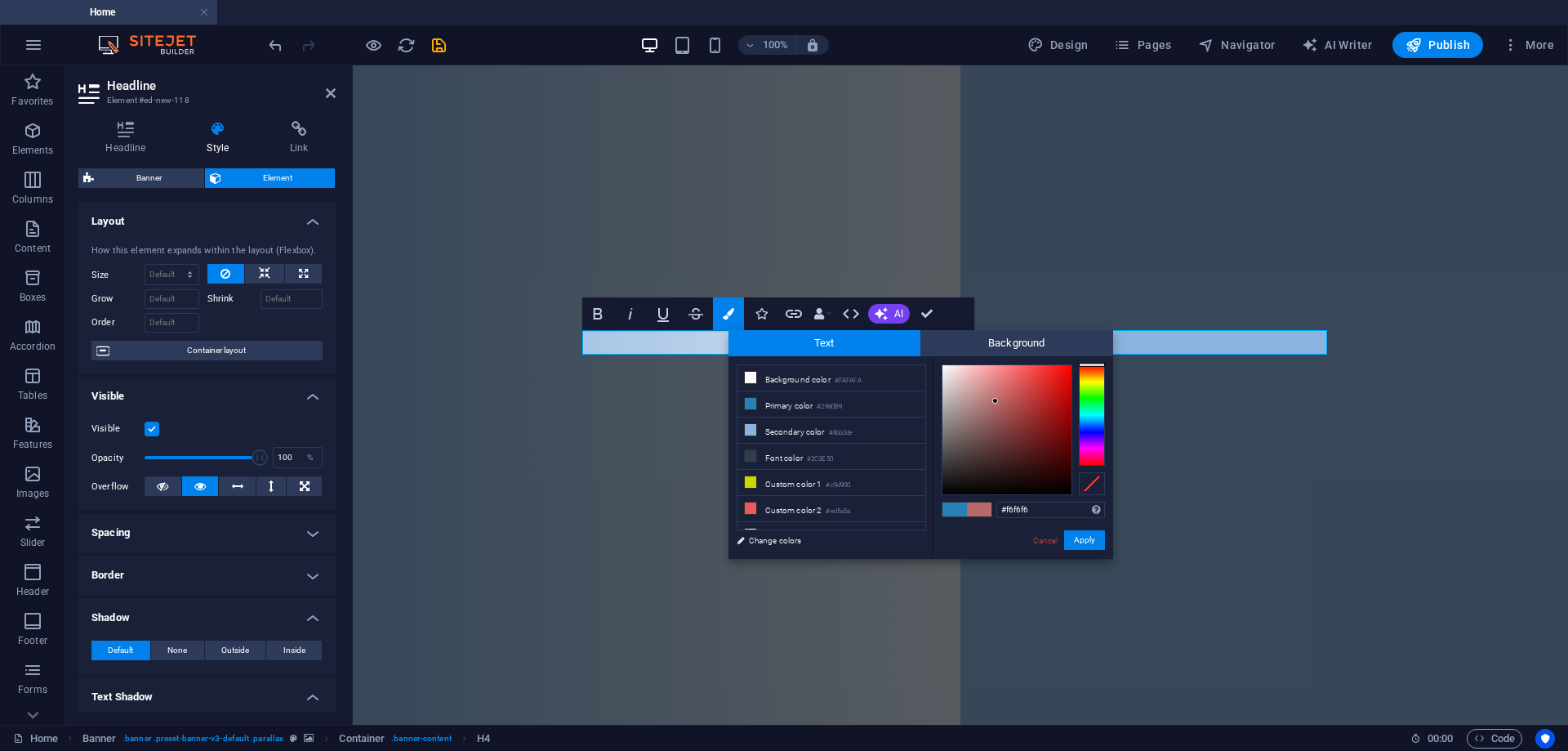 type on "#ffffff" 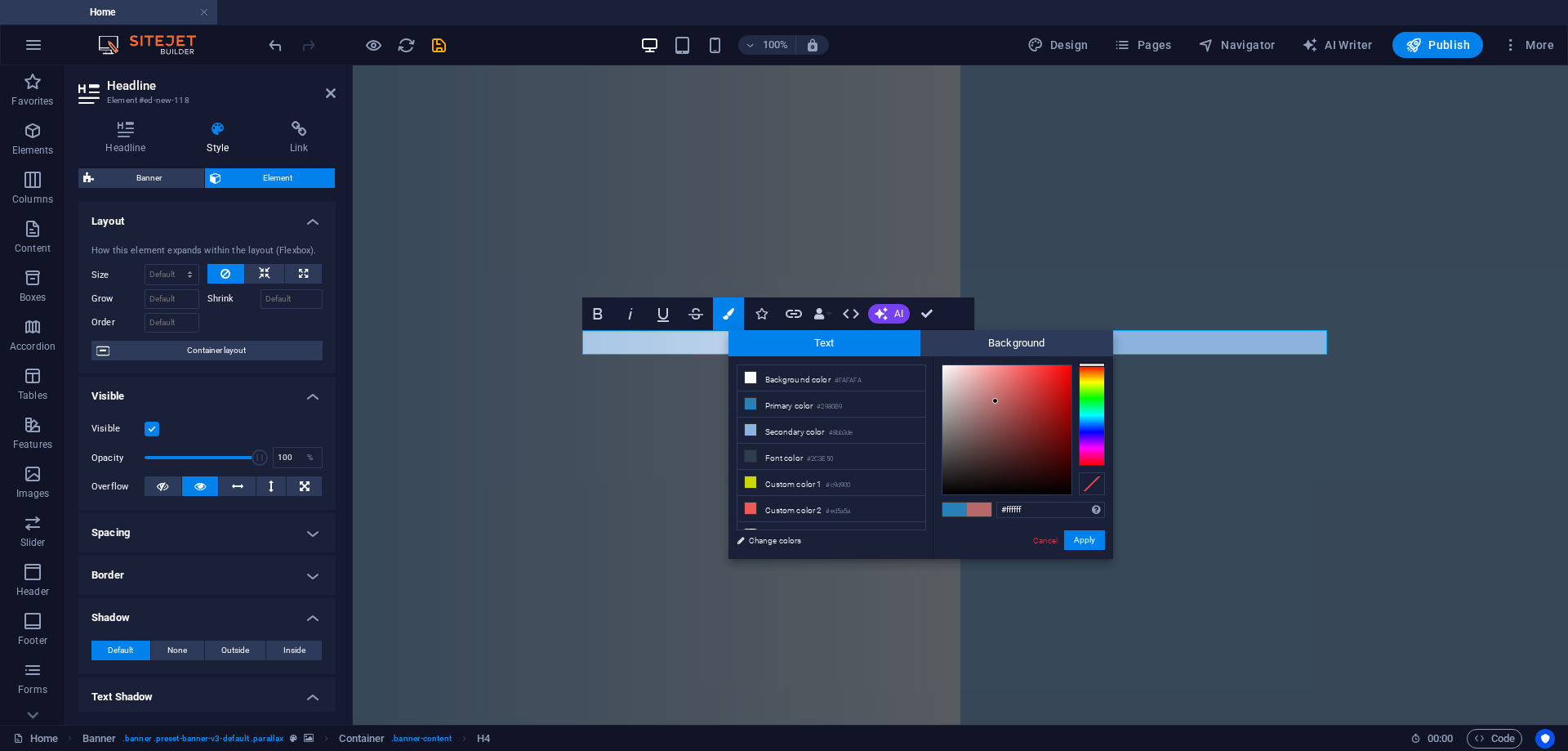 drag, startPoint x: 996, startPoint y: 401, endPoint x: 737, endPoint y: 258, distance: 295.85469 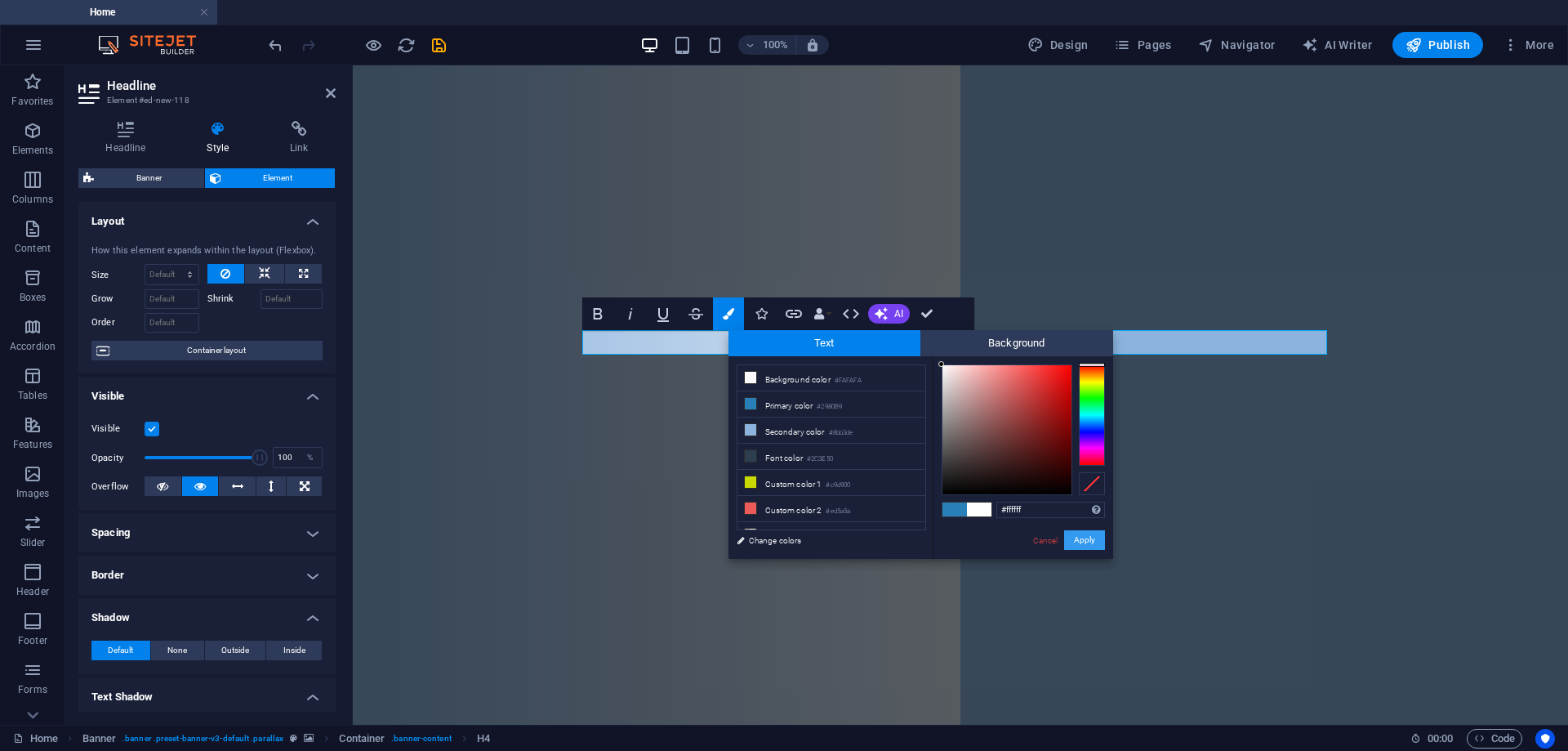 drag, startPoint x: 1071, startPoint y: 534, endPoint x: 719, endPoint y: 469, distance: 357.95111 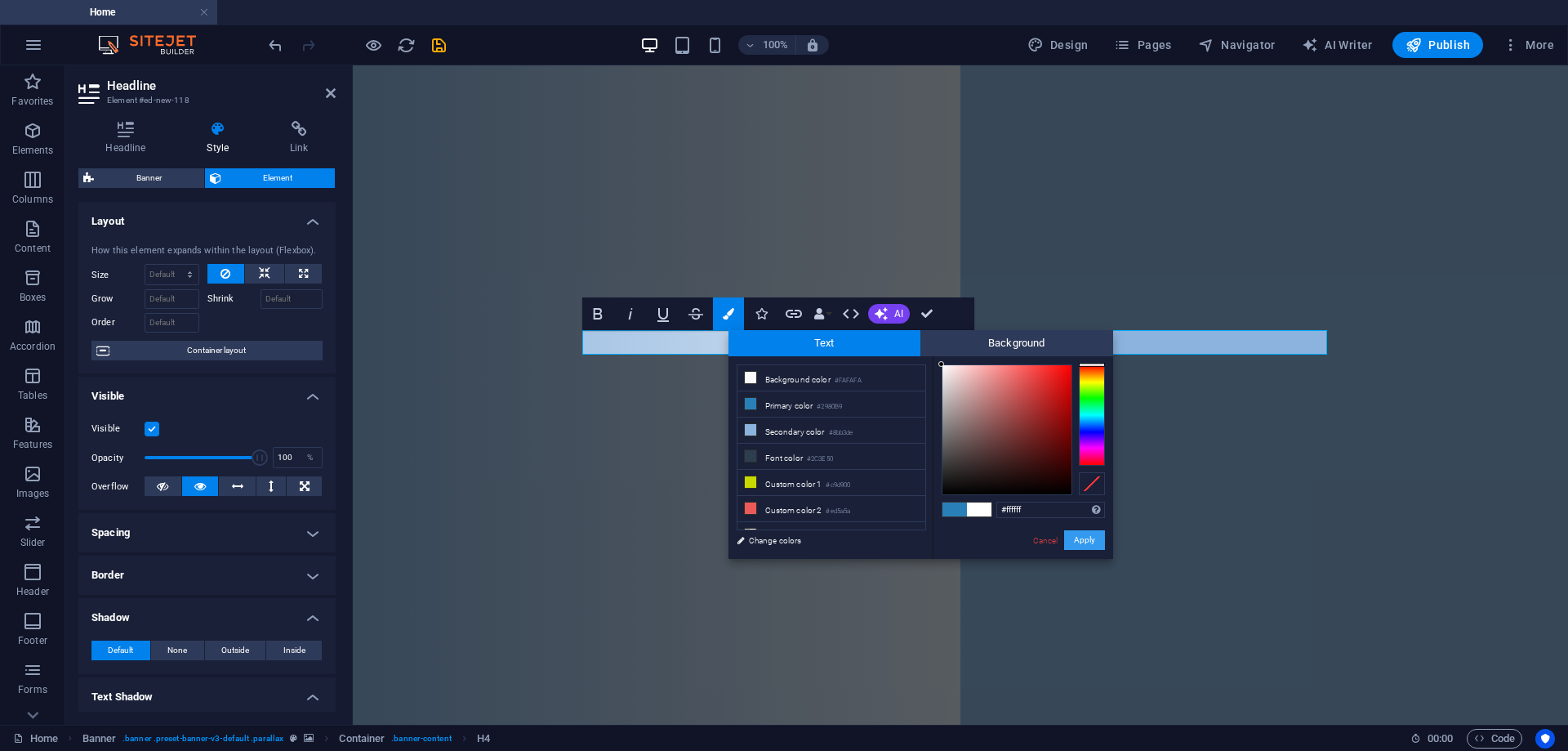 click on "Apply" at bounding box center (1085, 540) 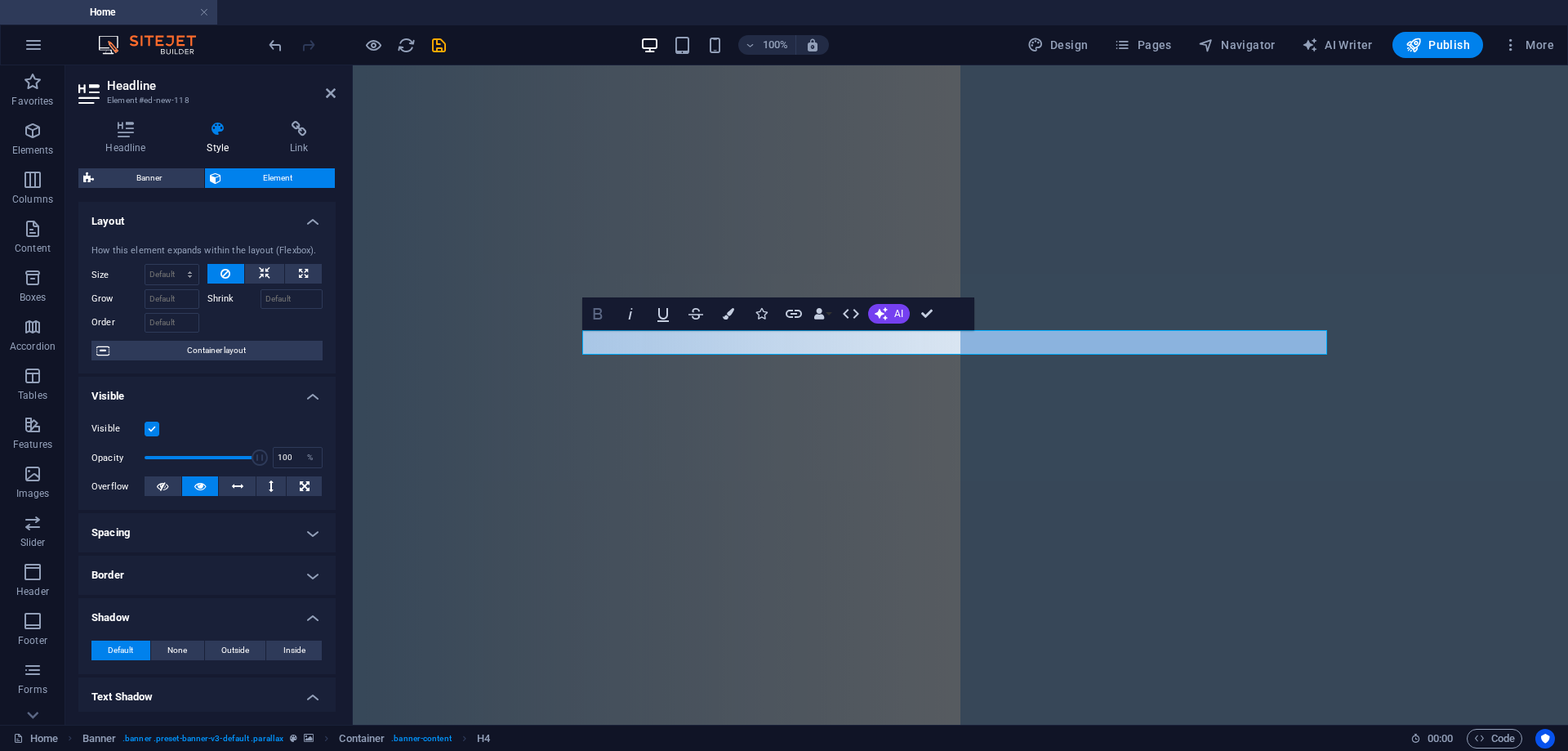 click 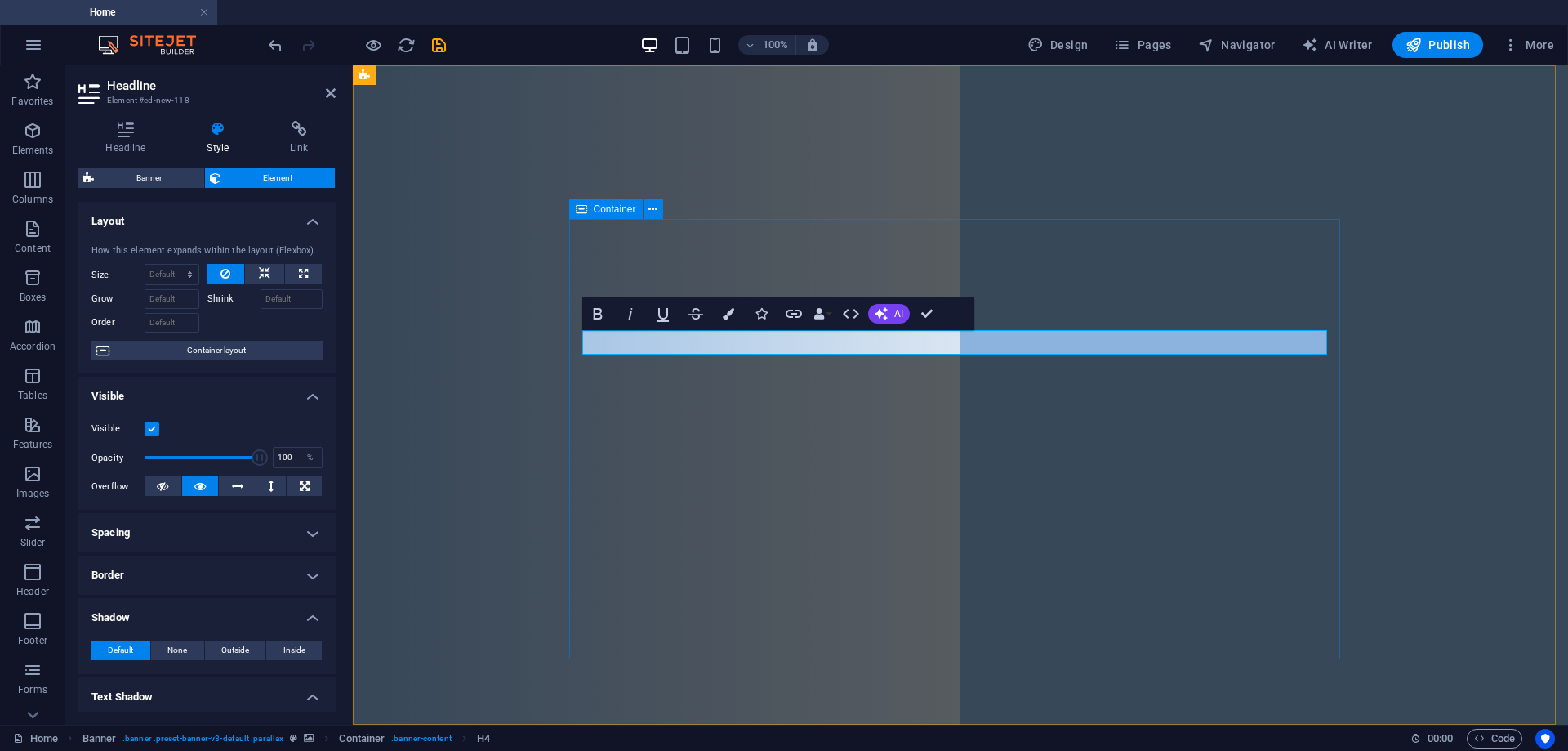 click on "PEACE BE WITH YOU, AND WITH YOUR SPIRIT. WELCOME TO Midrand Lutheran Church" at bounding box center [960, 1211] 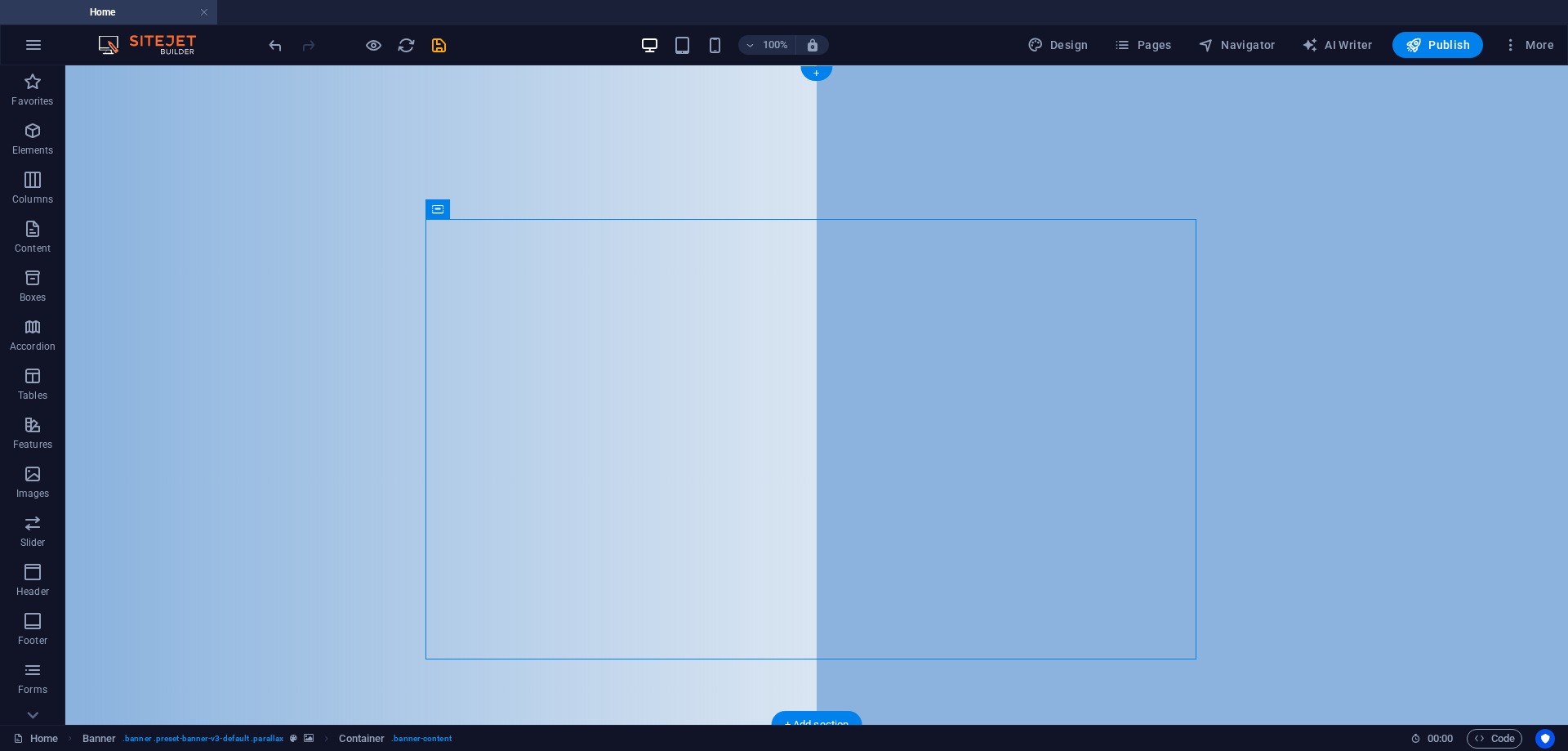 click at bounding box center [817, 395] 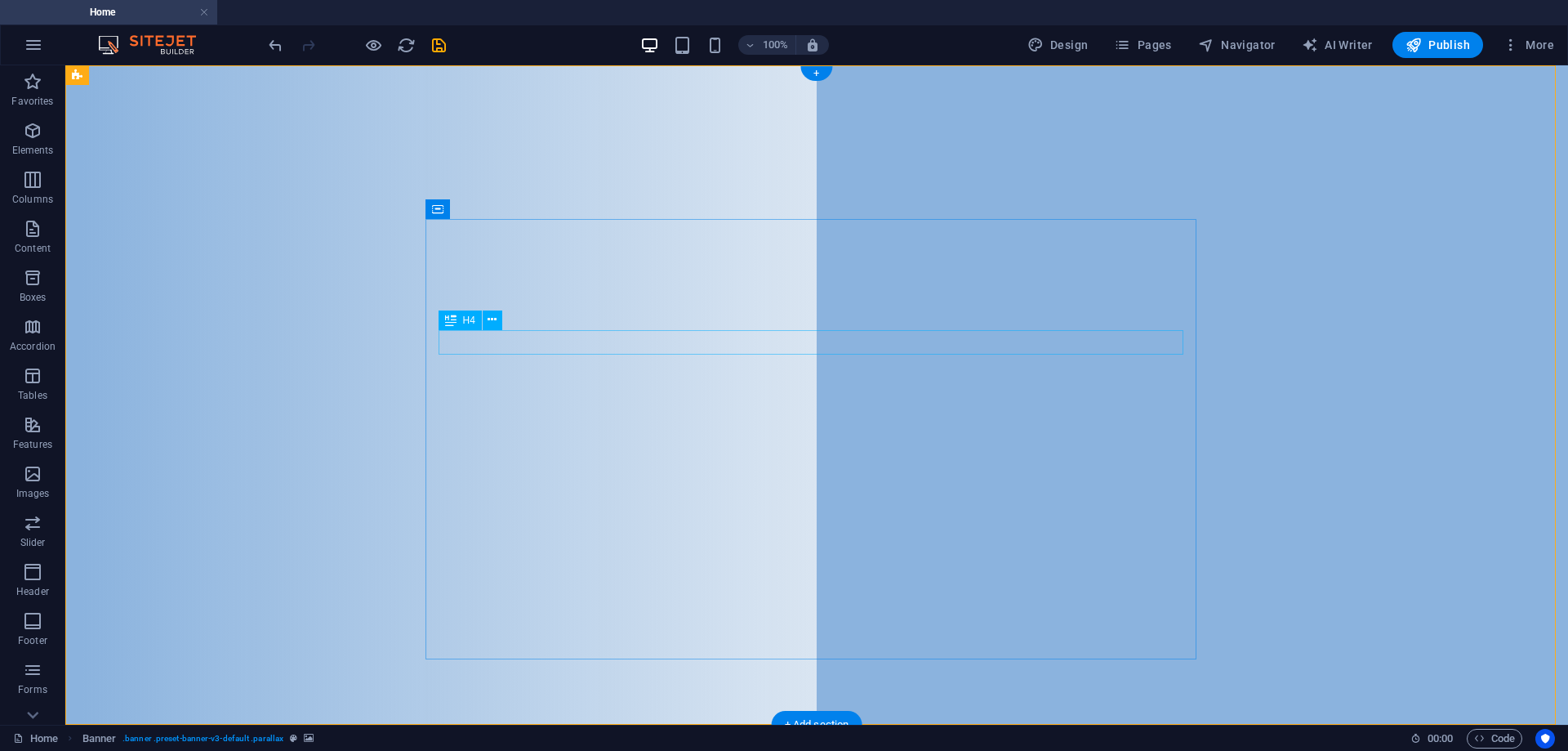 click on "PEACE BE WITH YOU, AND WITH YOUR SPIRIT." at bounding box center (817, 1114) 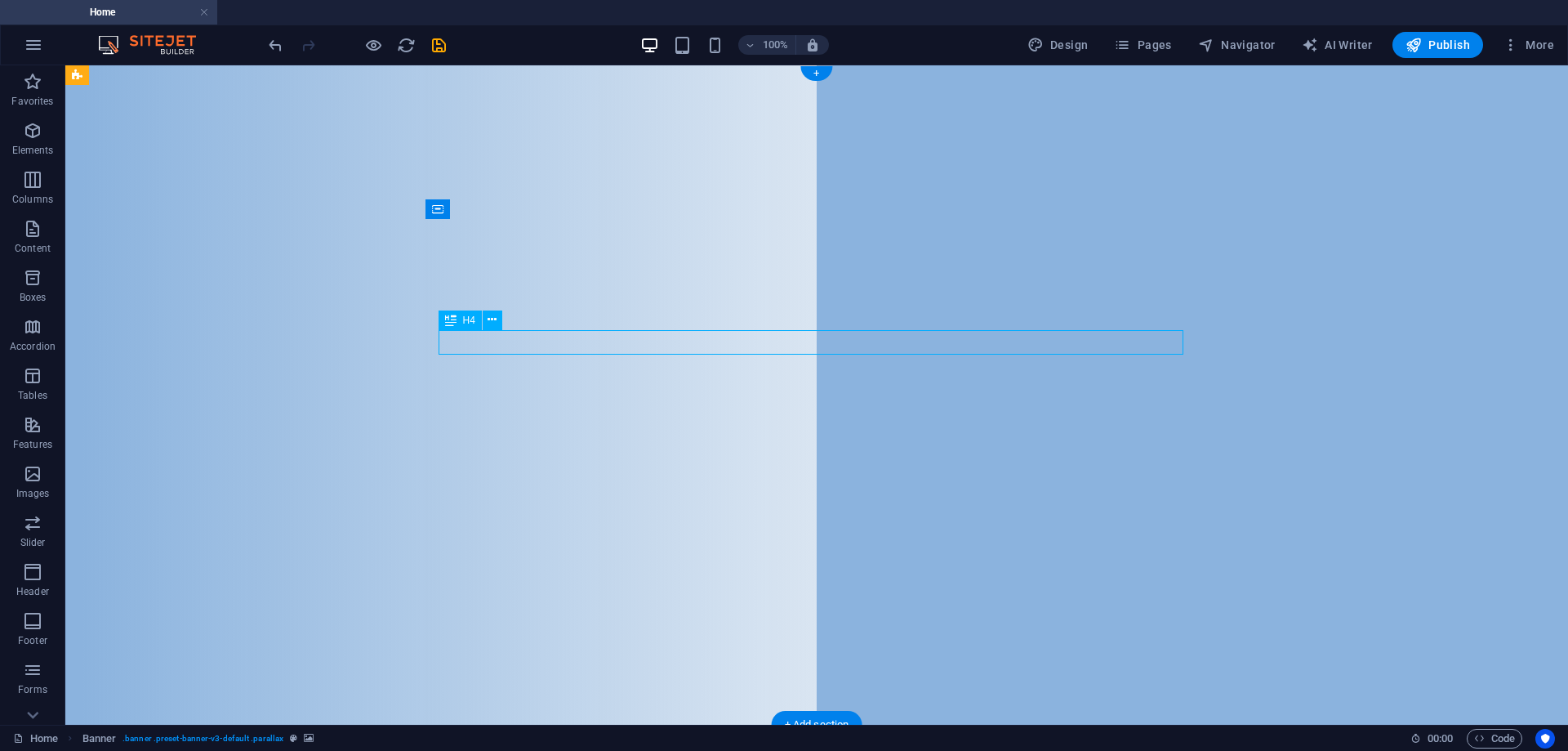 click on "PEACE BE WITH YOU, AND WITH YOUR SPIRIT." at bounding box center [817, 1114] 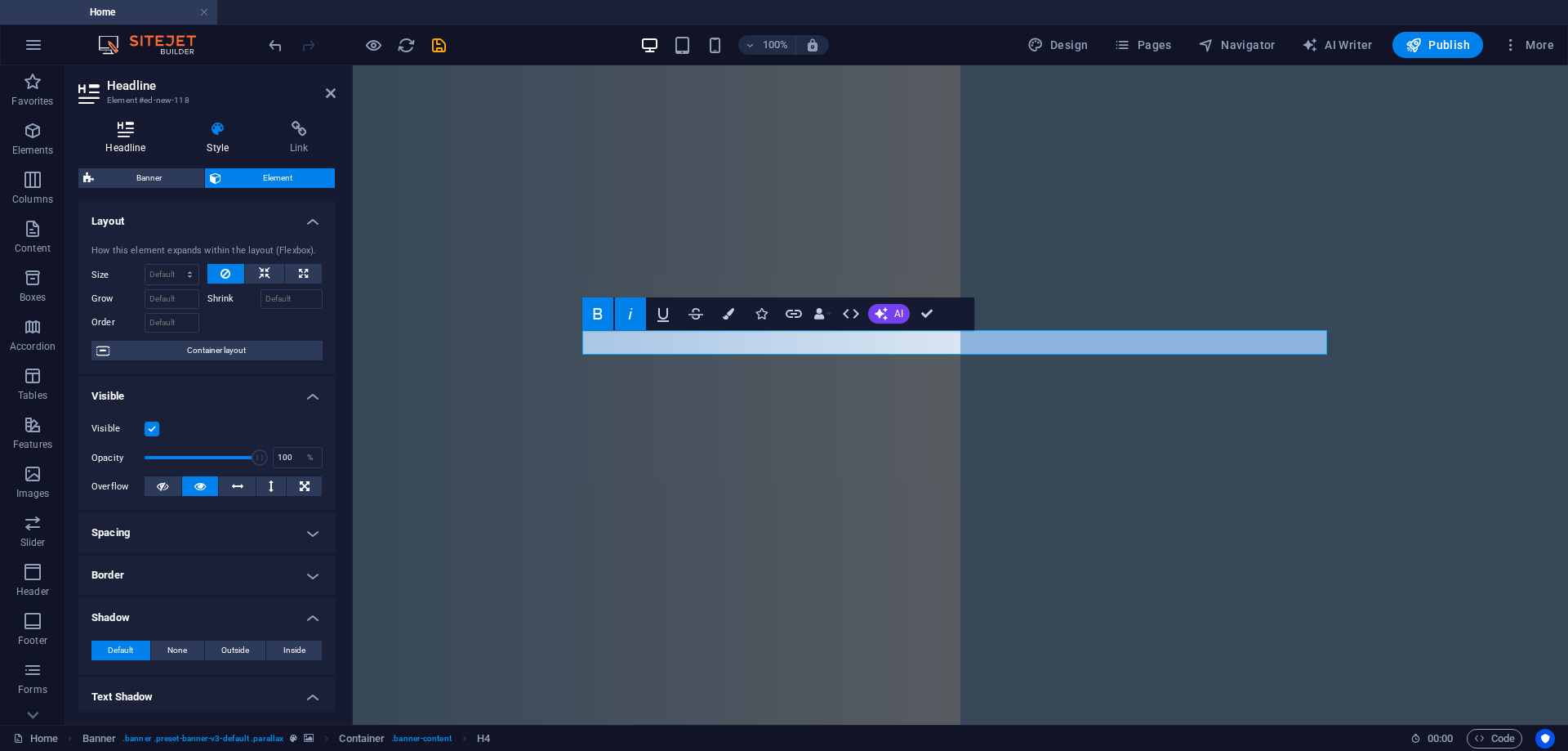 click on "Headline" at bounding box center [129, 138] 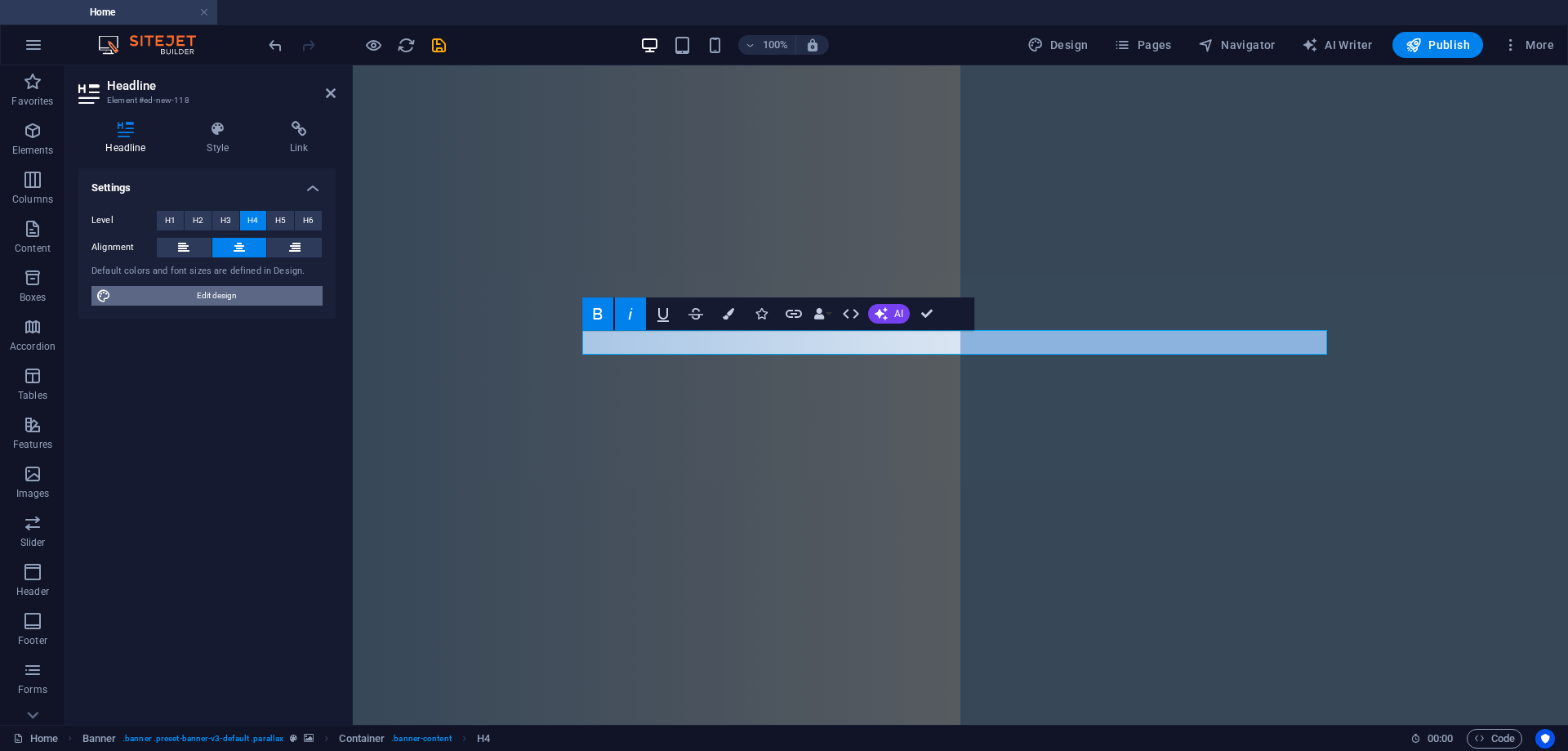 click on "Edit design" at bounding box center (216, 296) 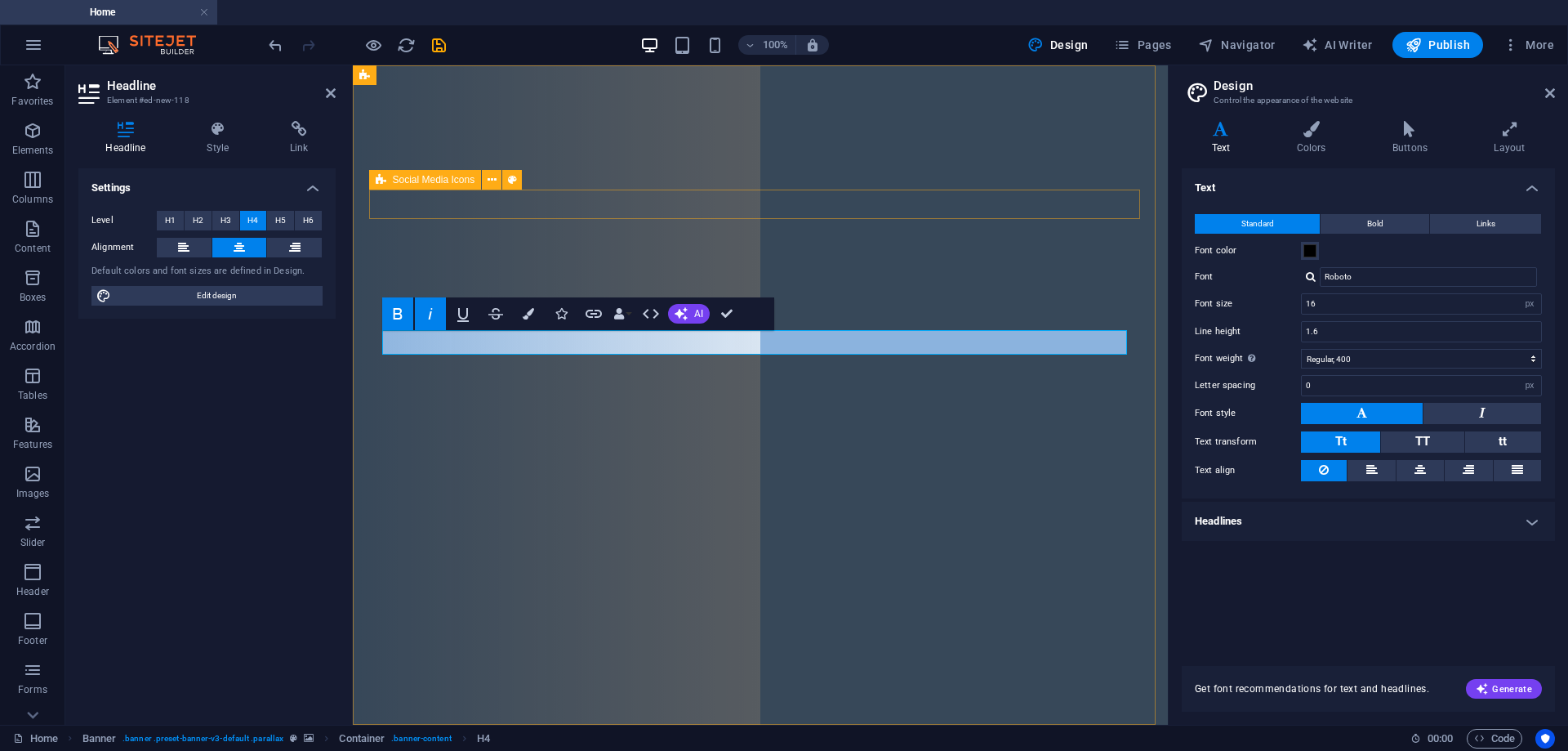 click at bounding box center (760, 954) 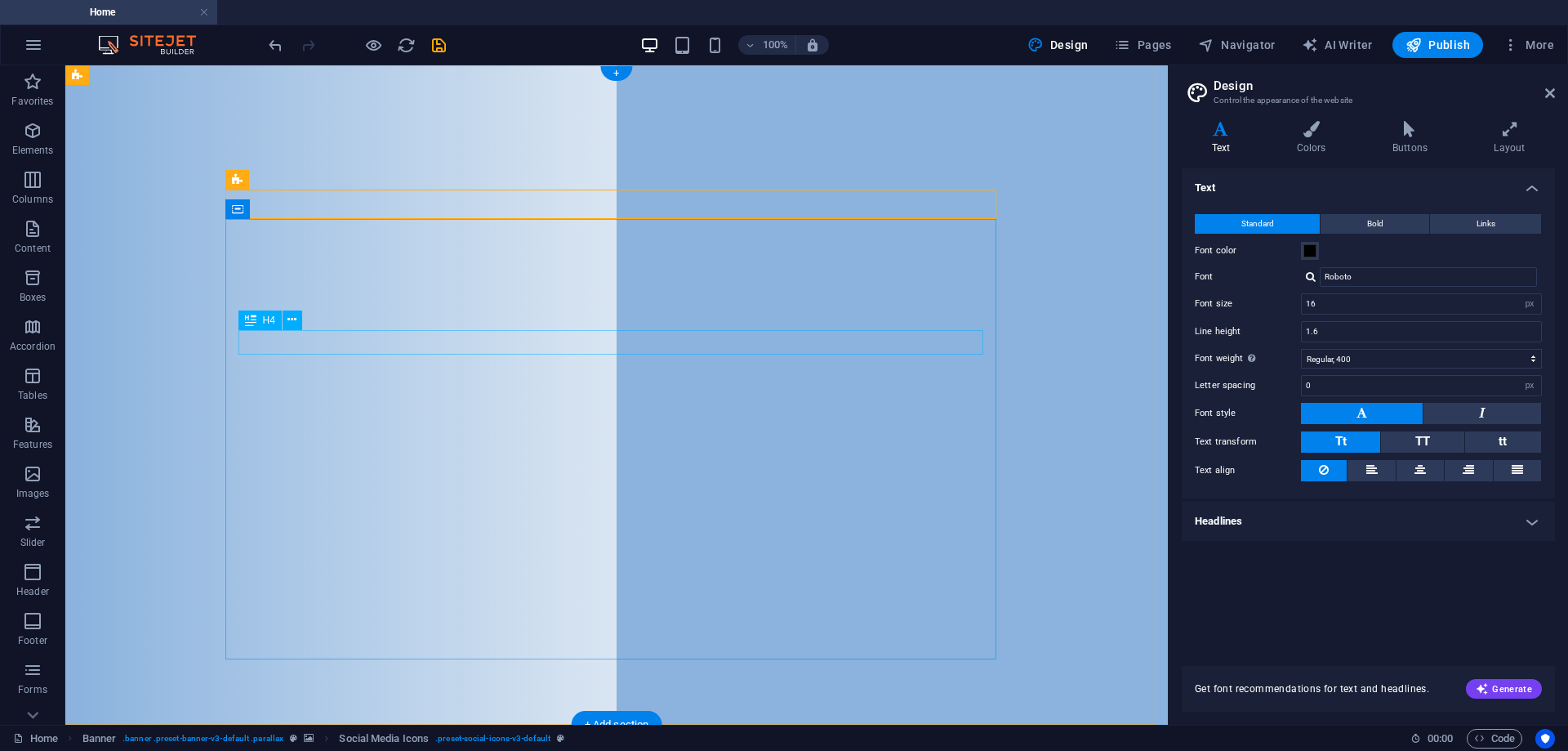 click on "PEACE BE WITH YOU, AND WITH YOUR SPIRIT." at bounding box center [617, 1114] 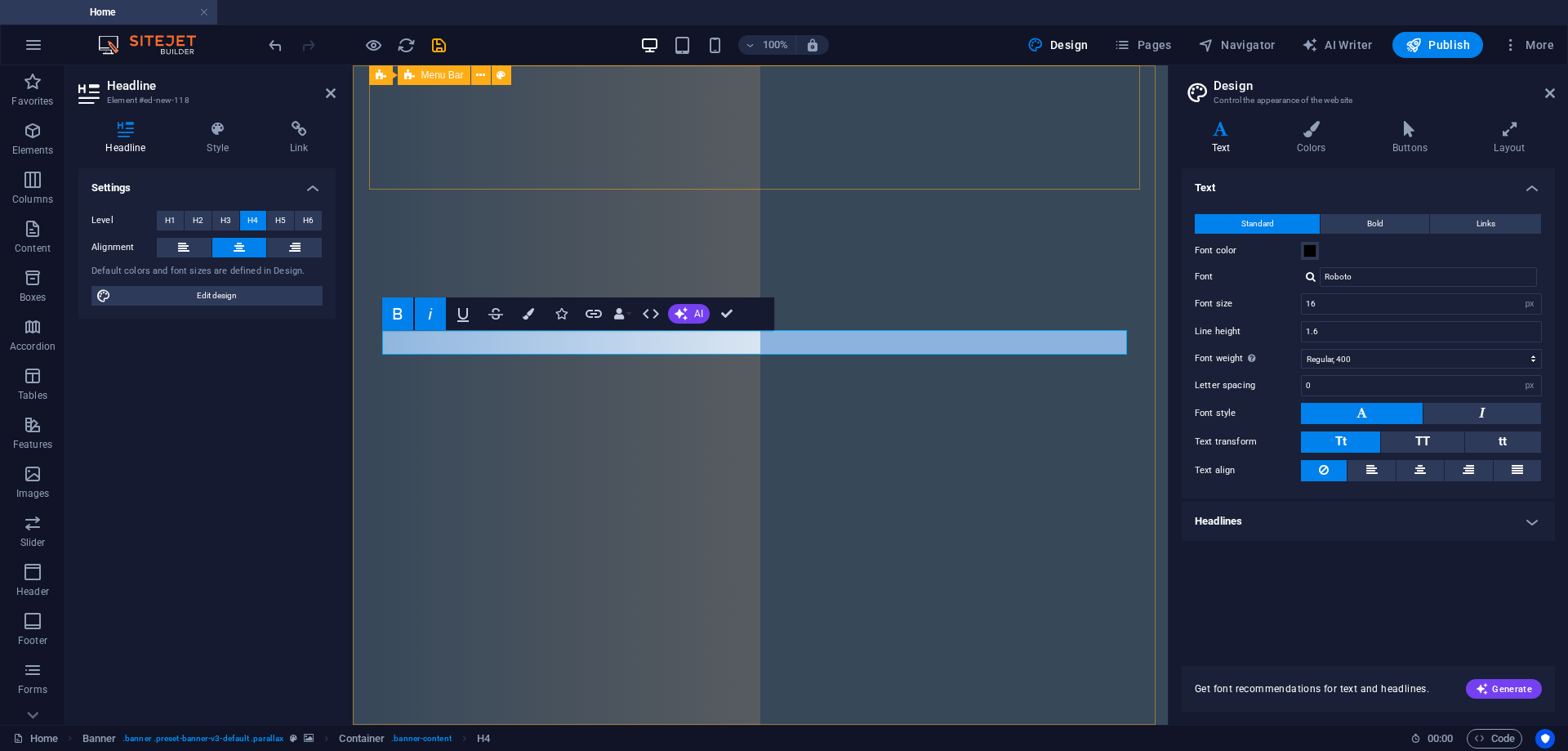 click on "Home Newsletter Council Ministries Choir Prayer Men's League Prayer Women's Ministry Prayer Young Adults League Youth Ministry Four Pockets Full The Bridge League Children's Ministry Events Gallery" at bounding box center (760, 805) 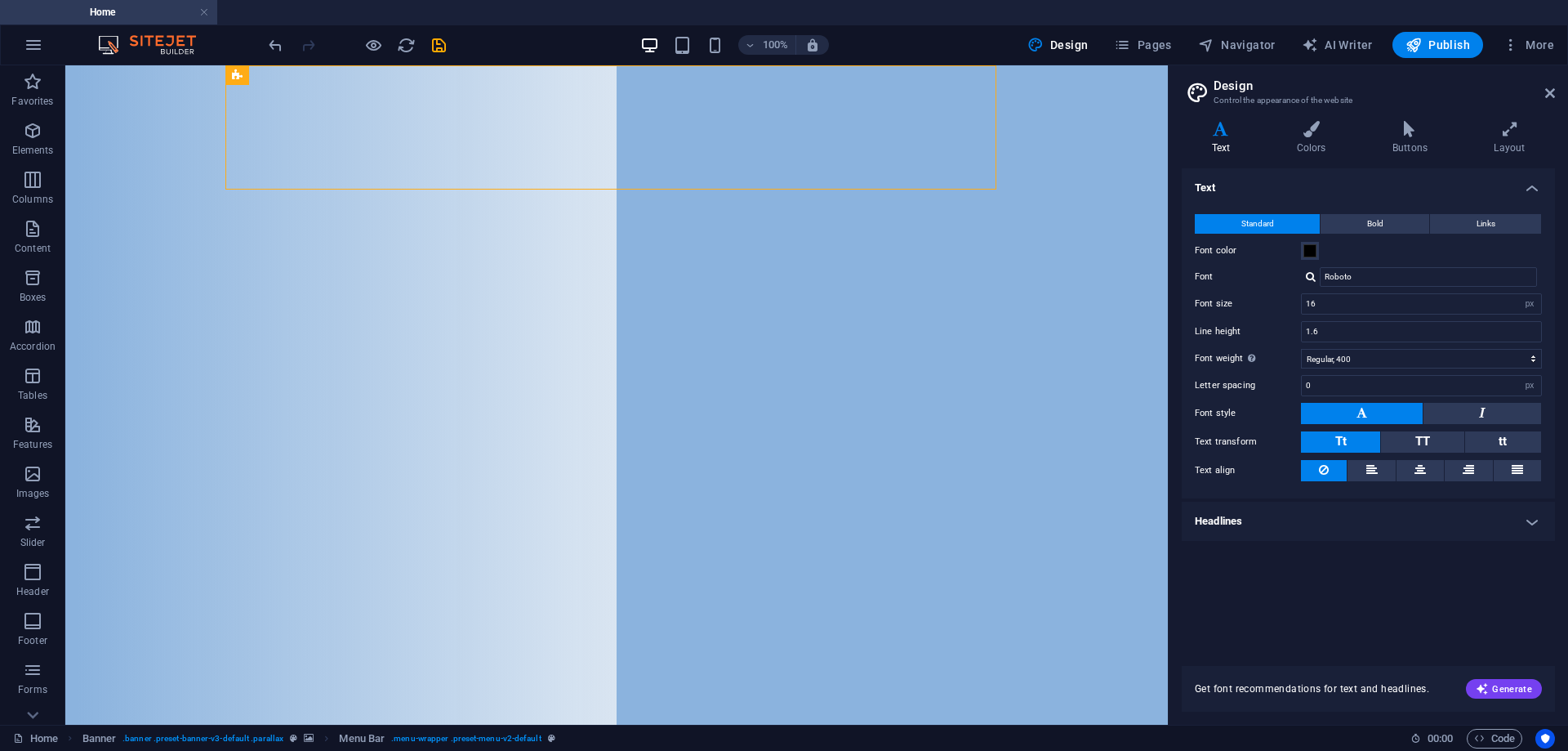 click on "Design Control the appearance of the website Variants  Text  Colors  Buttons  Layout Text Standard Bold Links Font color Font Roboto Font size 16 rem px Line height 1.6 Font weight To display the font weight correctly, it may need to be enabled.  Manage Fonts Thin, 100 Extra-light, 200 Light, 300 Regular, 400 Medium, 500 Semi-bold, 600 Bold, 700 Extra-bold, 800 Black, 900 Letter spacing 0 rem px Font style Text transform Tt TT tt Text align Font weight To display the font weight correctly, it may need to be enabled.  Manage Fonts Thin, 100 Extra-light, 200 Light, 300 Regular, 400 Medium, 500 Semi-bold, 600 Bold, 700 Extra-bold, 800 Black, 900 Default Hover / Active Font color Font color Decoration None Decoration None Transition duration 0.3 s Transition function Ease Ease In Ease Out Ease In/Ease Out Linear Headlines All H1 / Textlogo H2 H3 H4 H5 H6 Font color Font Abril Fatface Line height 1.25 Font weight To display the font weight correctly, it may need to be enabled.  Manage Fonts Thin, 100 Light, 300 0" at bounding box center (1368, 395) 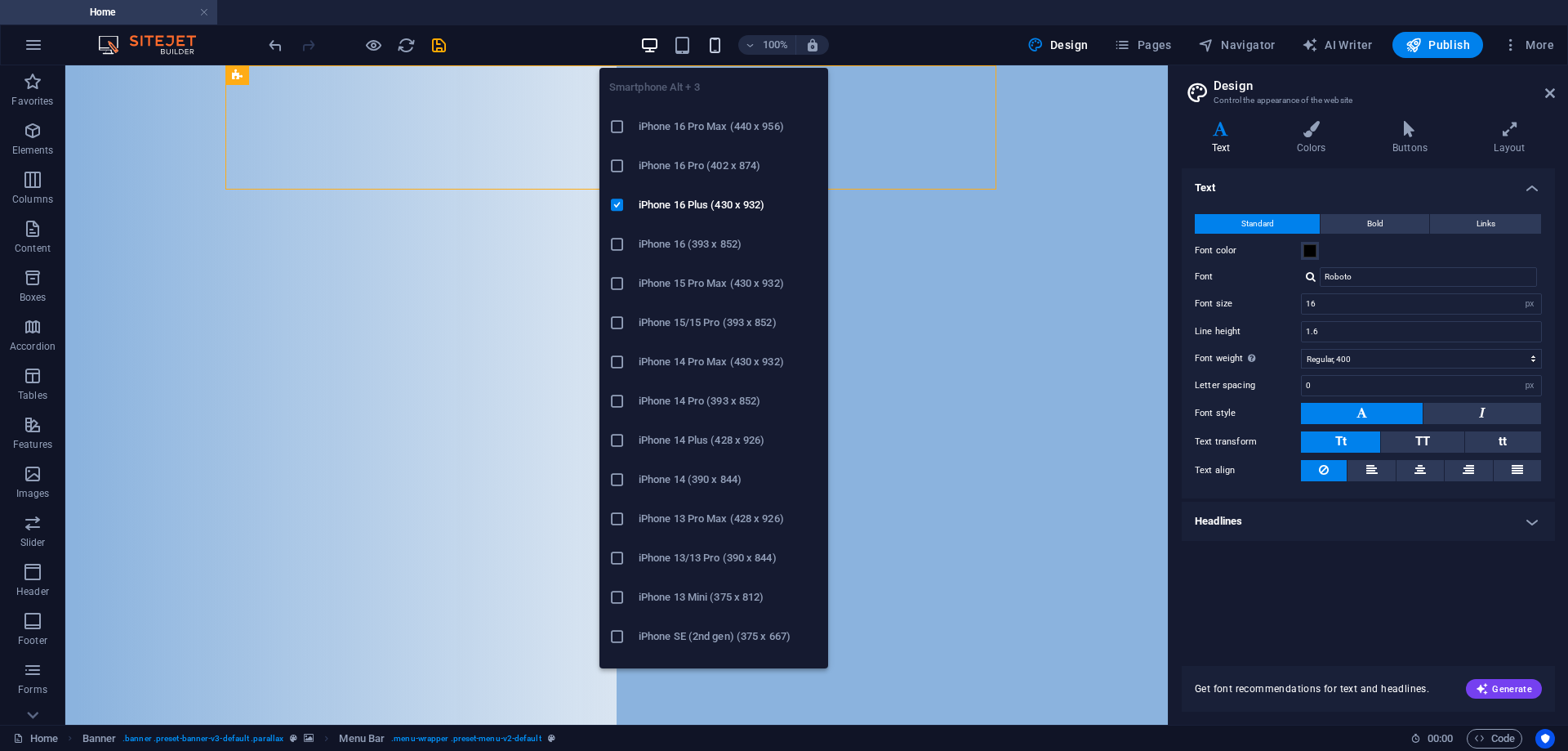 click at bounding box center [715, 45] 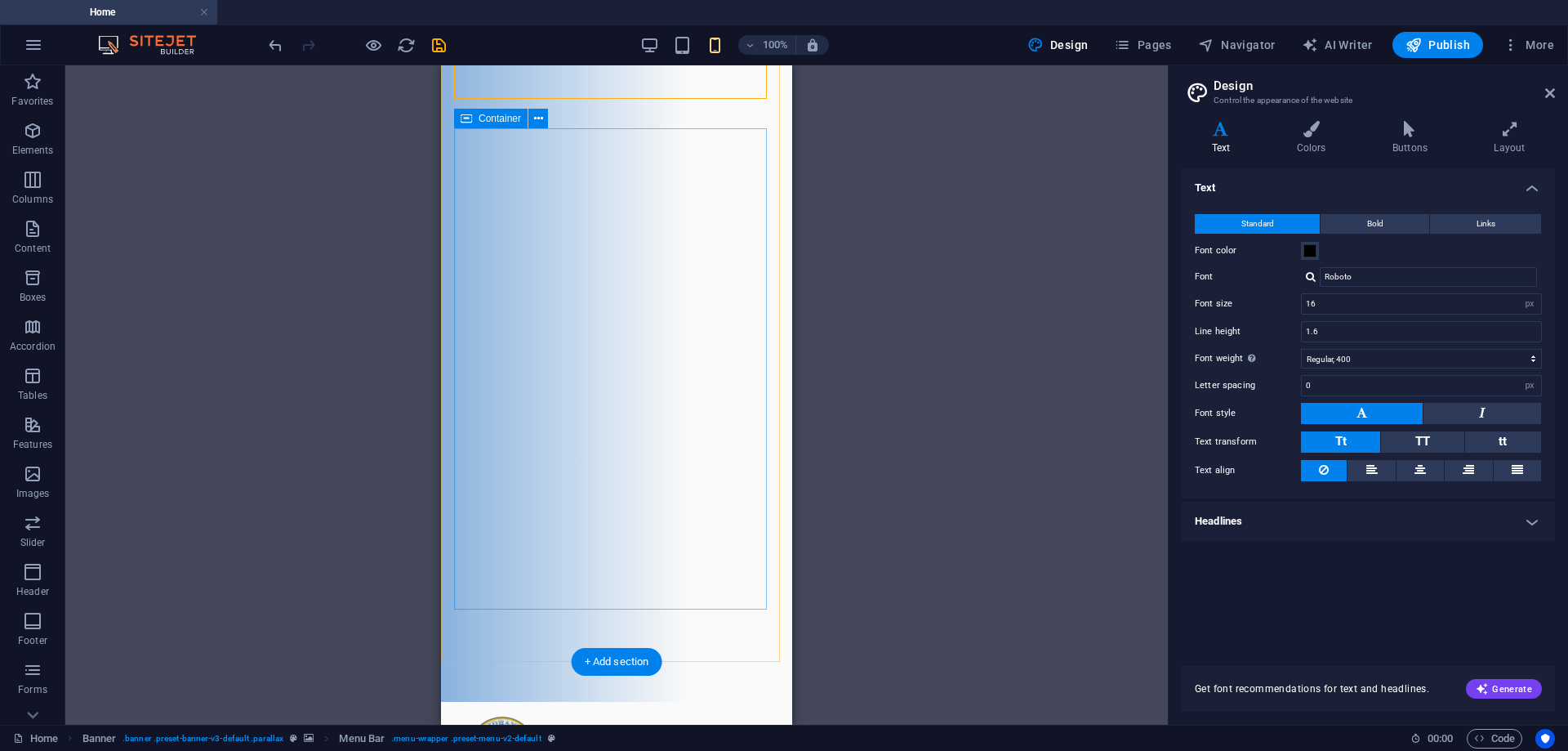 scroll, scrollTop: 82, scrollLeft: 0, axis: vertical 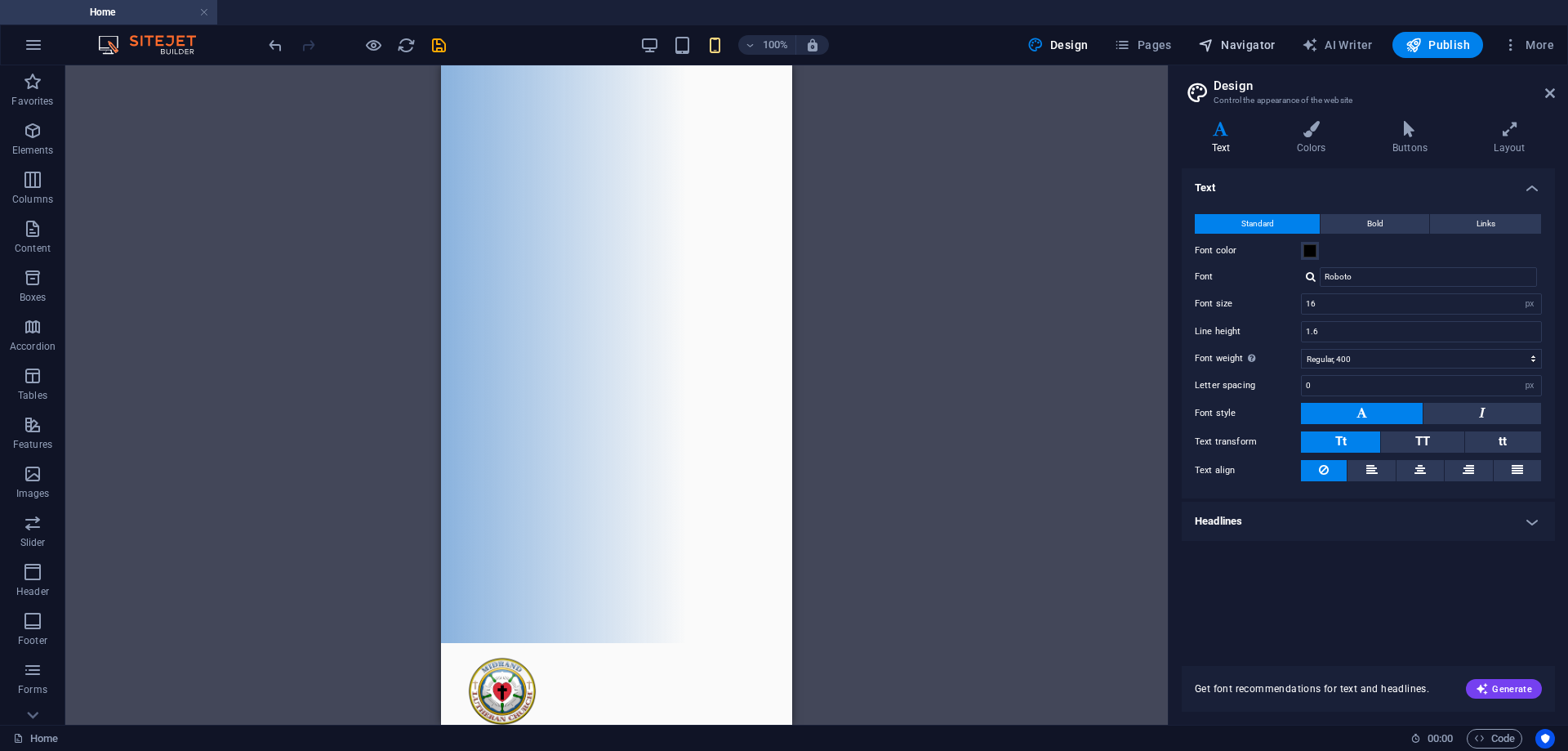 click on "Navigator" at bounding box center (1236, 45) 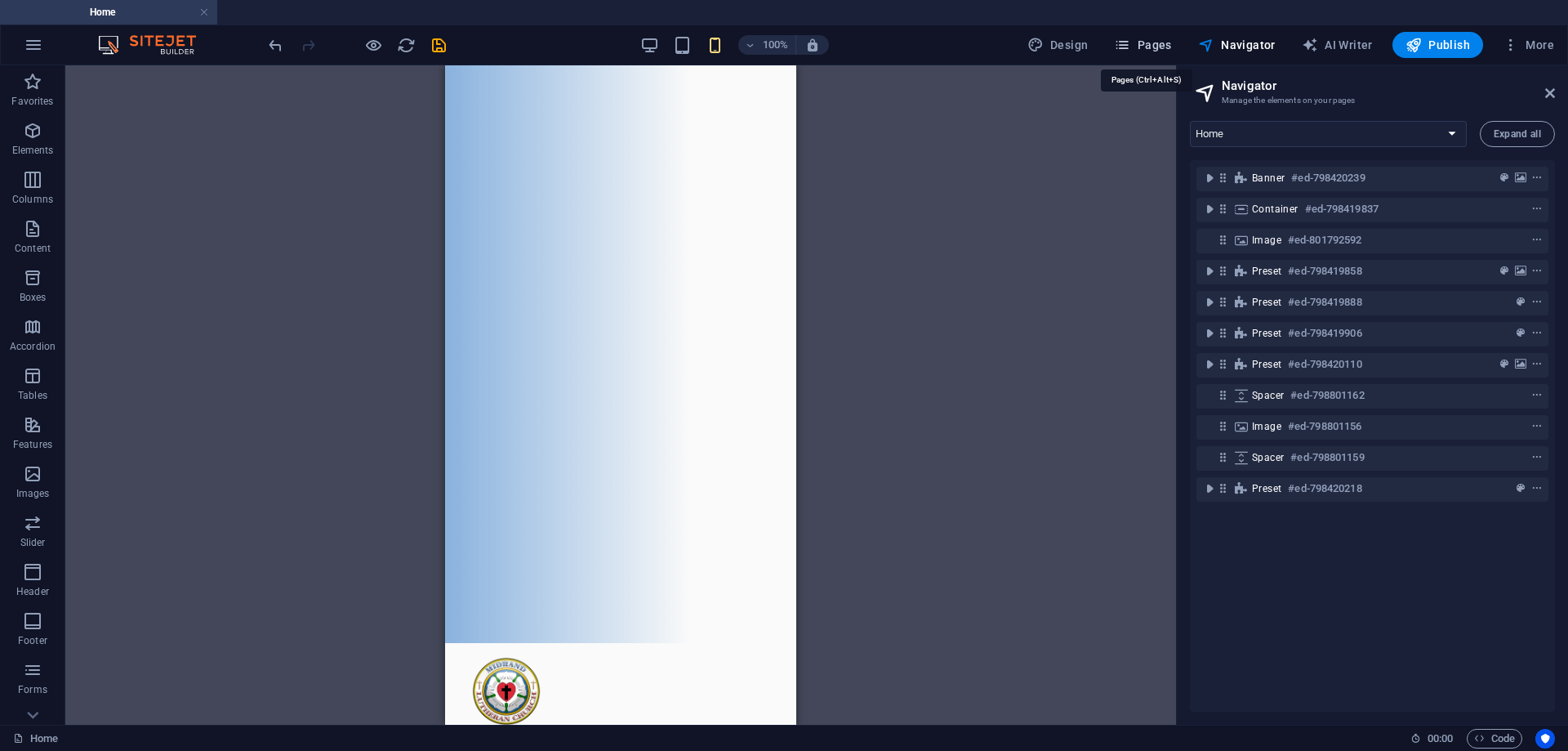 click on "Pages" at bounding box center (1143, 45) 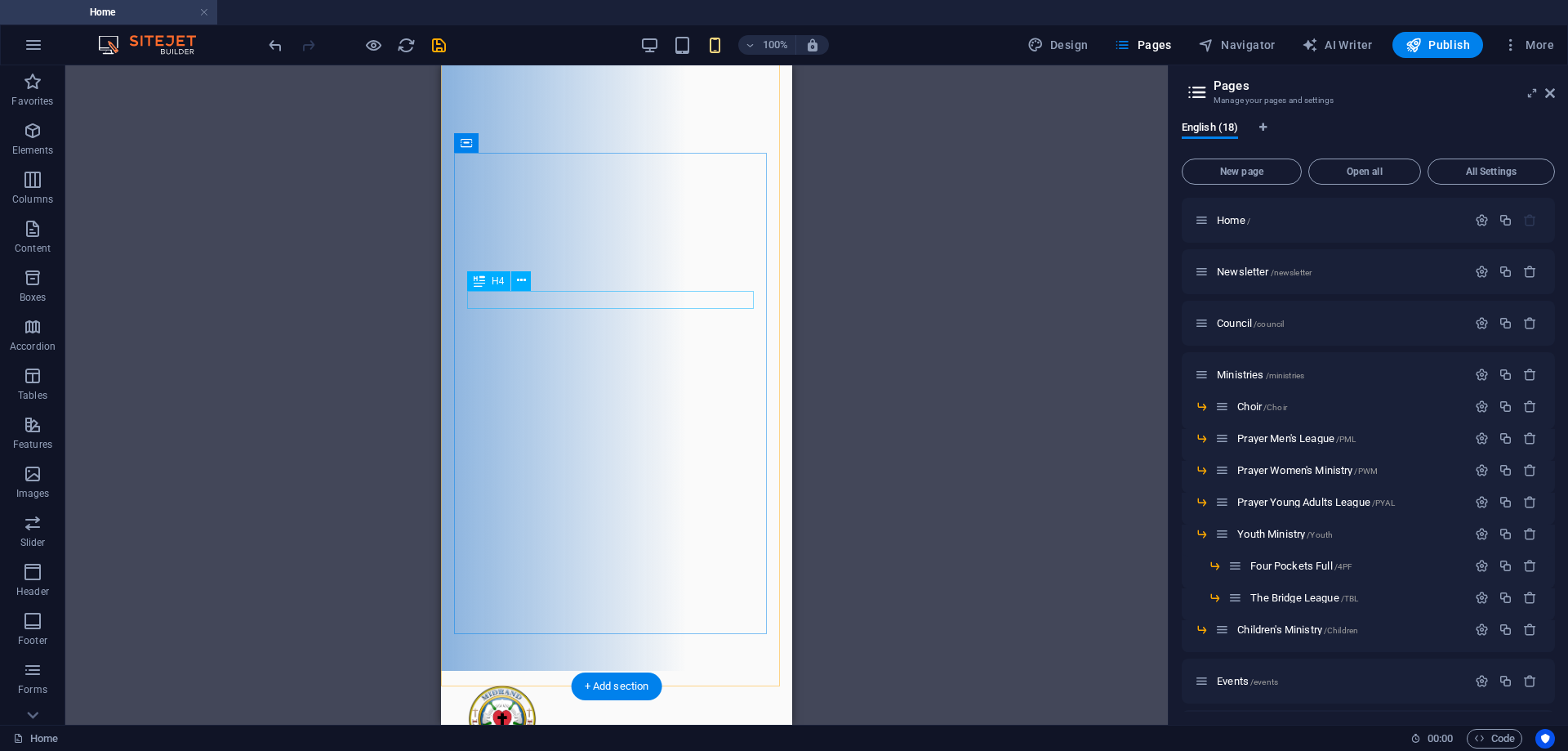 scroll, scrollTop: 0, scrollLeft: 0, axis: both 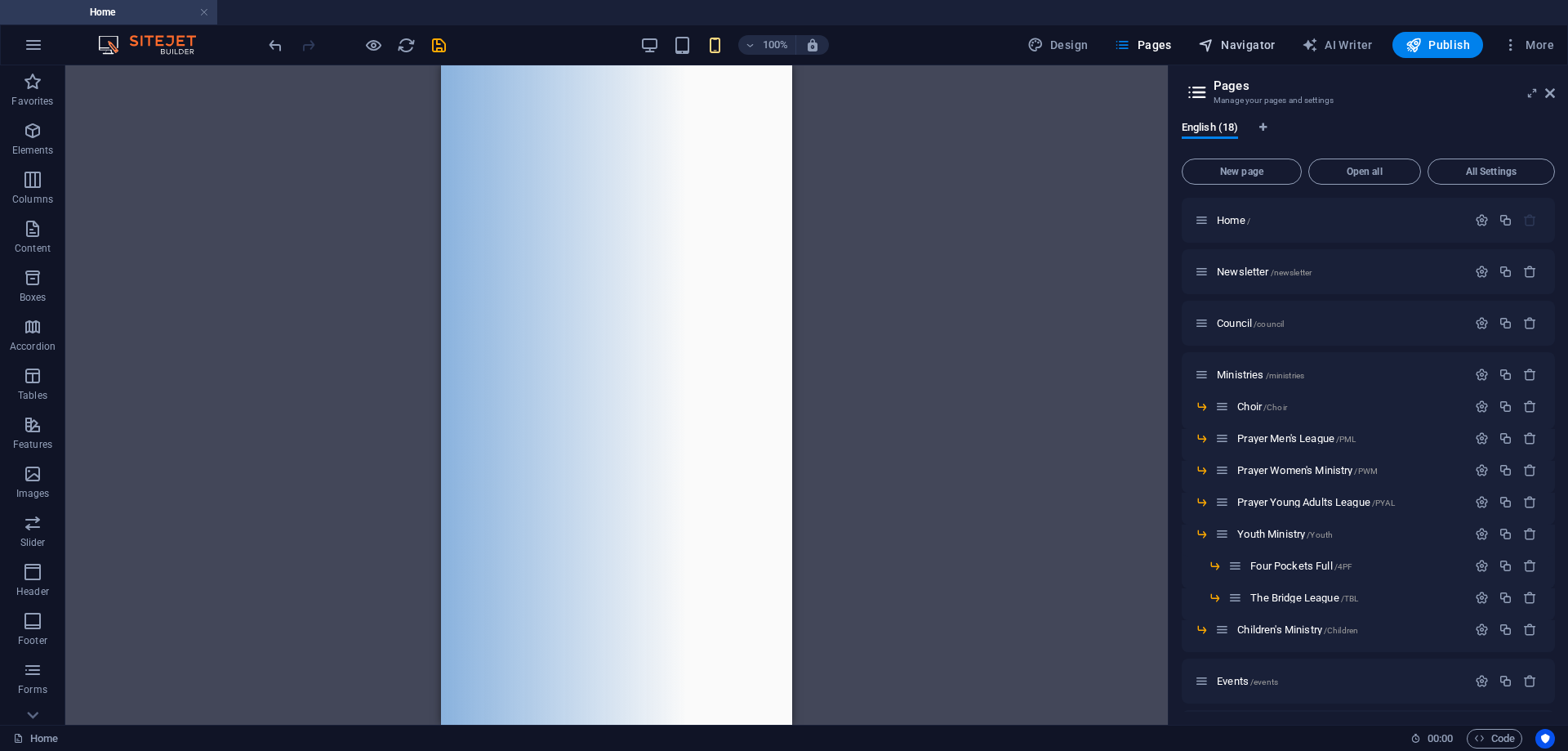 click on "Navigator" at bounding box center (1236, 45) 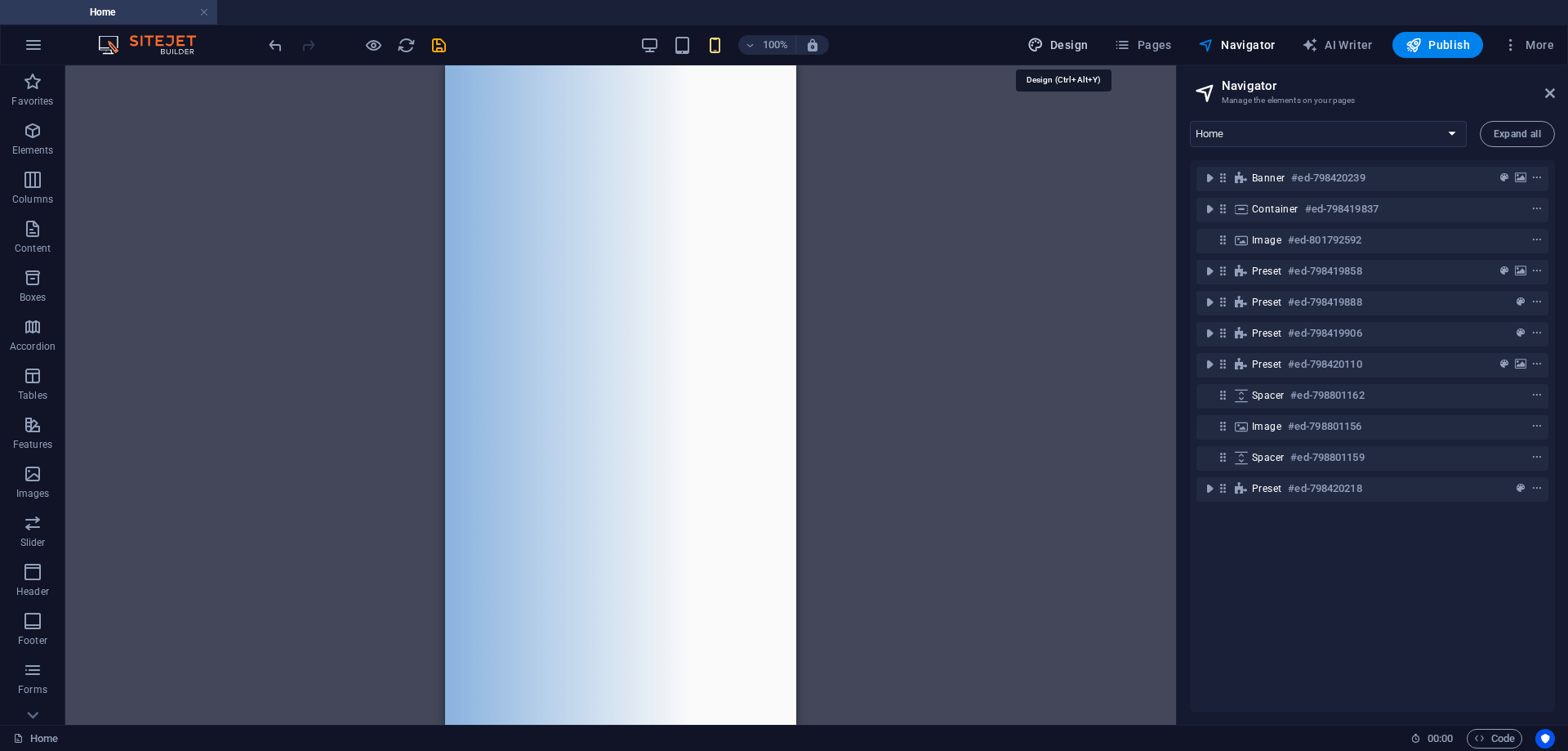 click on "Design" at bounding box center (1058, 45) 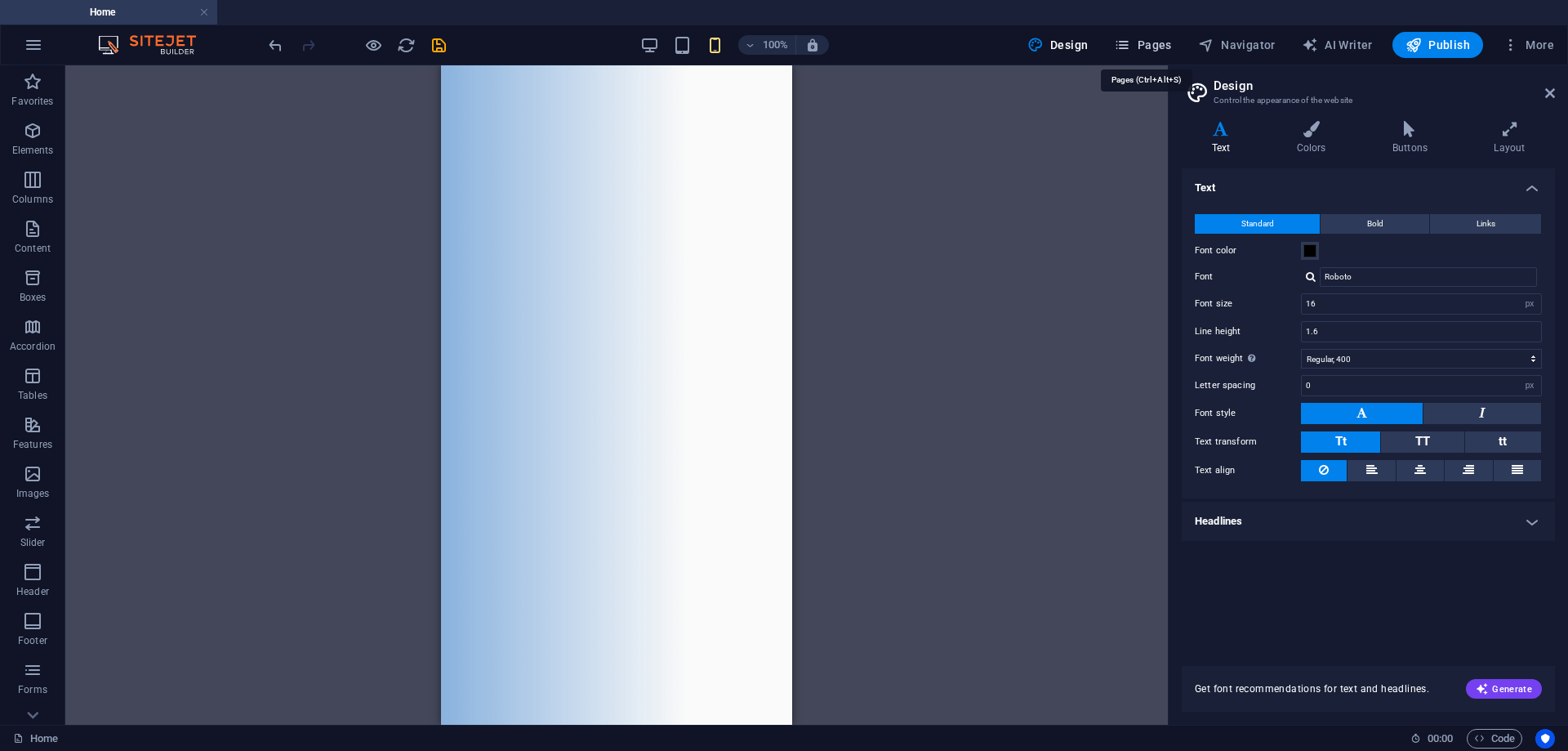 click on "Pages" at bounding box center (1143, 45) 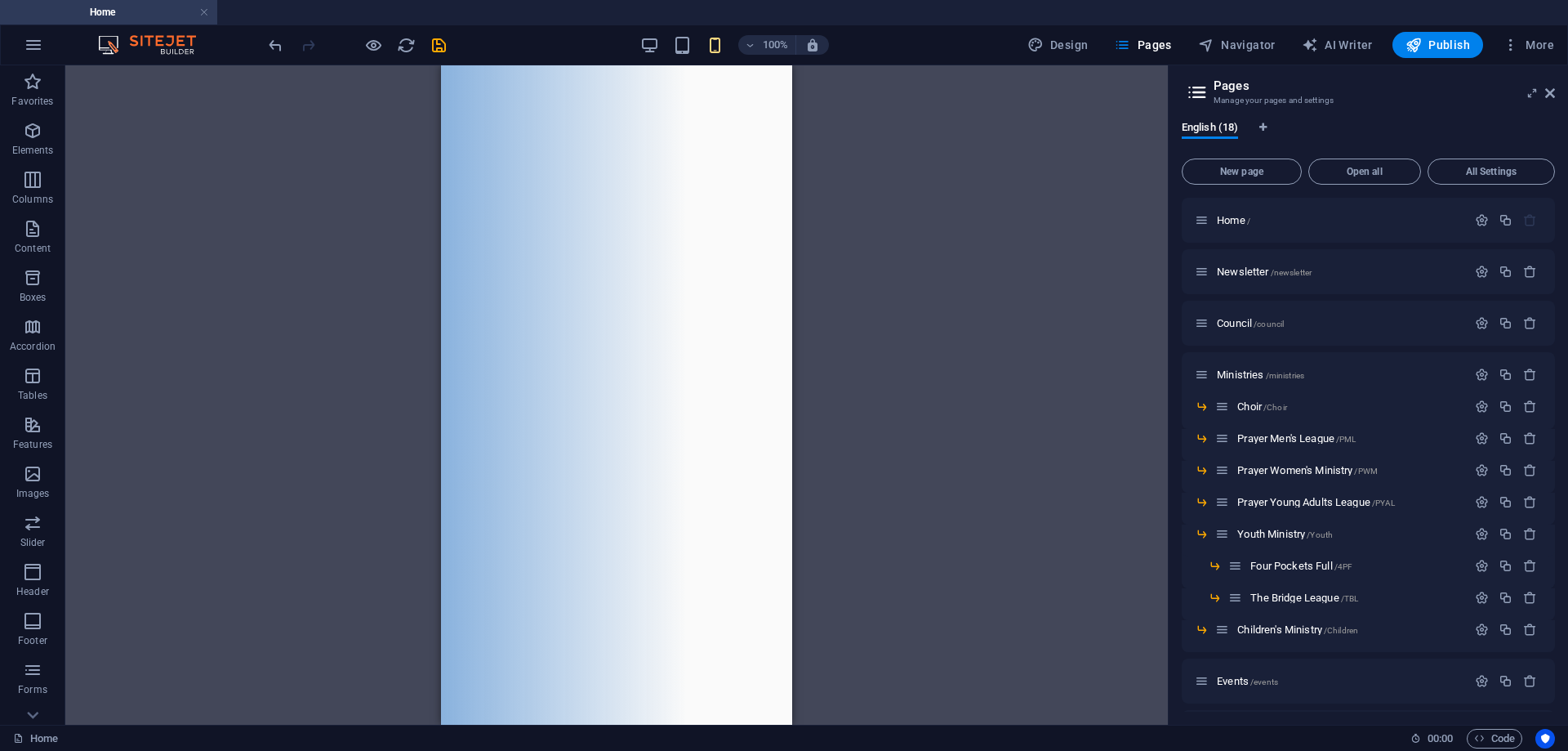 click on "100% Design Pages Navigator AI Writer Publish More" at bounding box center (784, 45) 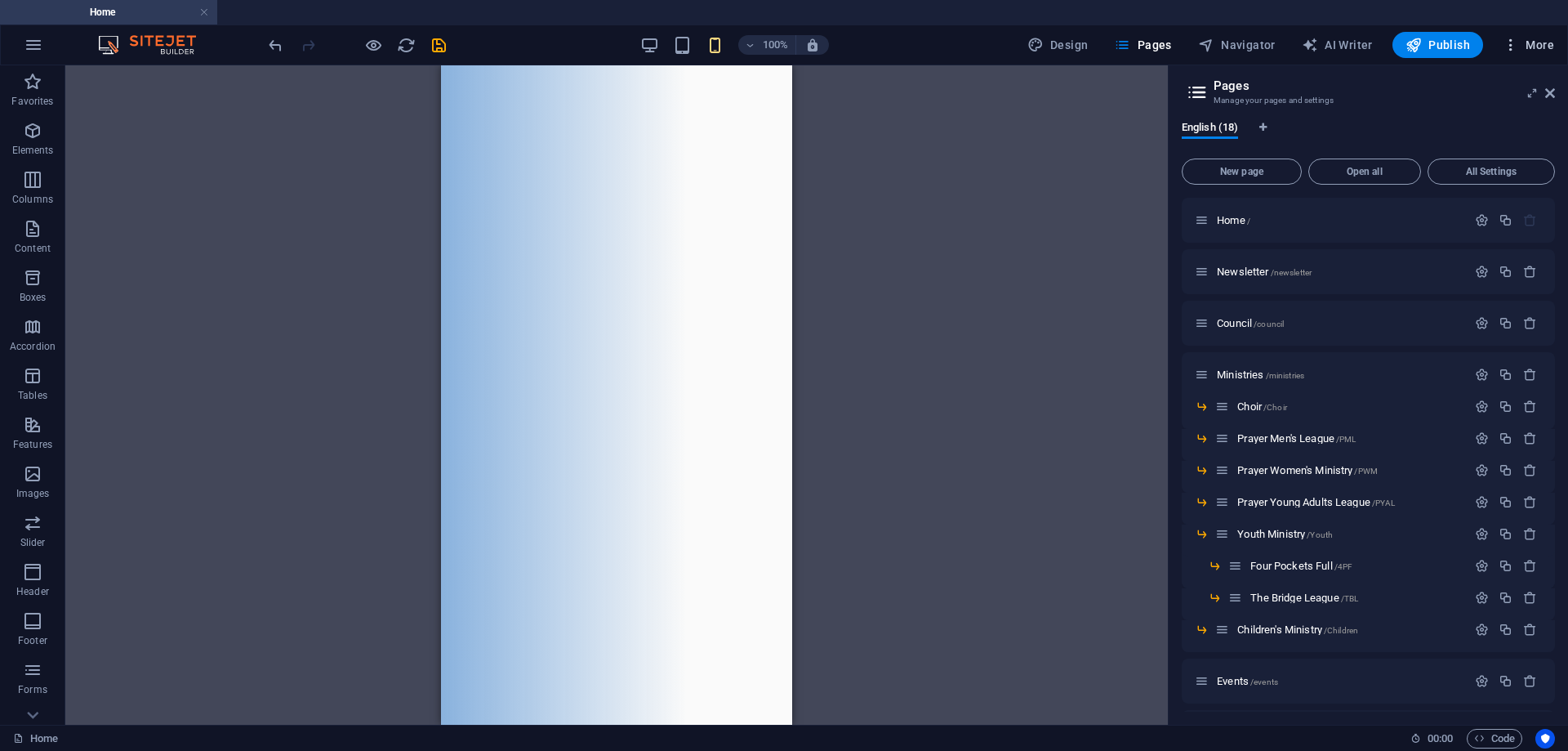 click at bounding box center [1511, 45] 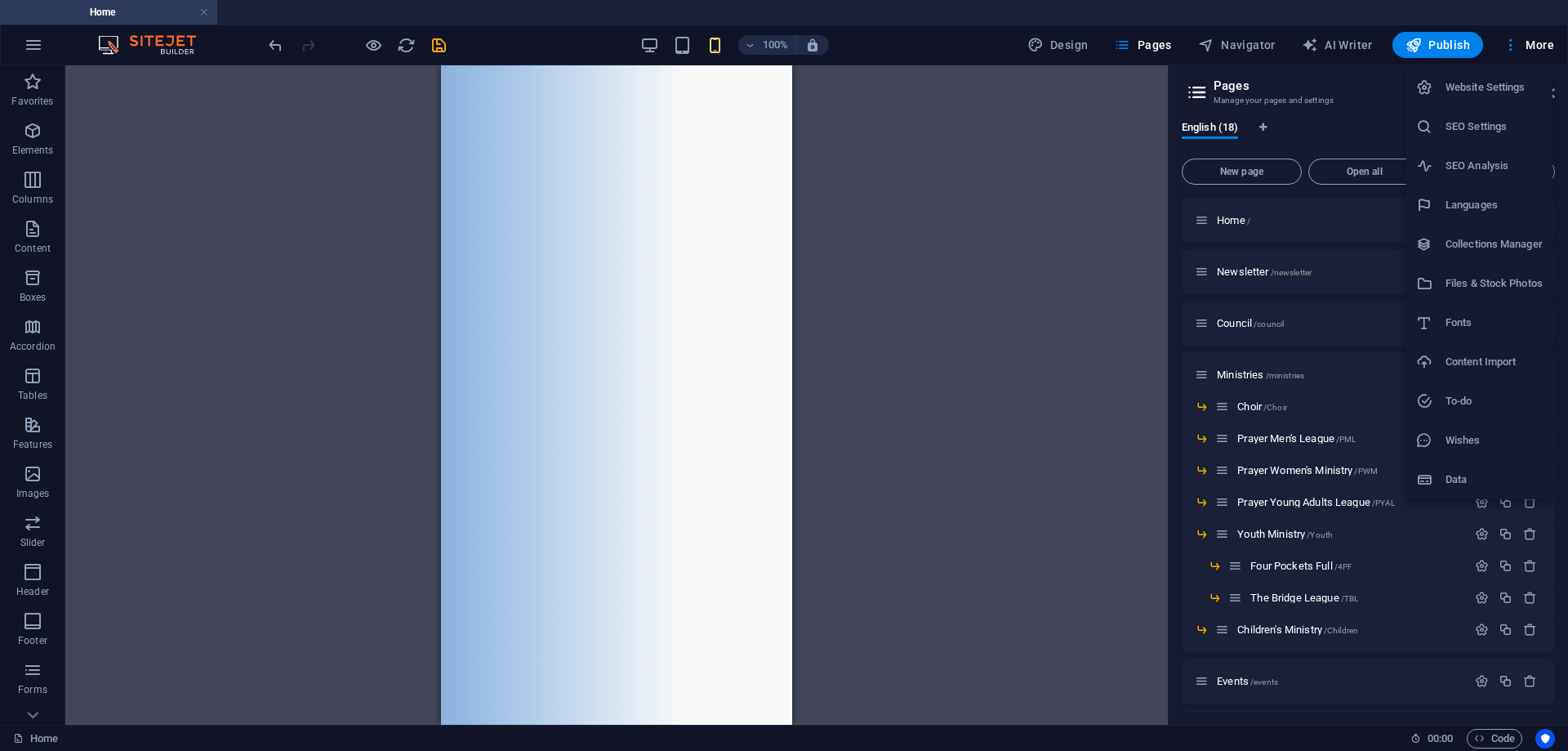 click on "Website Settings" at bounding box center (1494, 87) 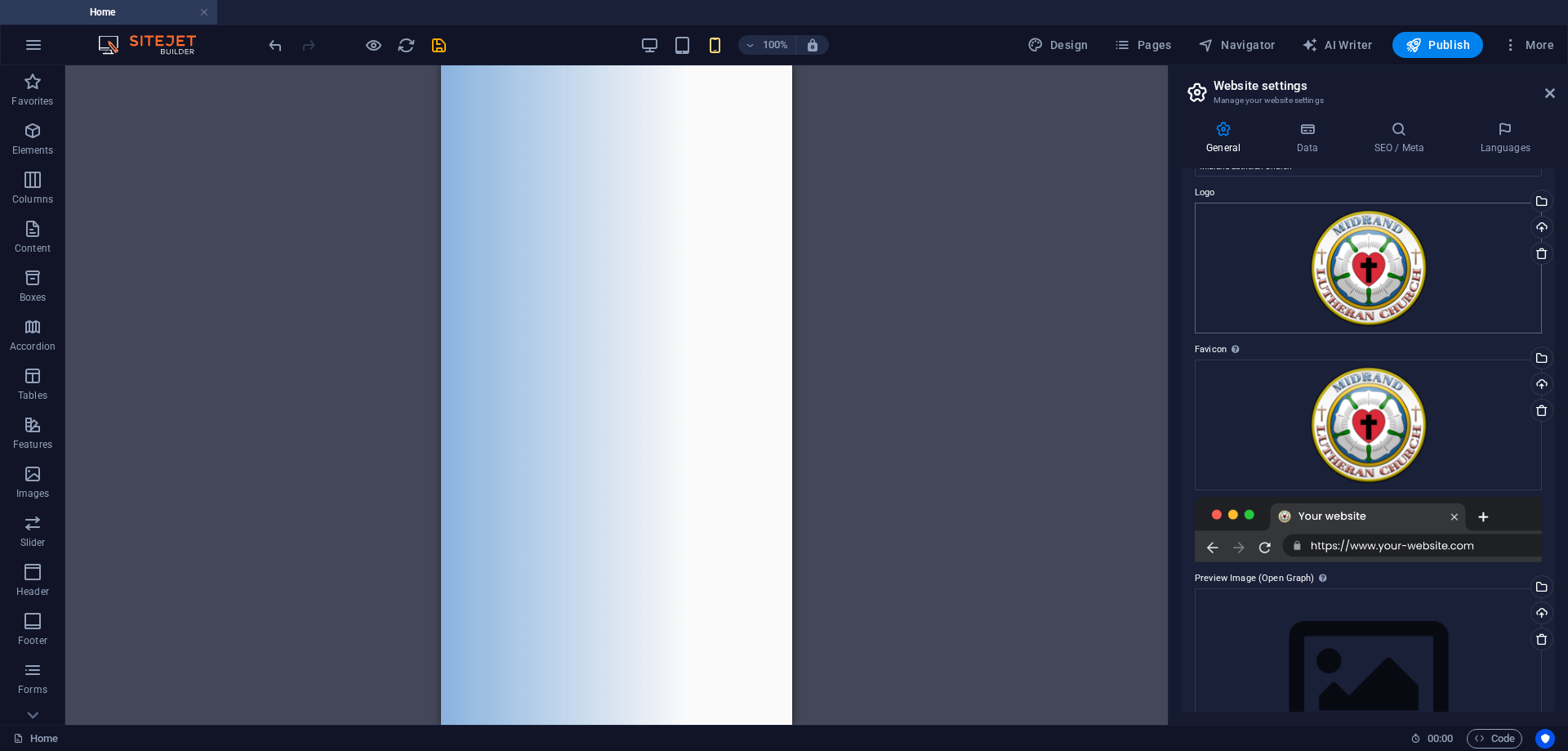 scroll, scrollTop: 121, scrollLeft: 0, axis: vertical 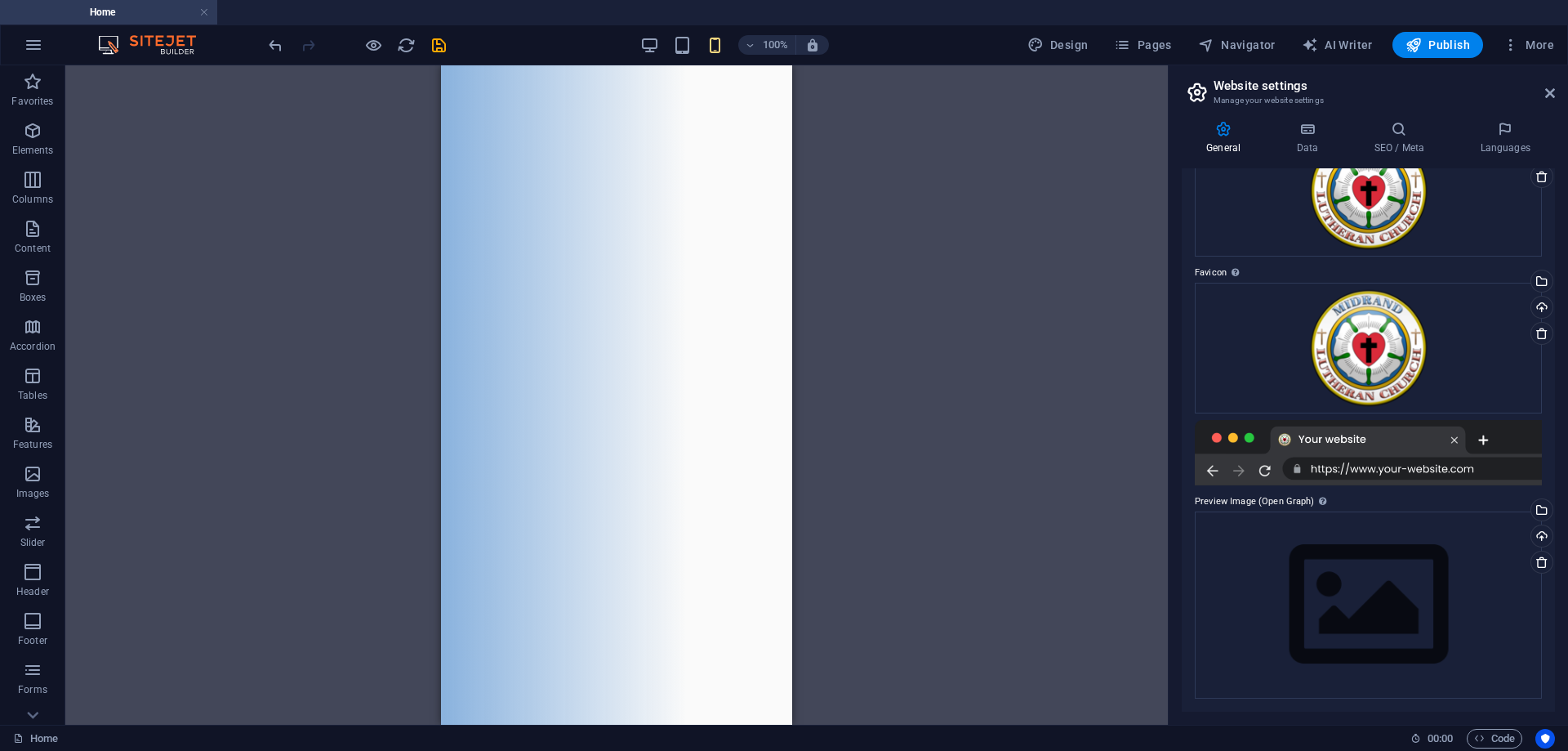 click on "General Data SEO / Meta Languages Website name Midrand Lutheran Church Logo Drag files here, click to choose files or select files from Files or our free stock photos & videos Select files from the file manager, stock photos, or upload file(s) Upload Favicon Set the favicon of your website here. A favicon is a small icon shown in the browser tab next to your website title. It helps visitors identify your website. Drag files here, click to choose files or select files from Files or our free stock photos & videos Select files from the file manager, stock photos, or upload file(s) Upload Preview Image (Open Graph) This image will be shown when the website is shared on social networks Drag files here, click to choose files or select files from Files or our free stock photos & videos Select files from the file manager, stock photos, or upload file(s) Upload Contact data for this website. This can be used everywhere on the website and will update automatically. Company Midrand Lutheran Church First name [NAME] Street" at bounding box center [1368, 416] 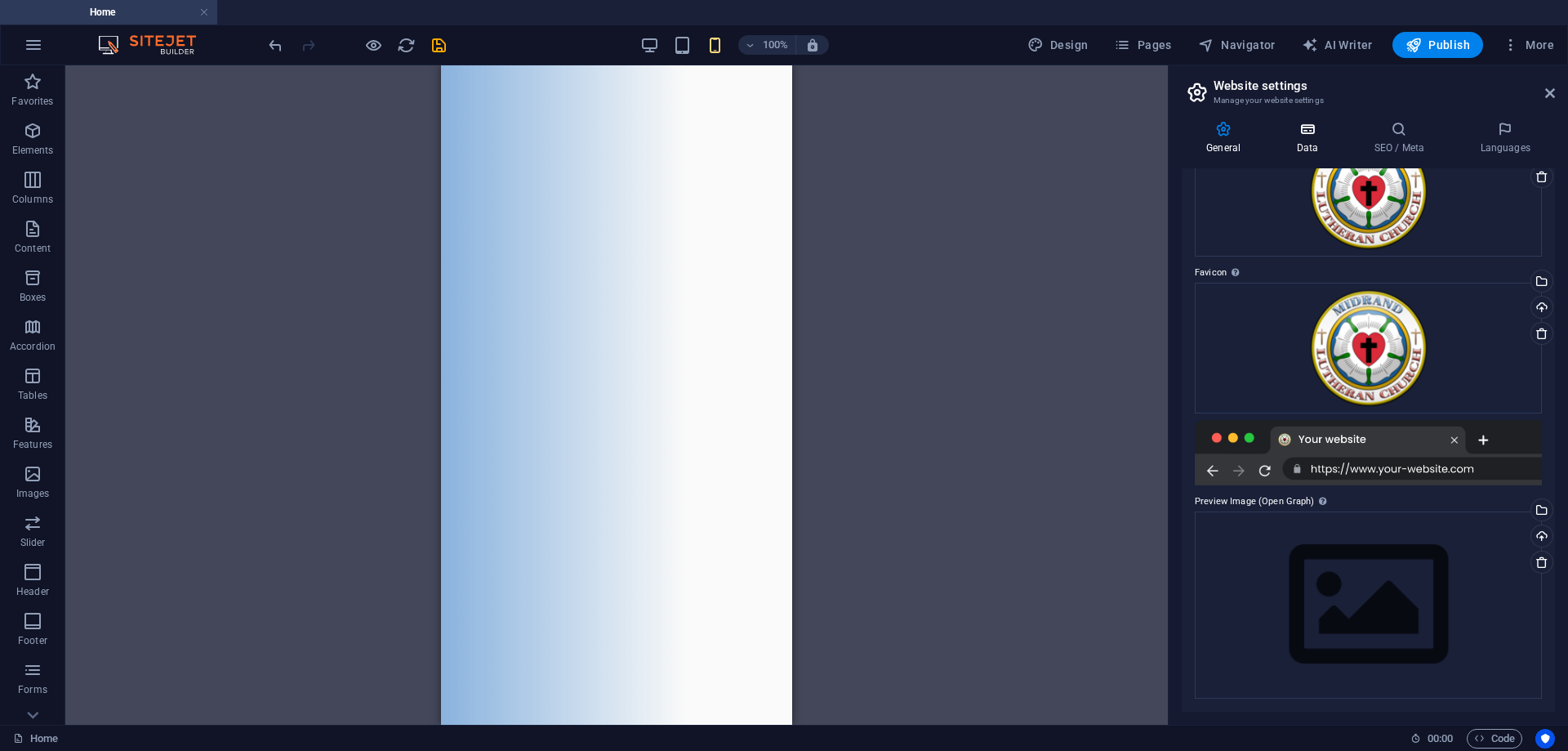 click at bounding box center [1307, 129] 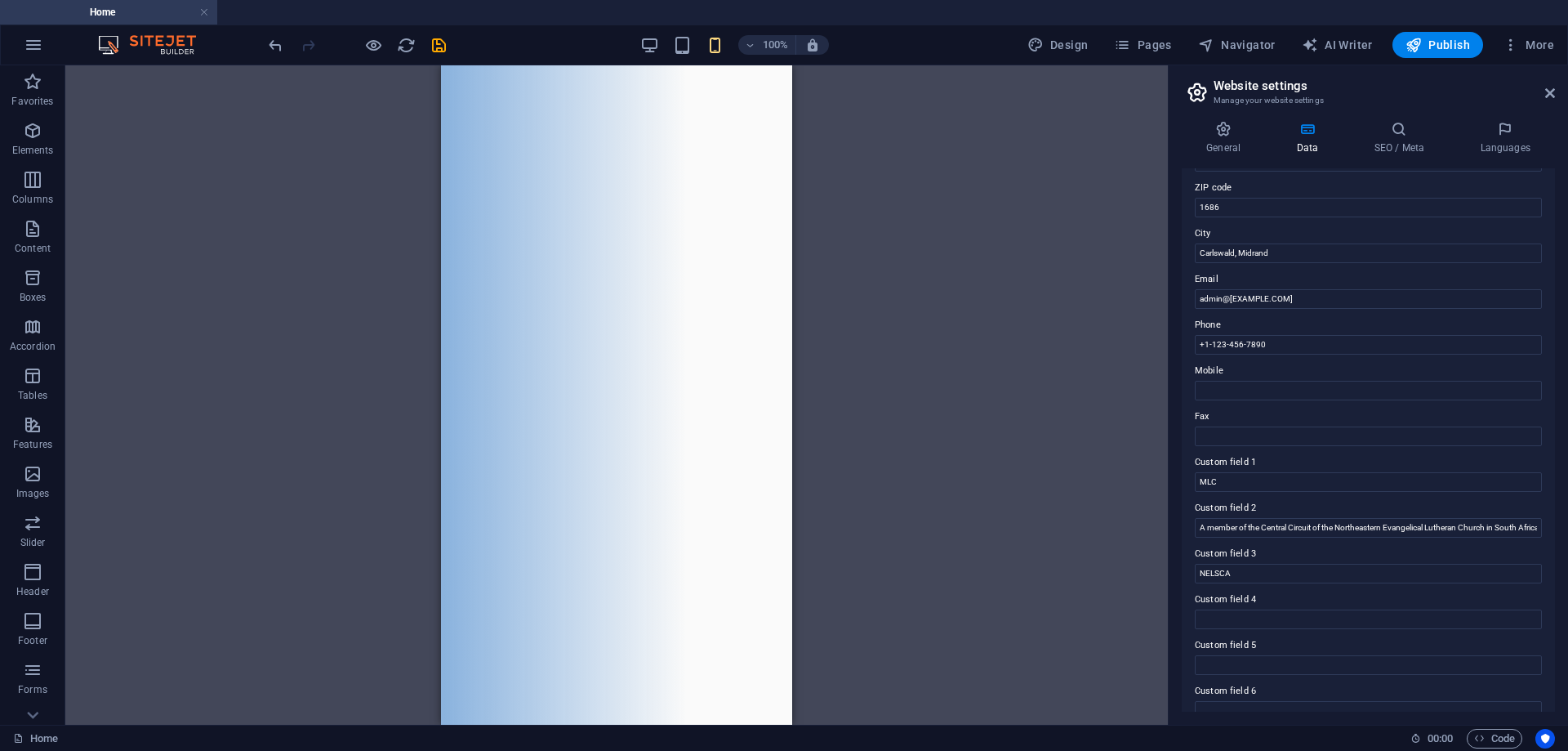 scroll, scrollTop: 242, scrollLeft: 0, axis: vertical 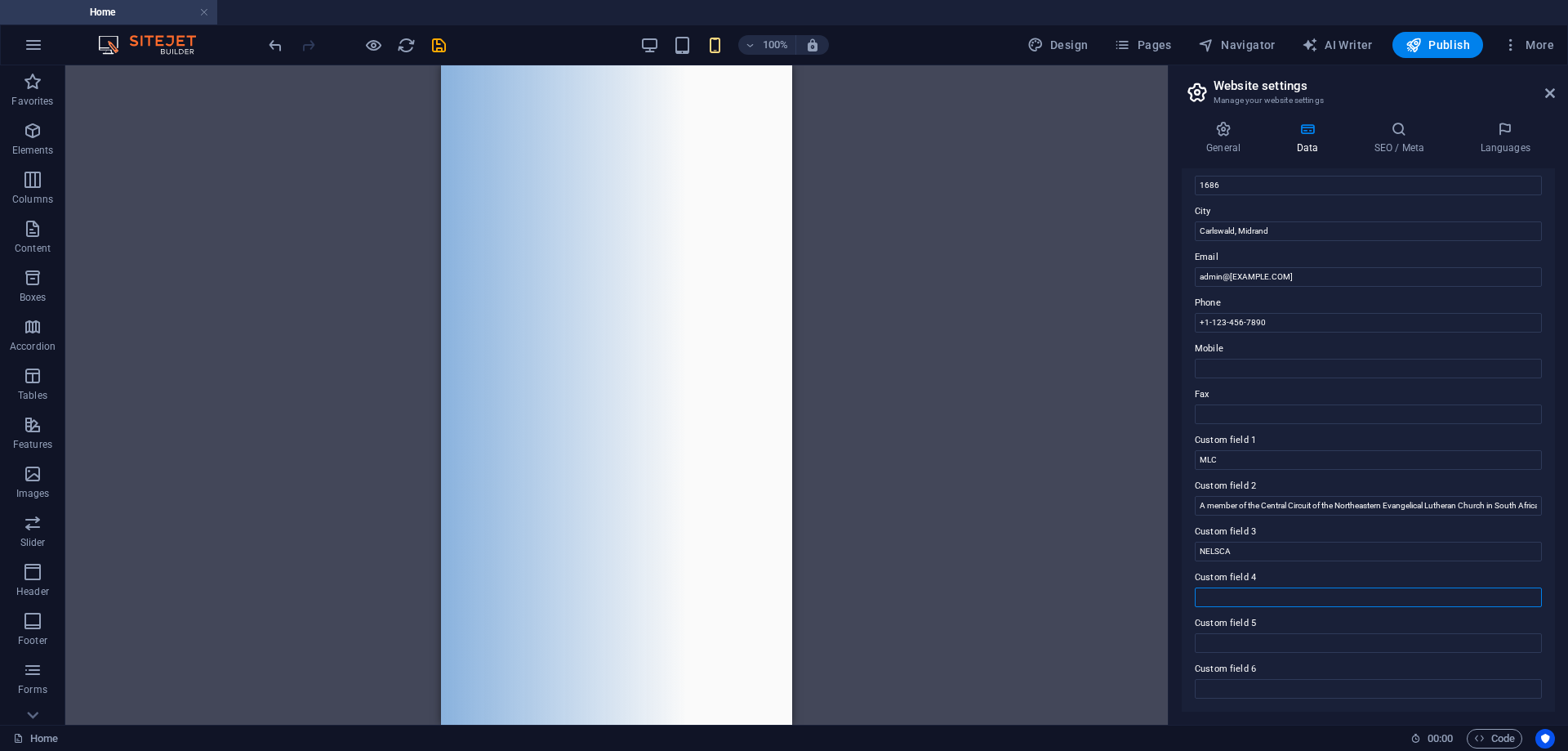 click on "Custom field 4" at bounding box center [1368, 597] 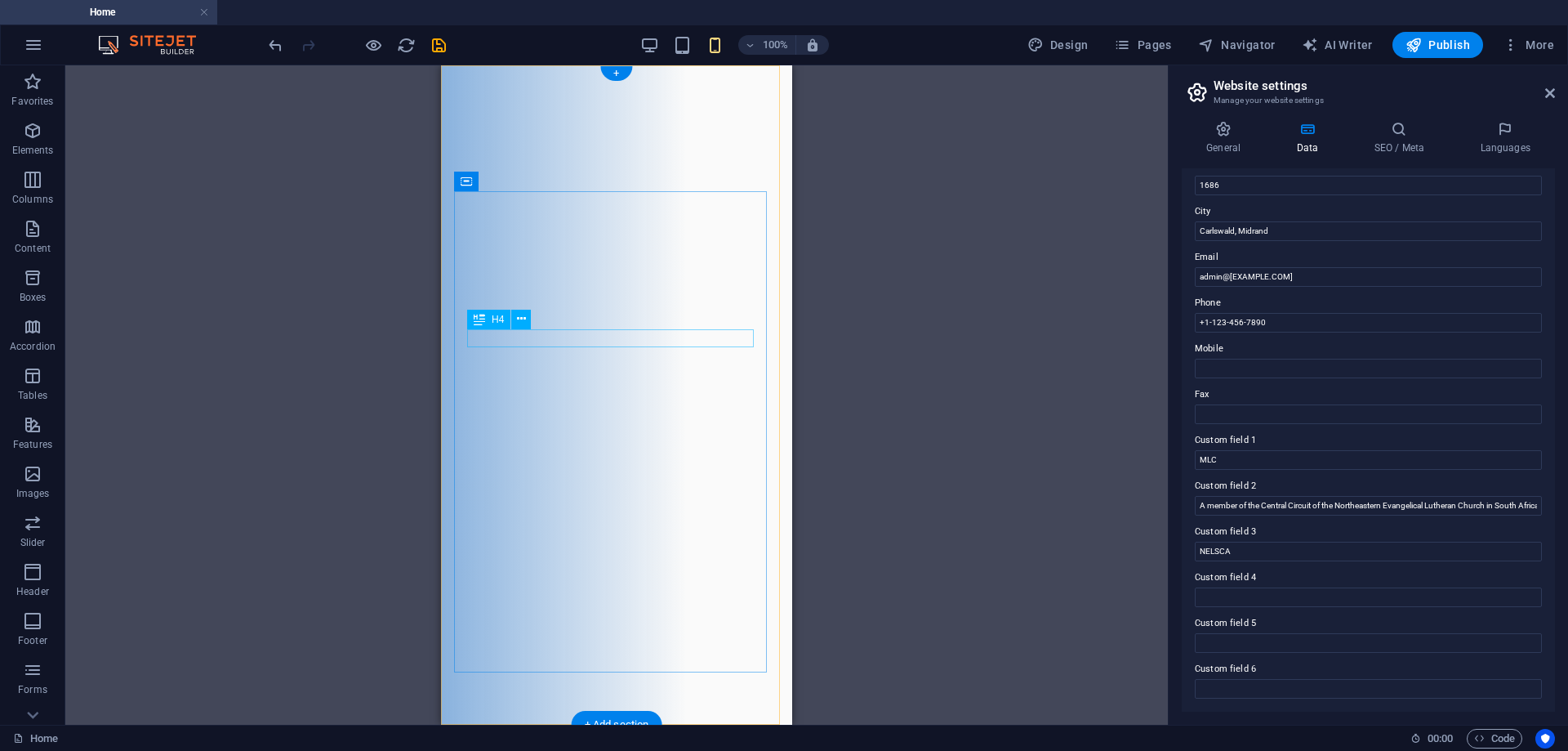 click on "PEACE BE WITH YOU, AND WITH YOUR SPIRIT." at bounding box center [617, 1068] 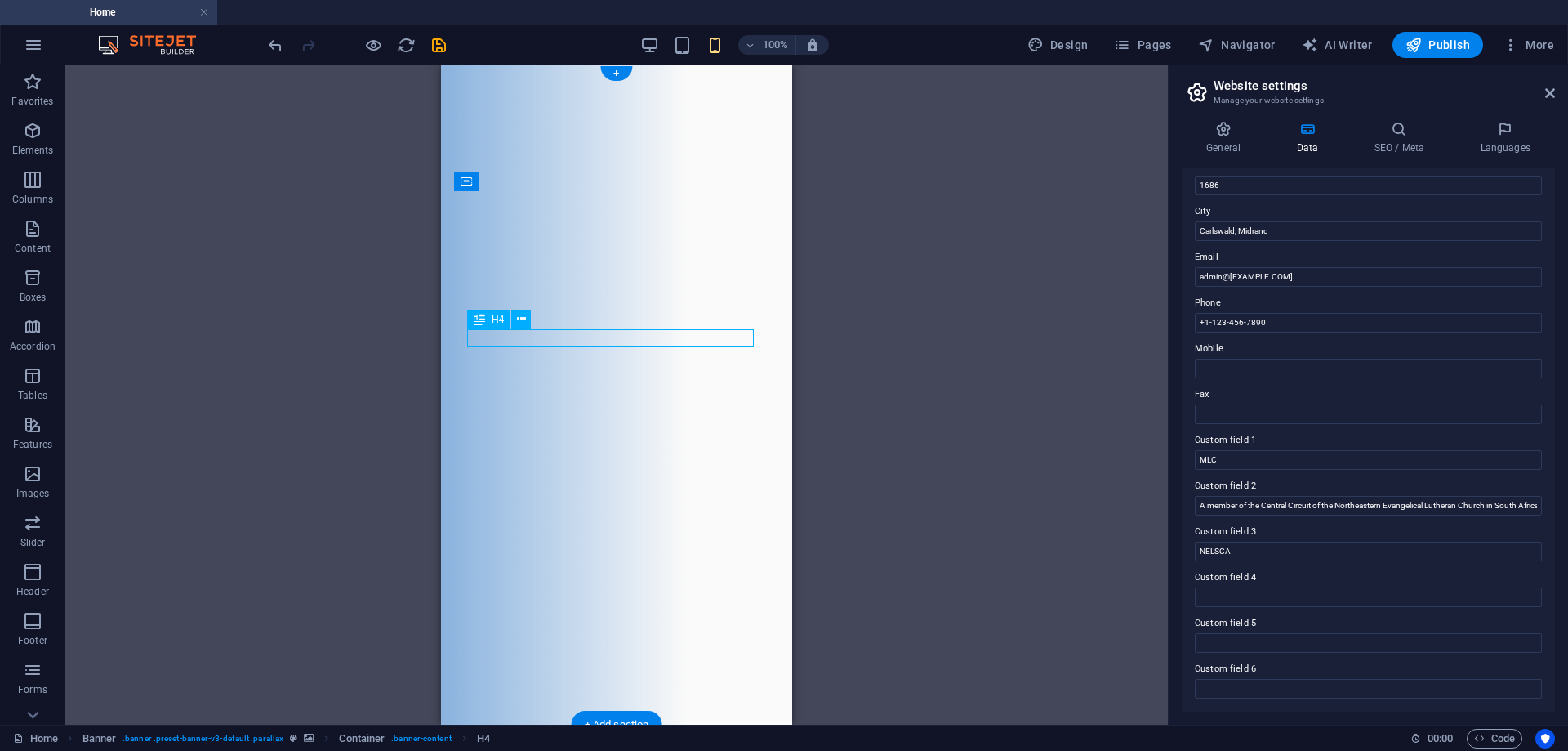 click on "PEACE BE WITH YOU, AND WITH YOUR SPIRIT." at bounding box center (617, 1068) 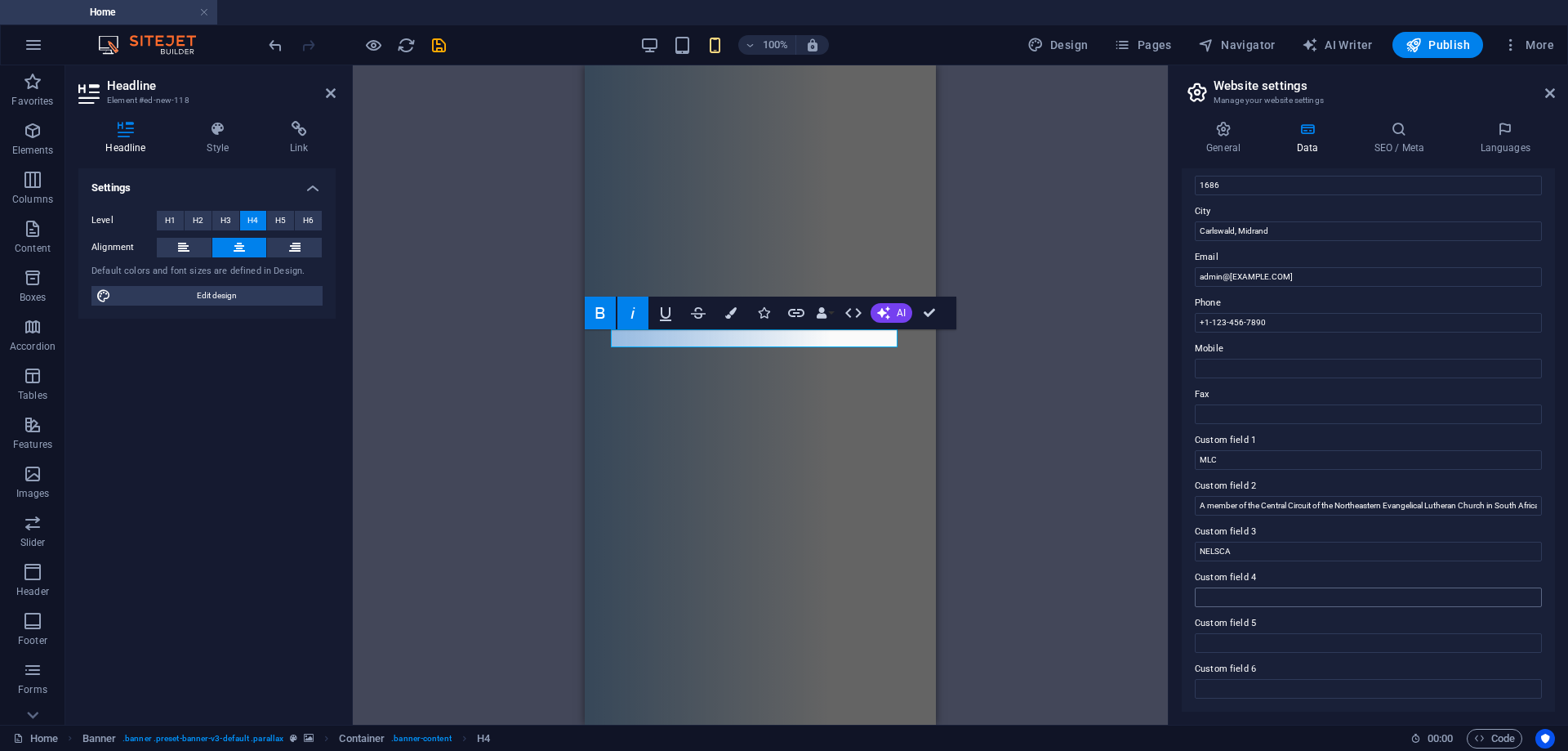 click on "Custom field 4" at bounding box center [1368, 597] 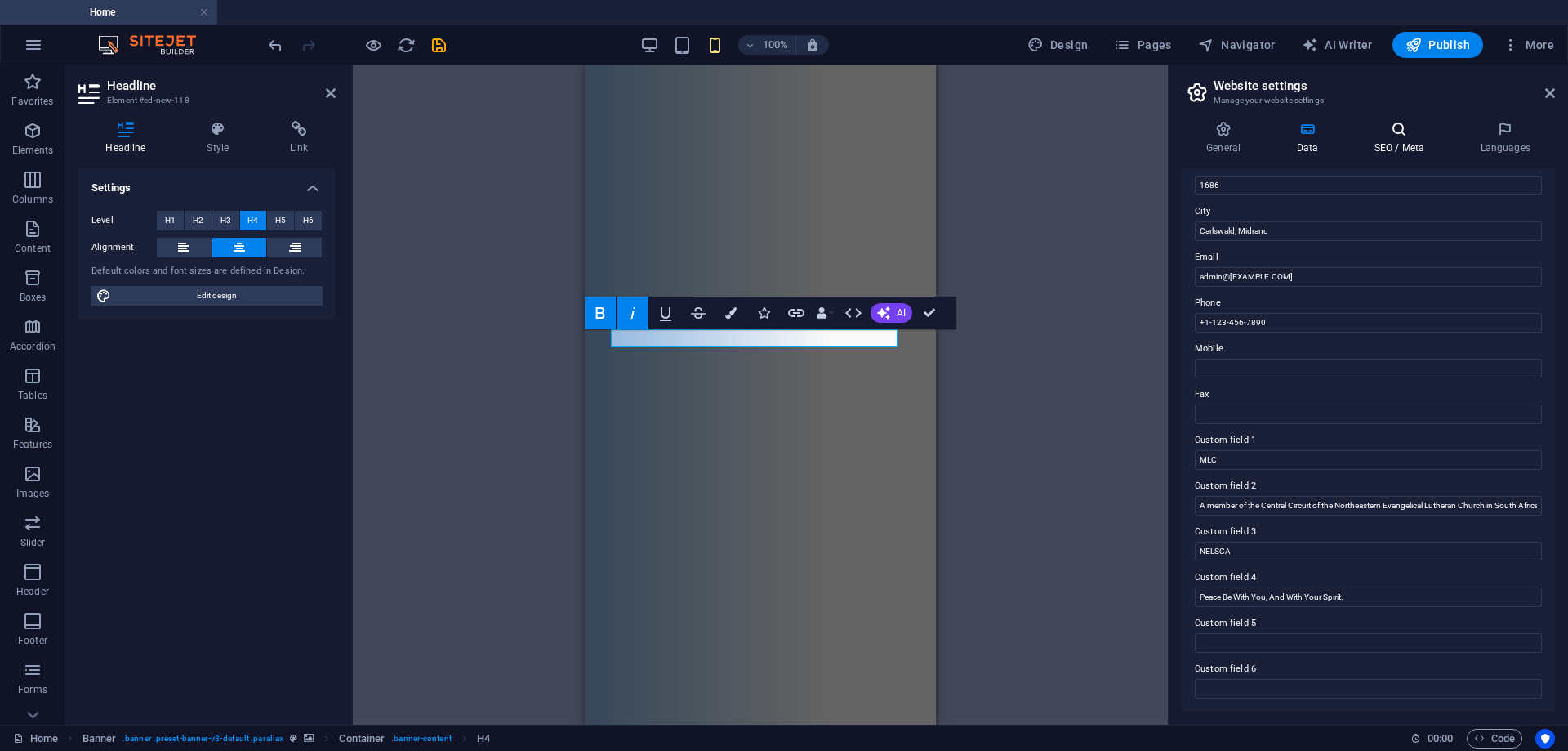 type on "Peace Be With You, And With Your Spirit." 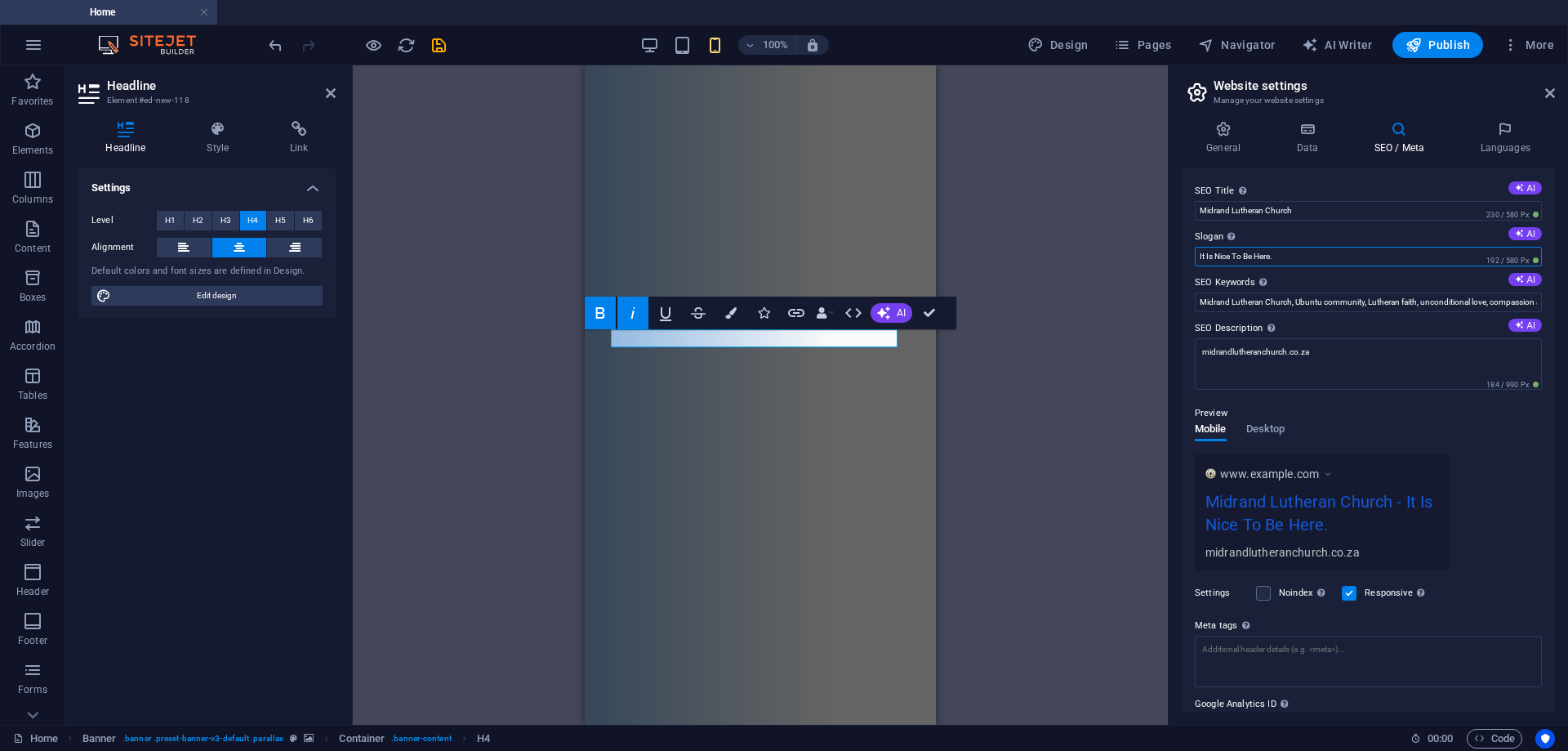 drag, startPoint x: 1321, startPoint y: 253, endPoint x: 1106, endPoint y: 257, distance: 215.03721 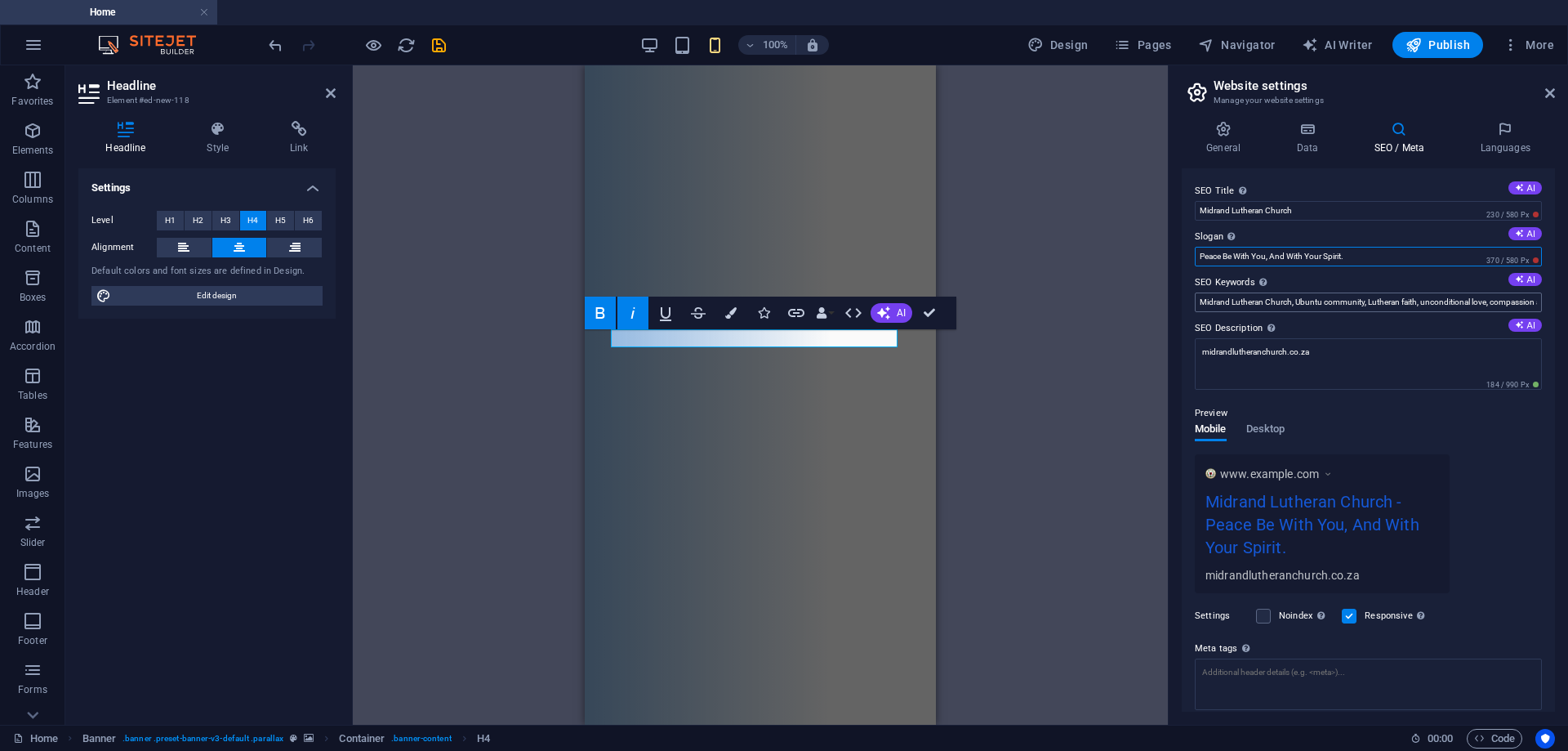 type on "Peace Be With You, And With Your Spirit." 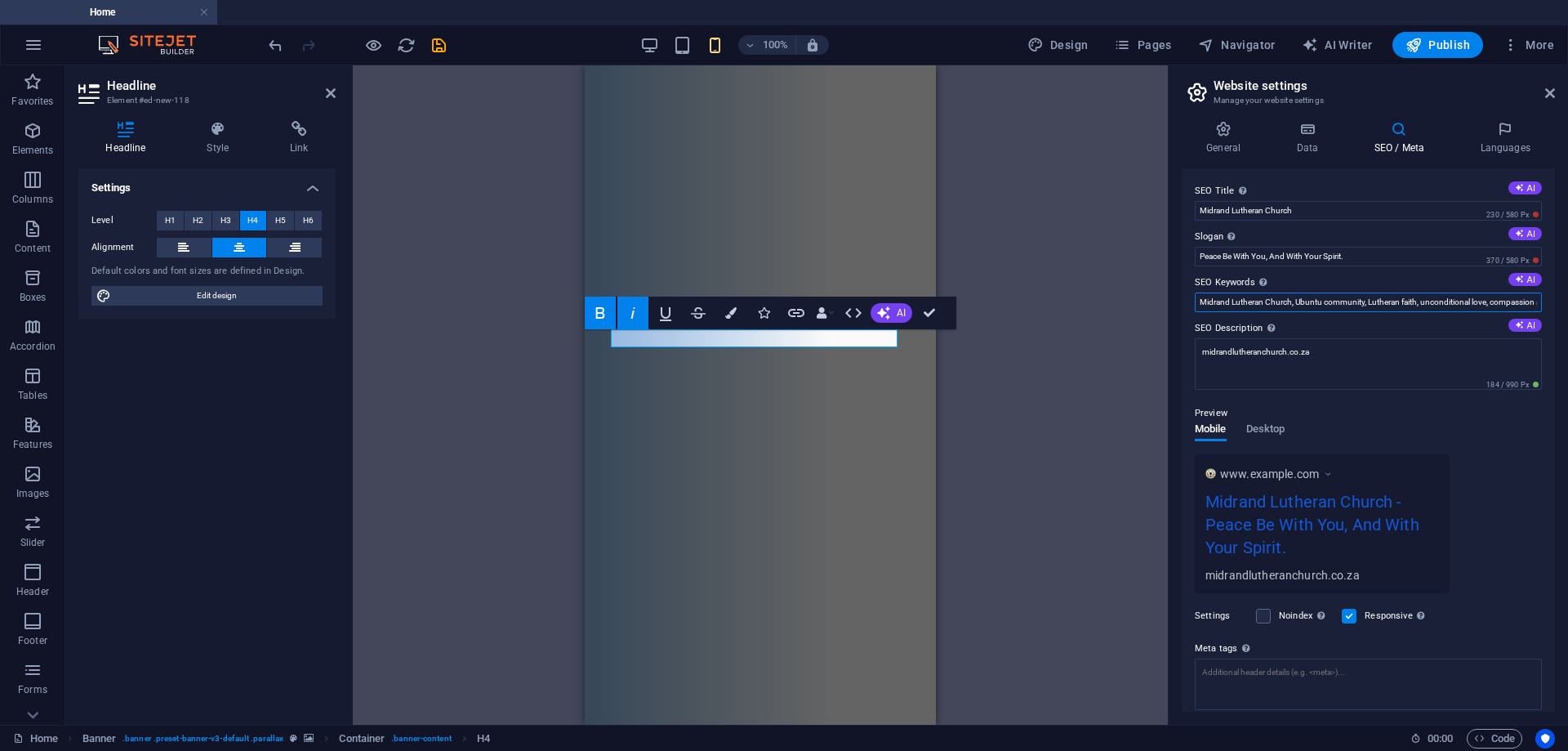 click on "Midrand Lutheran Church, Ubuntu community, Lutheran faith, unconditional love, compassion and empathy, spiritual growth" at bounding box center [1368, 302] 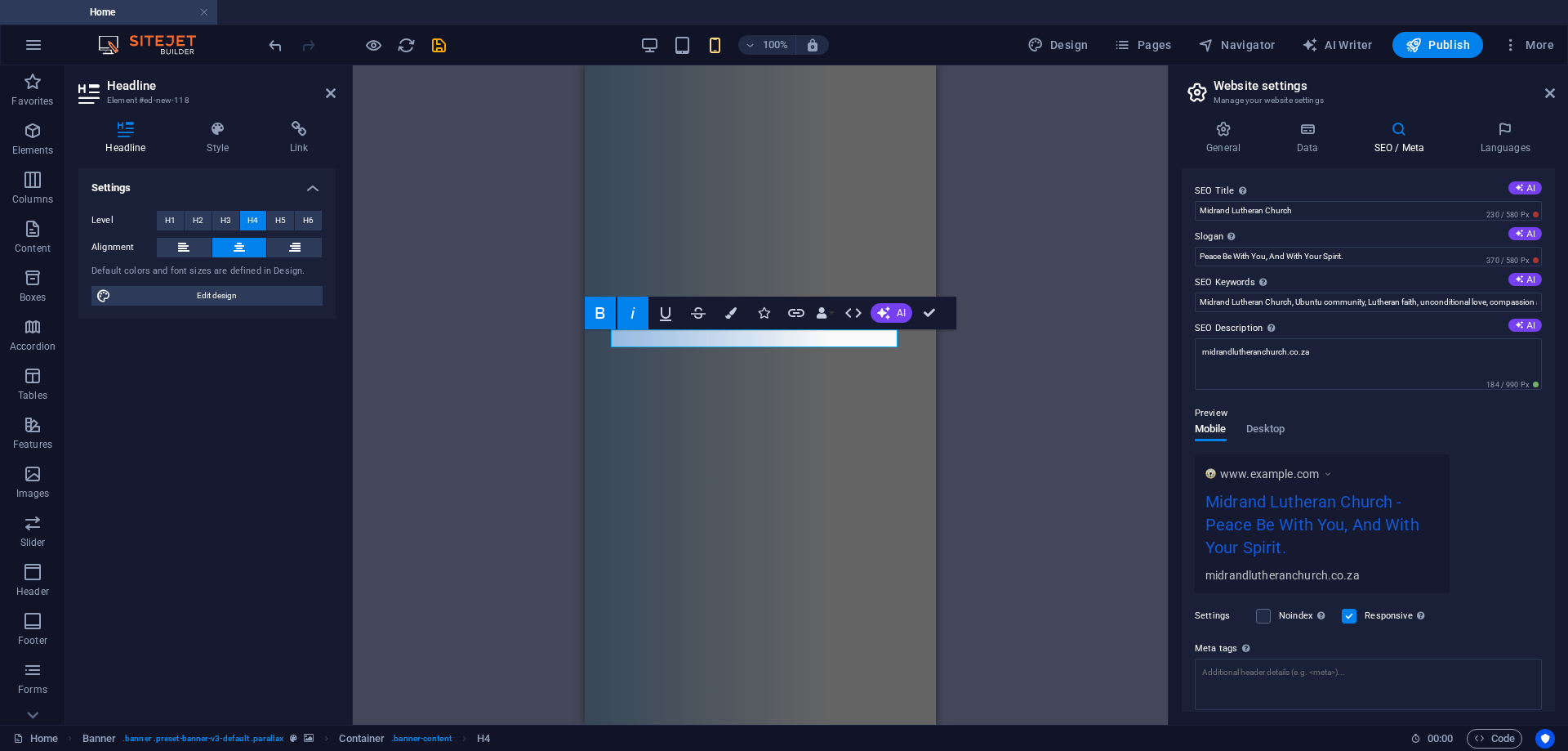 drag, startPoint x: 1120, startPoint y: 201, endPoint x: 1131, endPoint y: 186, distance: 18.601075 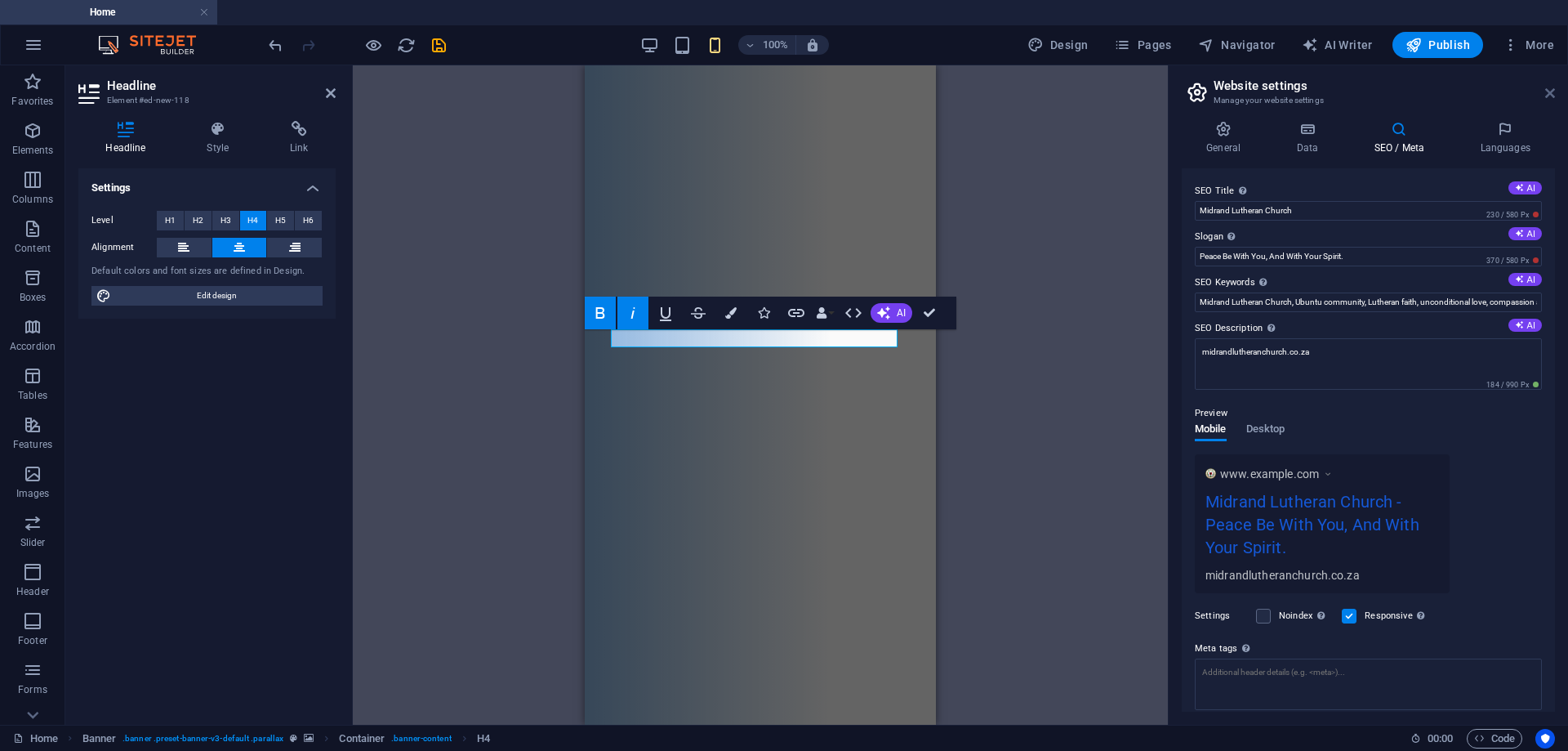click at bounding box center (1550, 93) 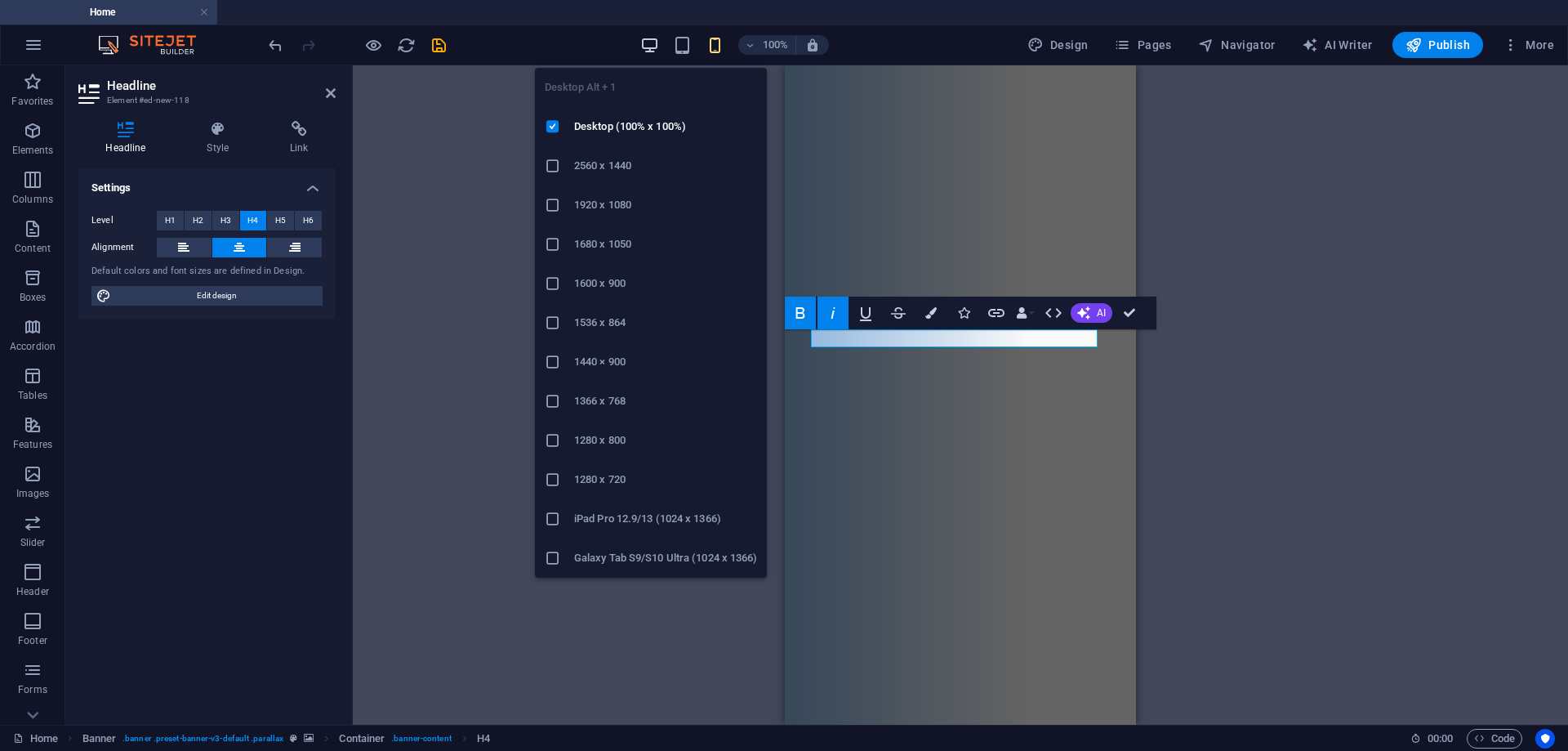 click at bounding box center [649, 45] 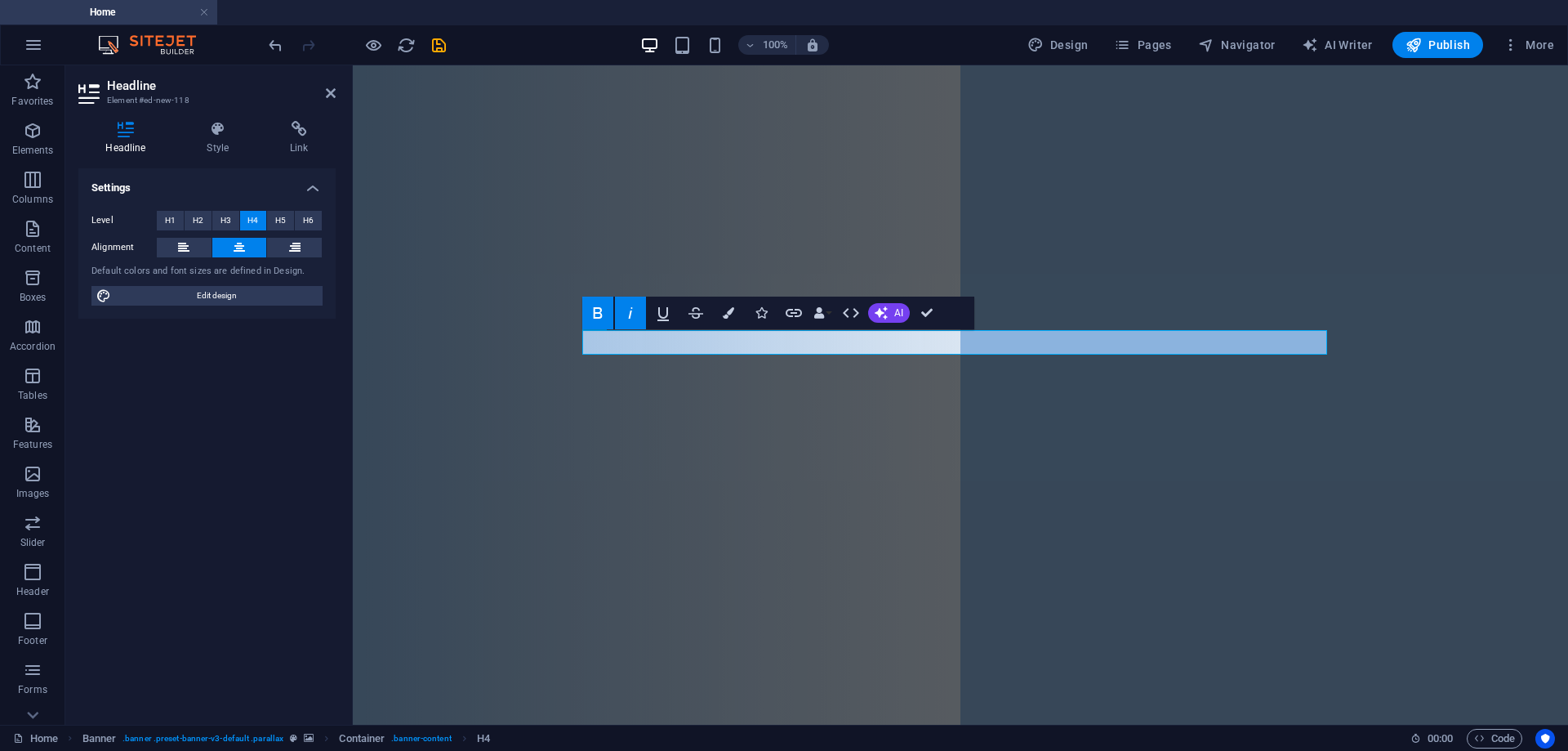 click at bounding box center [960, 395] 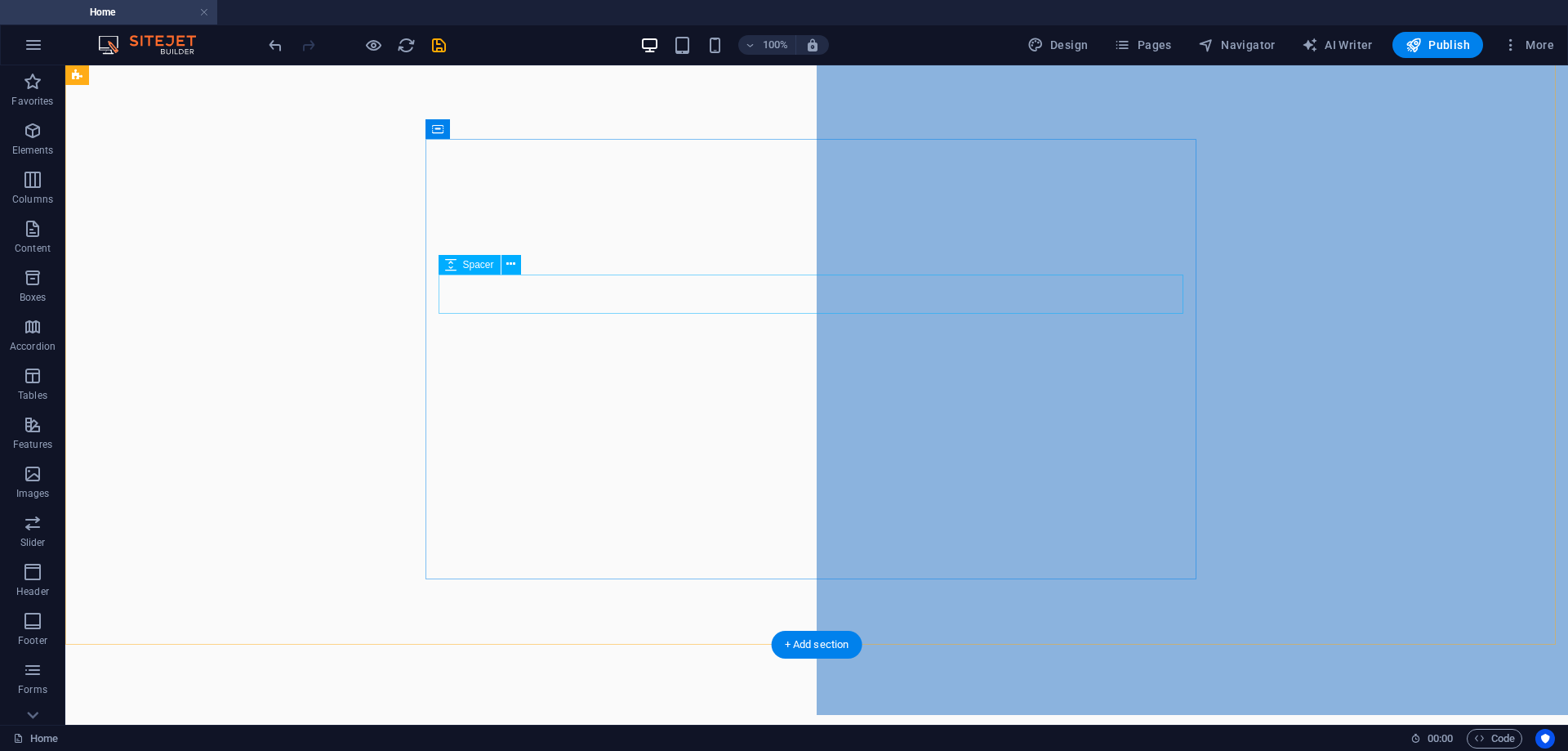 scroll, scrollTop: 0, scrollLeft: 0, axis: both 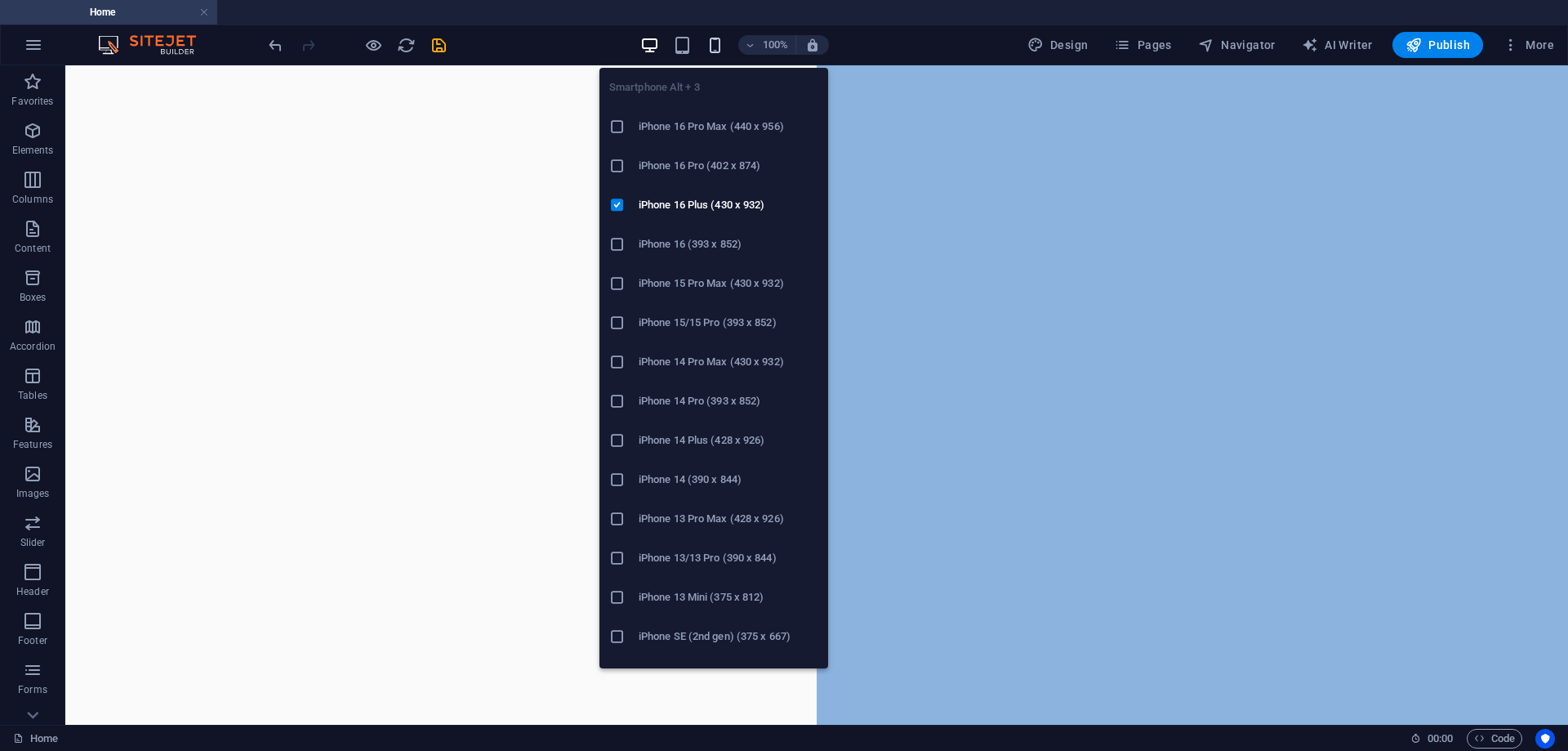 click at bounding box center (715, 45) 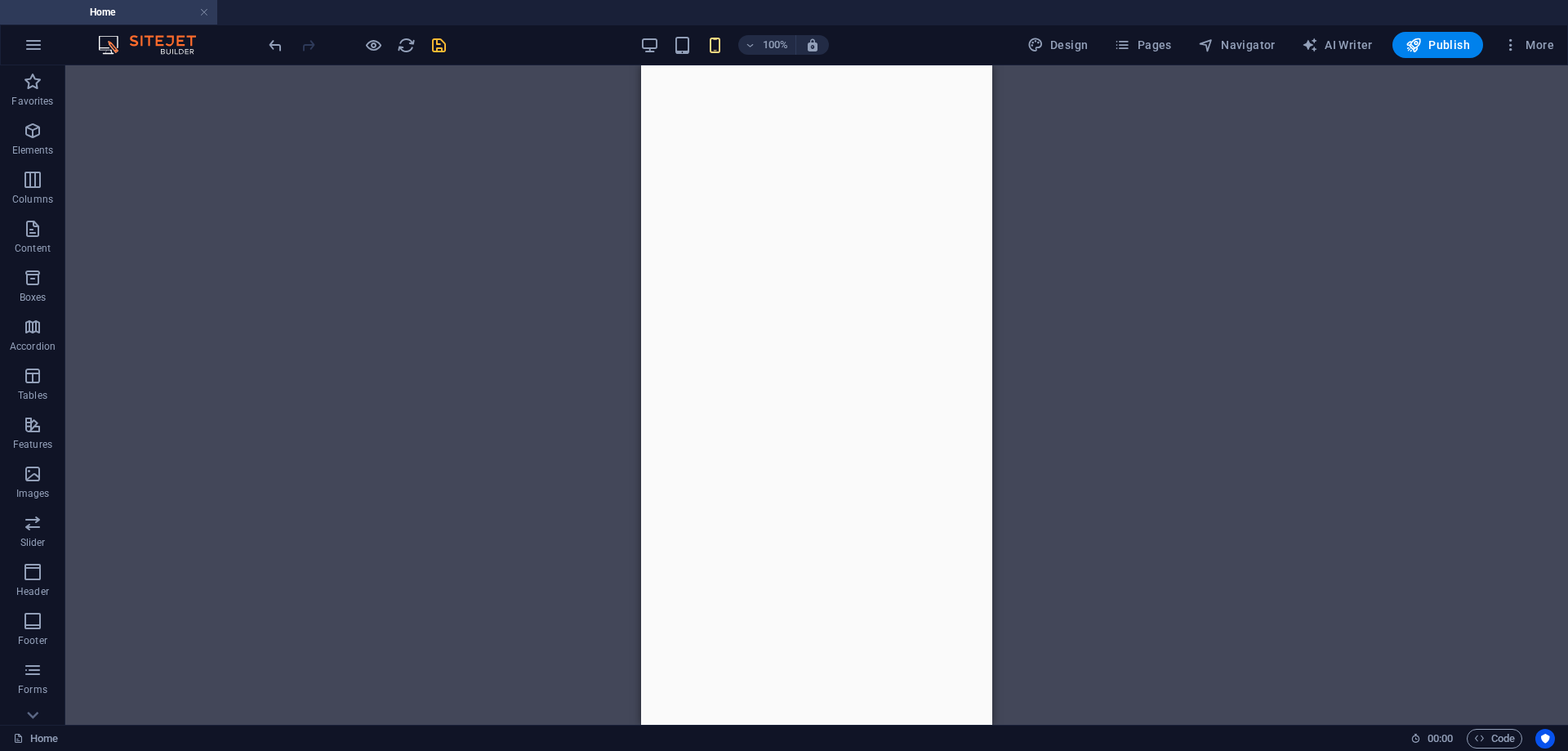click at bounding box center [439, 45] 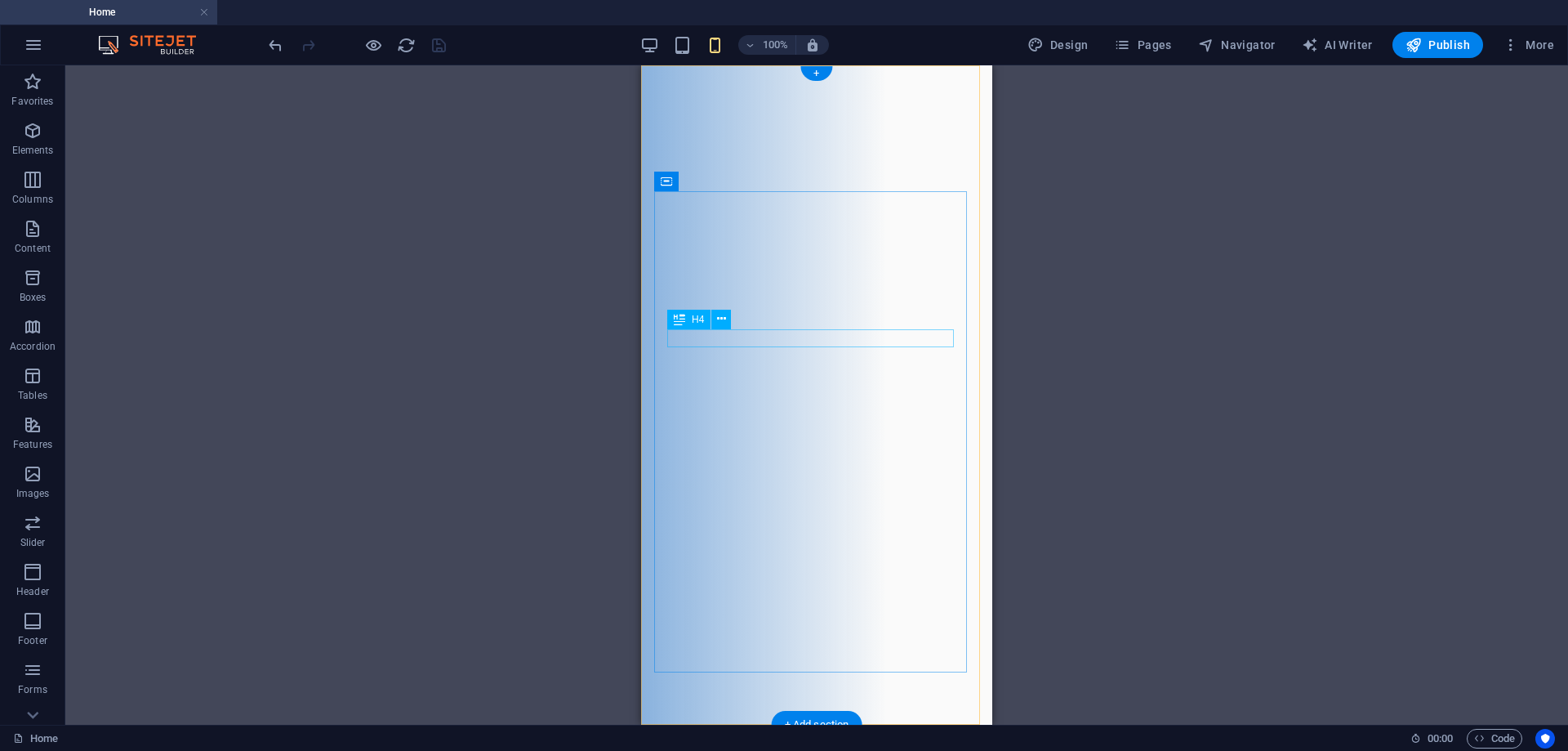 click on "PEACE BE WITH YOU, AND WITH YOUR SPIRIT." at bounding box center [817, 1068] 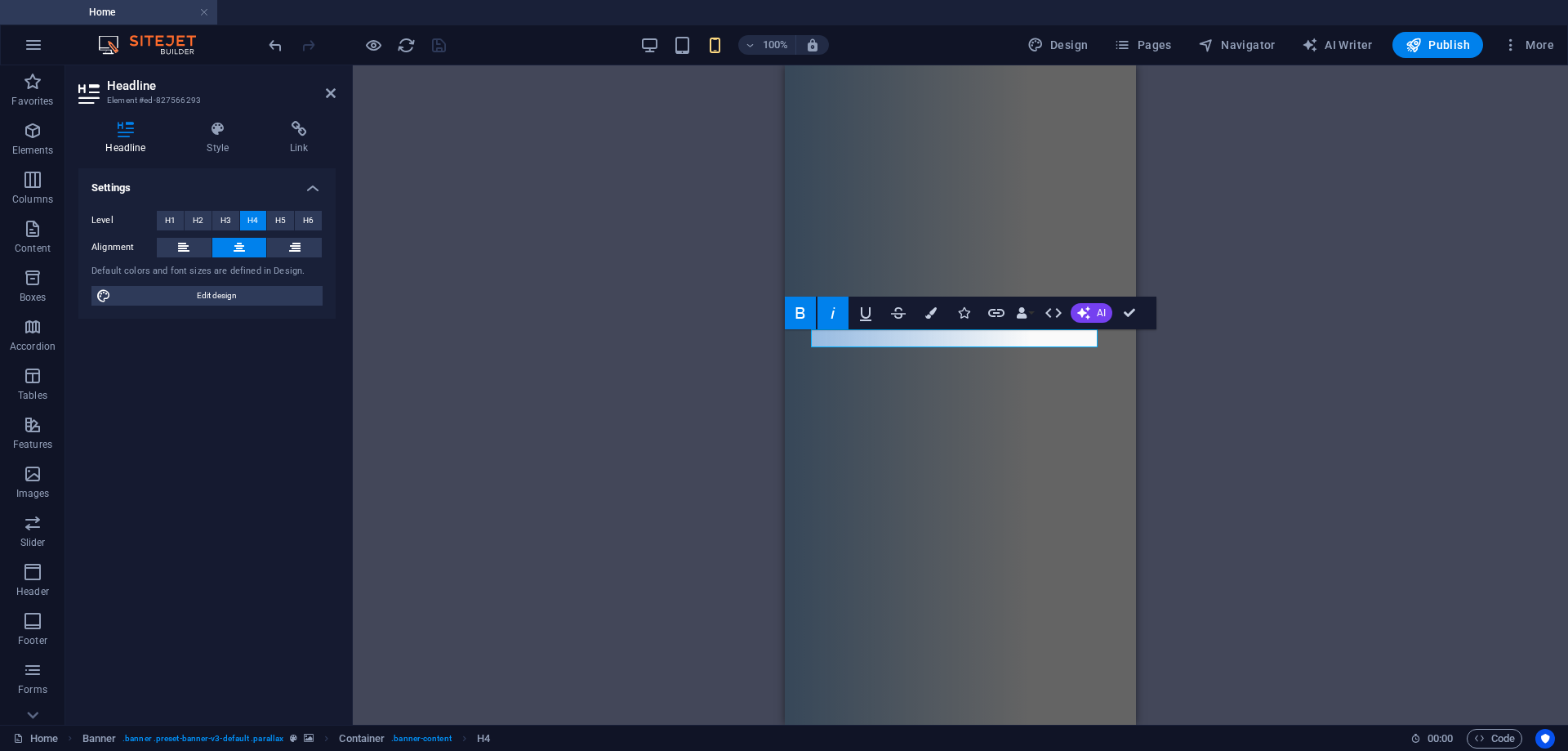 click 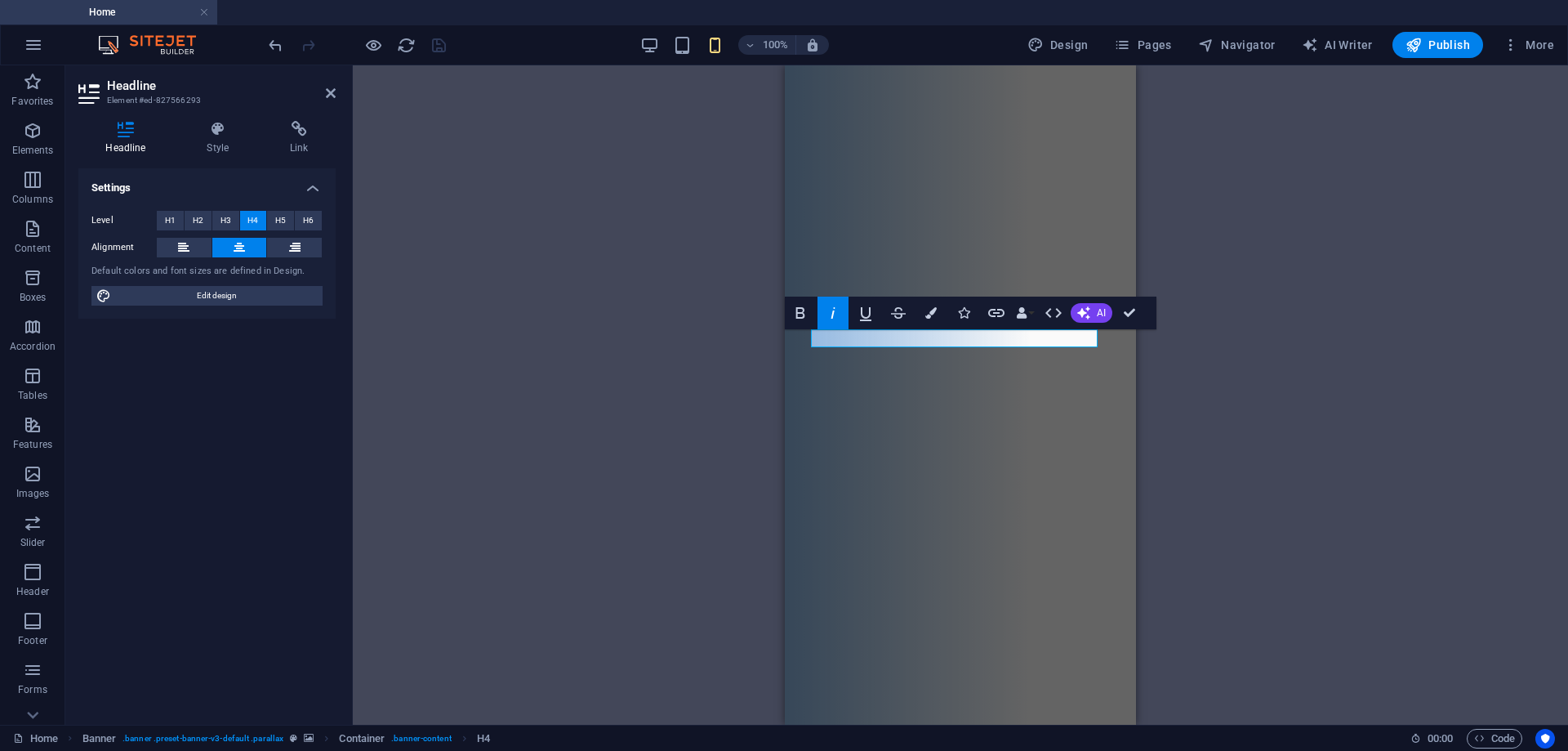 click on "H2   Banner   Container   Icon   Social Media Icons   Banner   Menu Bar   Menu   H1   Spacer   Container   Scroll indicator   Container   Container   Preset   HTML   Preset   Container   Preset   H2   Container   Spacer   Text   Image   Spacer   HTML   Text   Image   Icon   Preset   Container   Preset   HTML   Container   Preset   Icon   H4   Spacer   Container   HTML   Icon   Preset   Preset   Image   Image   Image   H2   Preset   Container   Container   Preset   Form   Input   Form   Form button   Checkbox   Email   Spacer   H4 Bold Italic Underline Strikethrough Colors Icons Link Data Bindings Company First name Last name Street ZIP code City Email Phone Mobile Fax Custom field 1 Custom field 2 Custom field 3 Custom field 4 Custom field 5 Custom field 6 HTML AI Improve Make shorter Make longer Fix spelling & grammar Translate to English Generate text Confirm (Ctrl+⏎)" at bounding box center (960, 395) 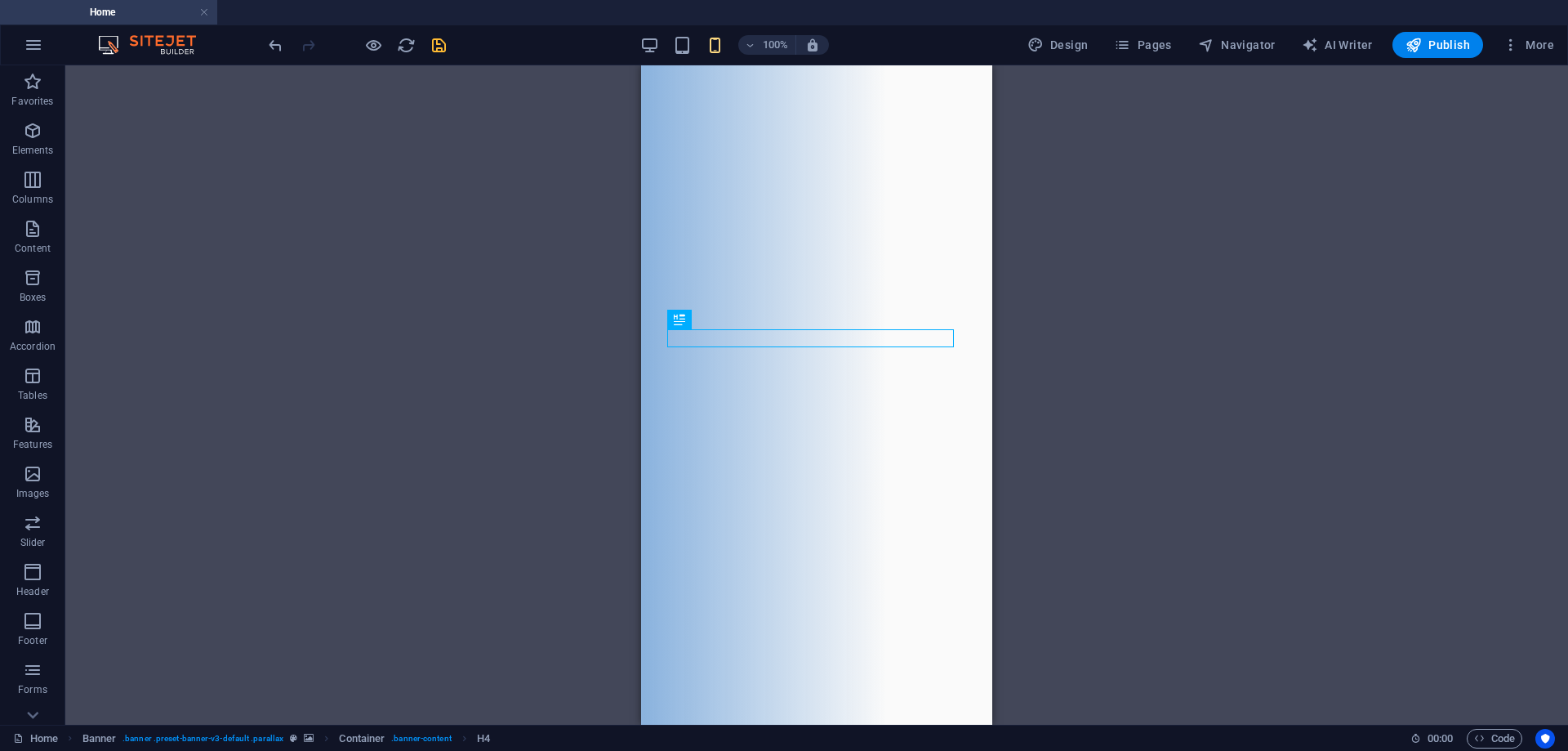 click on "H2   Banner   Container   Icon   Social Media Icons   Banner   Menu Bar   Menu   H1   Spacer   Container   Scroll indicator   Container   Container   Preset   HTML   Preset   Container   Preset   H2   Container   Spacer   Text   Image   Spacer   HTML   Text   Image   Icon   Preset   Container   Preset   HTML   Container   Preset   Icon   H4   Spacer   Container   HTML   Icon   Preset   Preset   Image   Image   Image   H2   Preset   Container   Container   Preset   Form   Input   Form   Form button   Checkbox   Email   Spacer   H4" at bounding box center (817, 395) 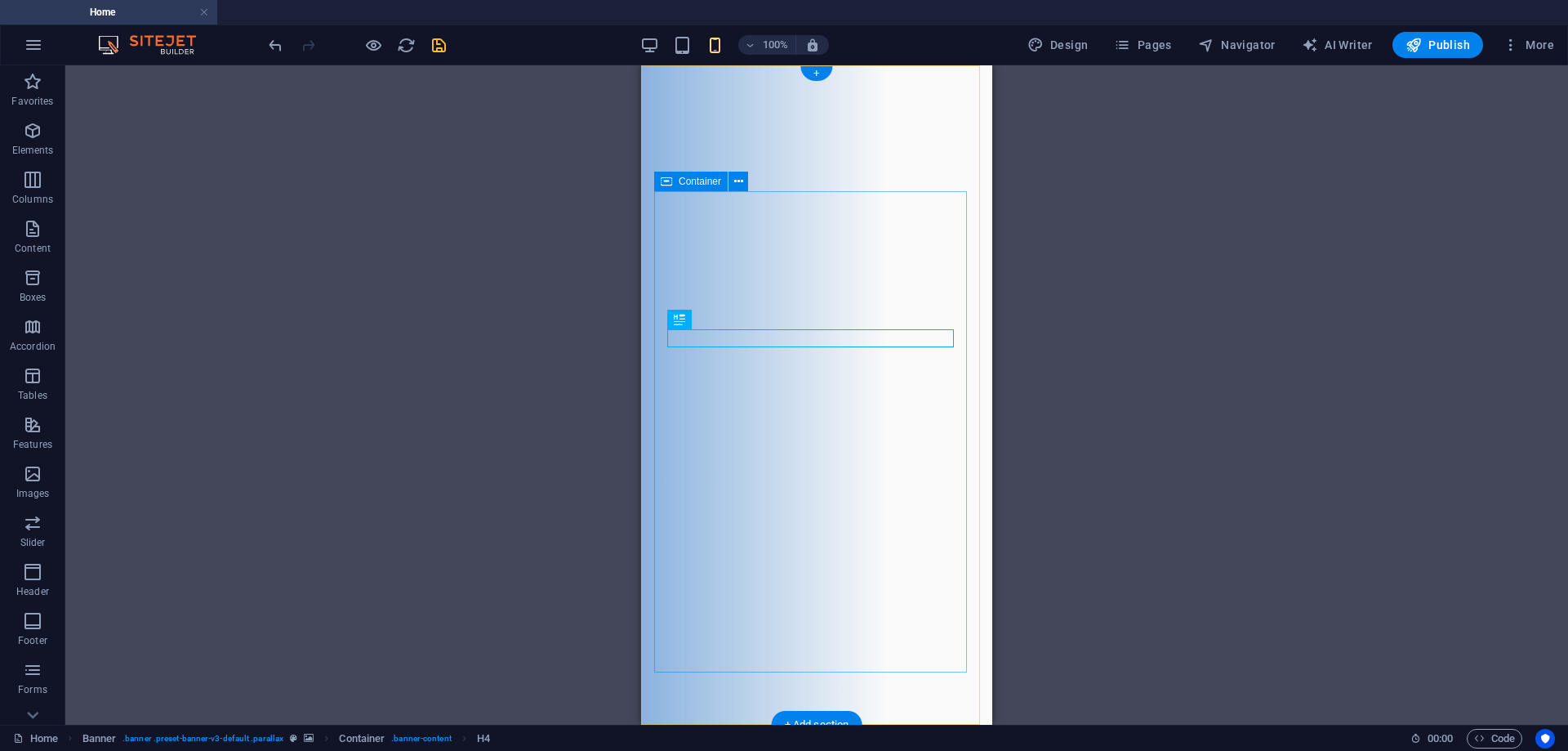 click on "PEACE BE WITH YOU, AND WITH YOUR SPIRIT. WELCOME TO Midrand Lutheran Church" at bounding box center [817, 1161] 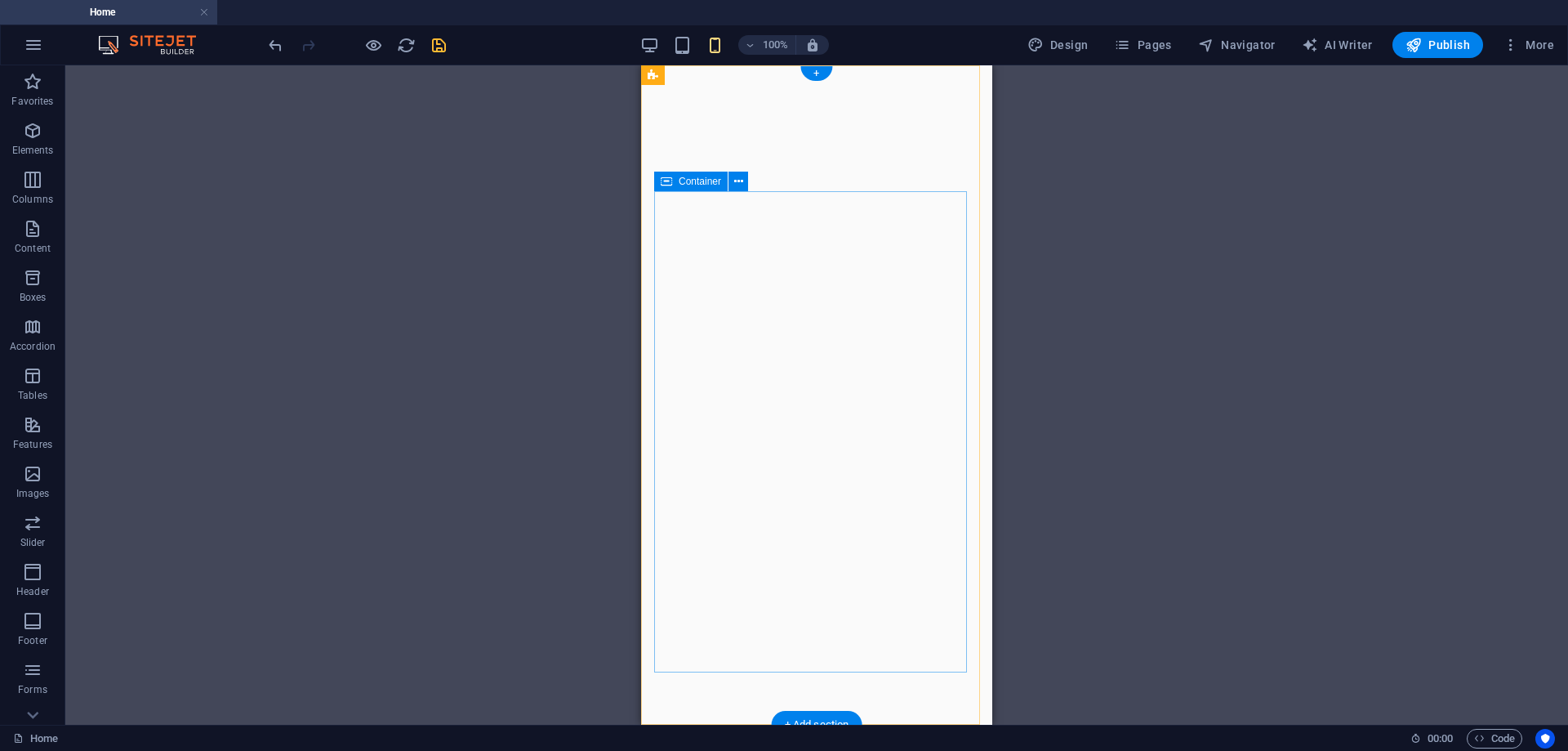 scroll, scrollTop: 0, scrollLeft: 0, axis: both 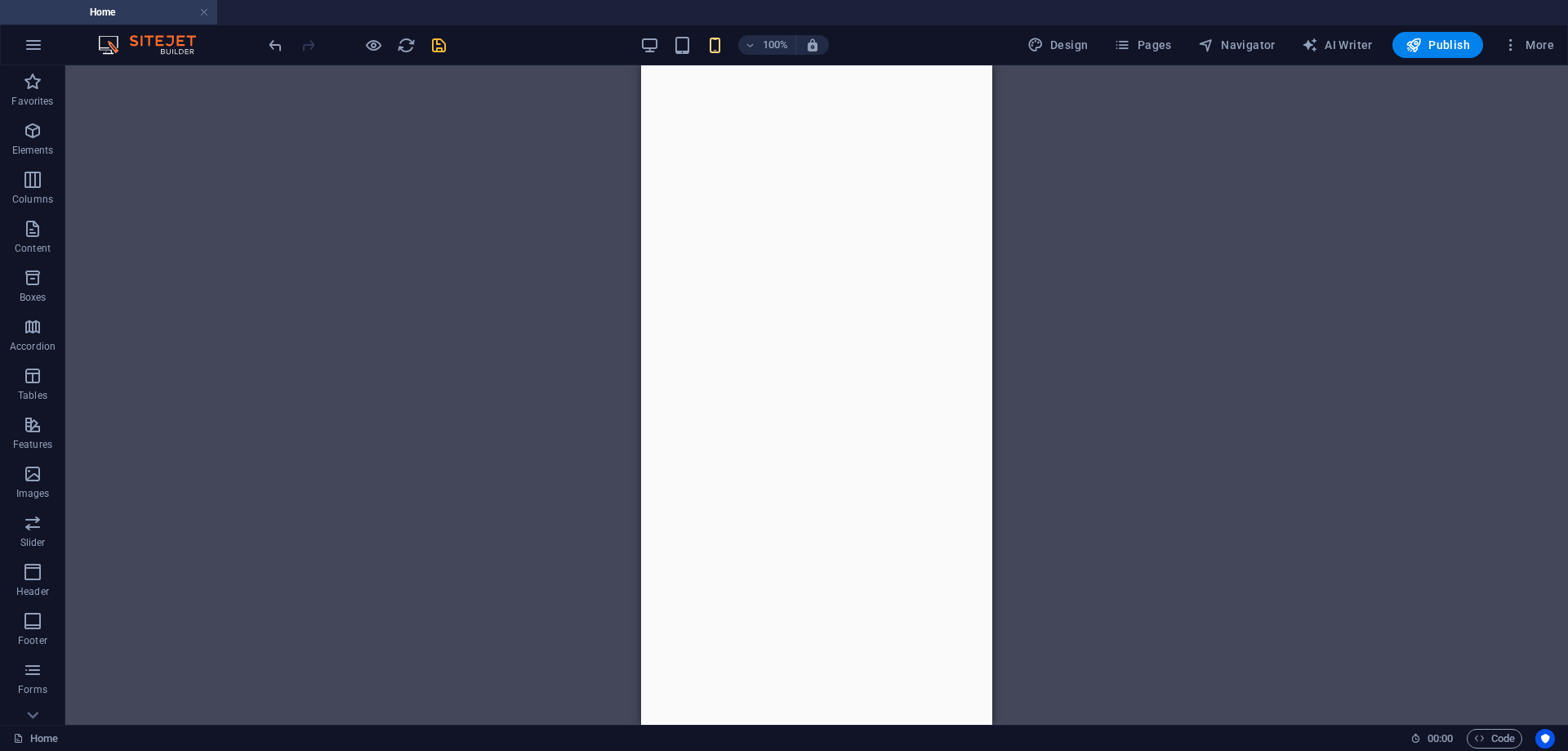 click on "H2   Banner   Container   Icon   Social Media Icons   Banner   Menu Bar   Menu   H1   Spacer   Container   Scroll indicator   Container   Container   Preset   HTML   Preset   Container   Preset   Container   H2   Container   Spacer   Container   Text   Image   Container   Spacer   HTML   Text   Image   Icon   Preset   Container   HTML   Container   Preset   Container   Preset   Icon   H4   Spacer   Container   HTML   Icon   Preset   Preset   Image   Image   Image   H2   Preset   Preset   Container   Container   Preset   Form   Input   Form   Form button   Checkbox   Email   Spacer   H4   Text   Preset   Container   H2   Container   Preset   Container   Text   Container   H3   Preset   Container   Preset   H3   Preset   Container   Preset   Container   Text   Container   H3   Container   Text   H3   Container   Text   Container   H3   Container   Text   Text   Spacer   Input   Captcha   Spacer   Preset   Container   Preset   Container   Preset   H2   Spacer   Spacer" at bounding box center [817, 395] 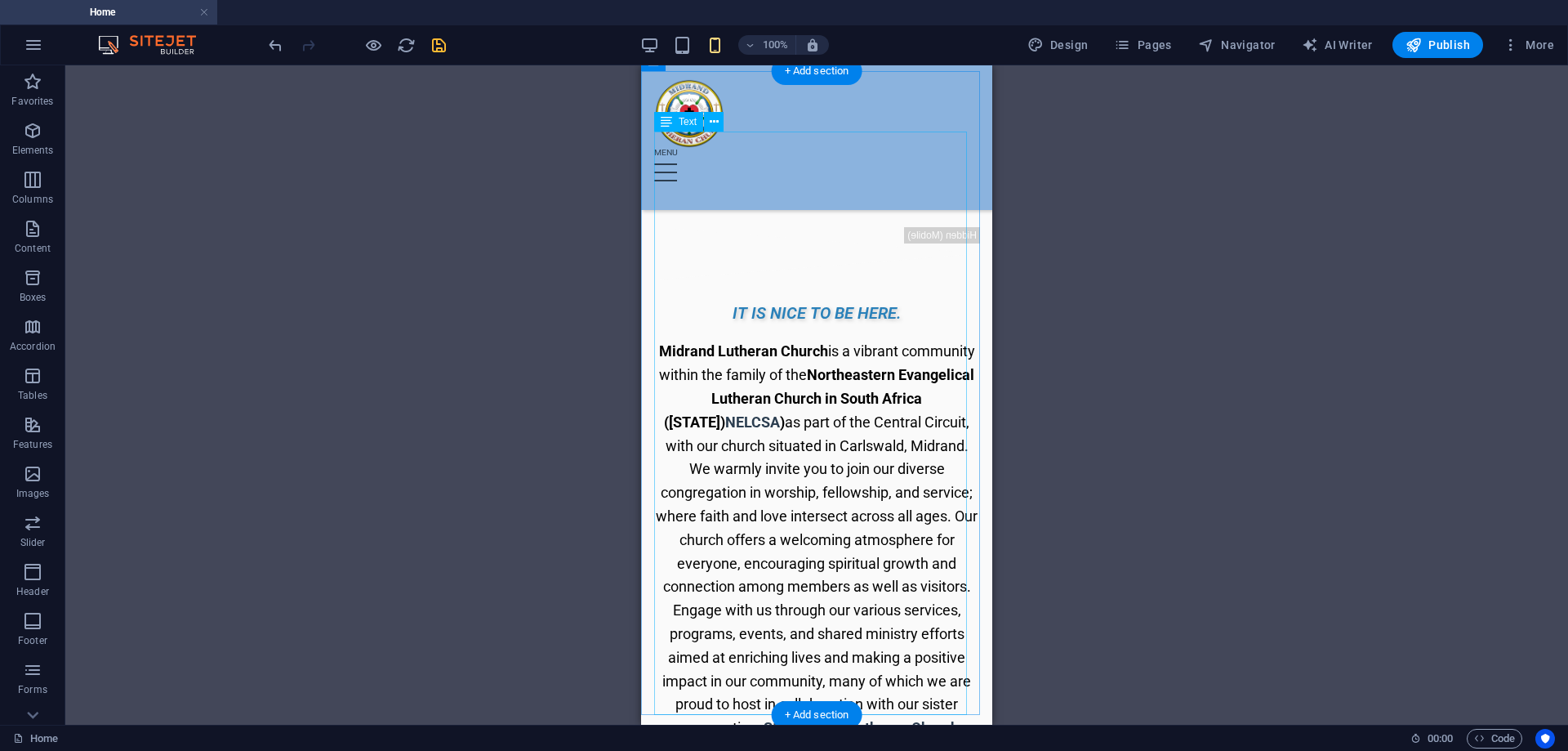 scroll, scrollTop: 1062, scrollLeft: 0, axis: vertical 